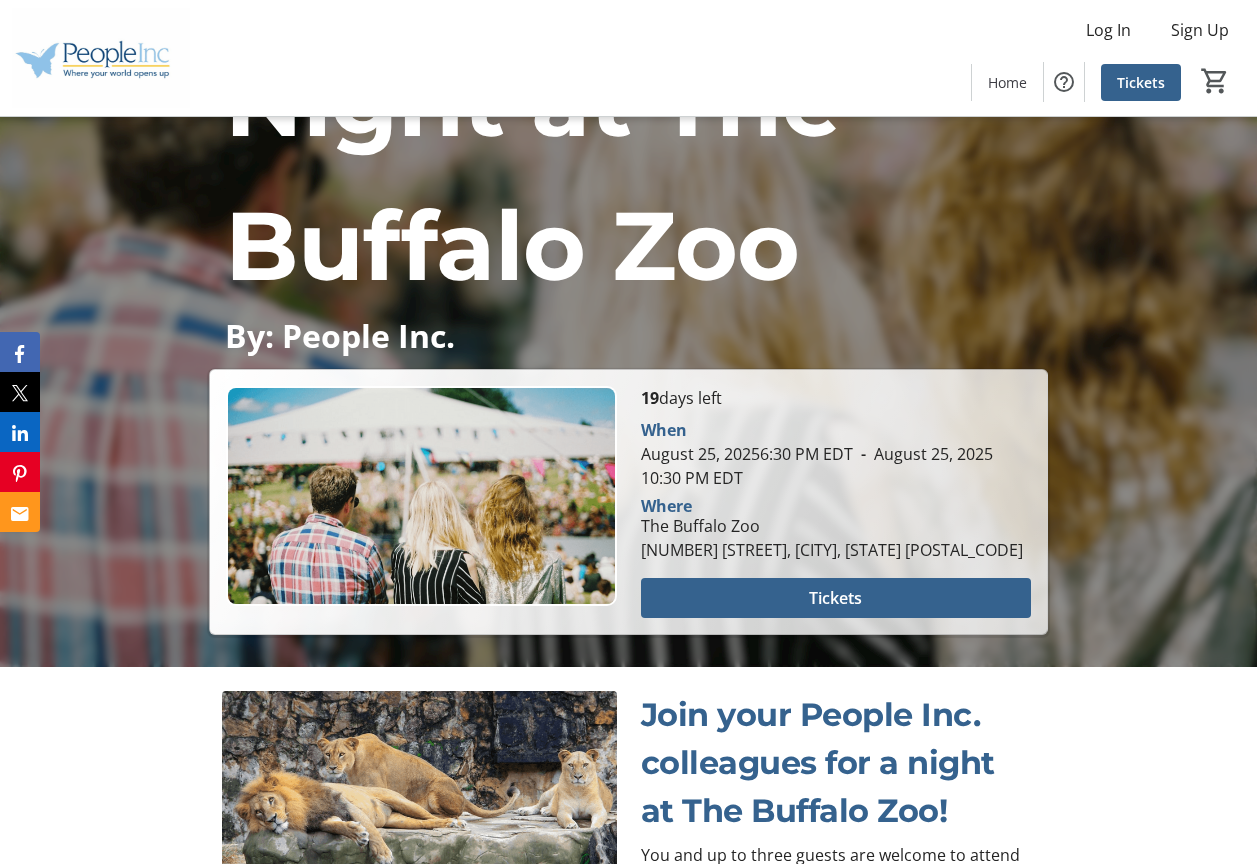 scroll, scrollTop: 488, scrollLeft: 0, axis: vertical 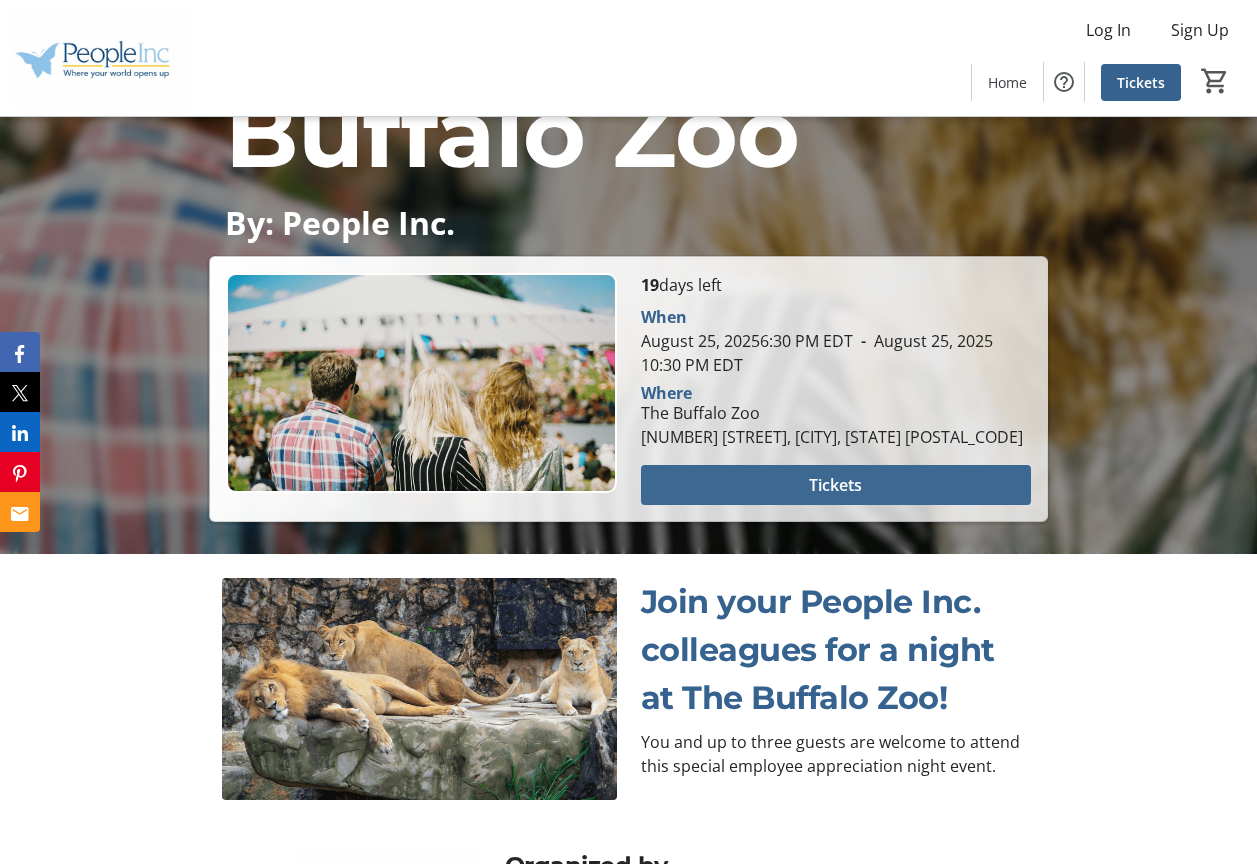 click at bounding box center [836, 485] 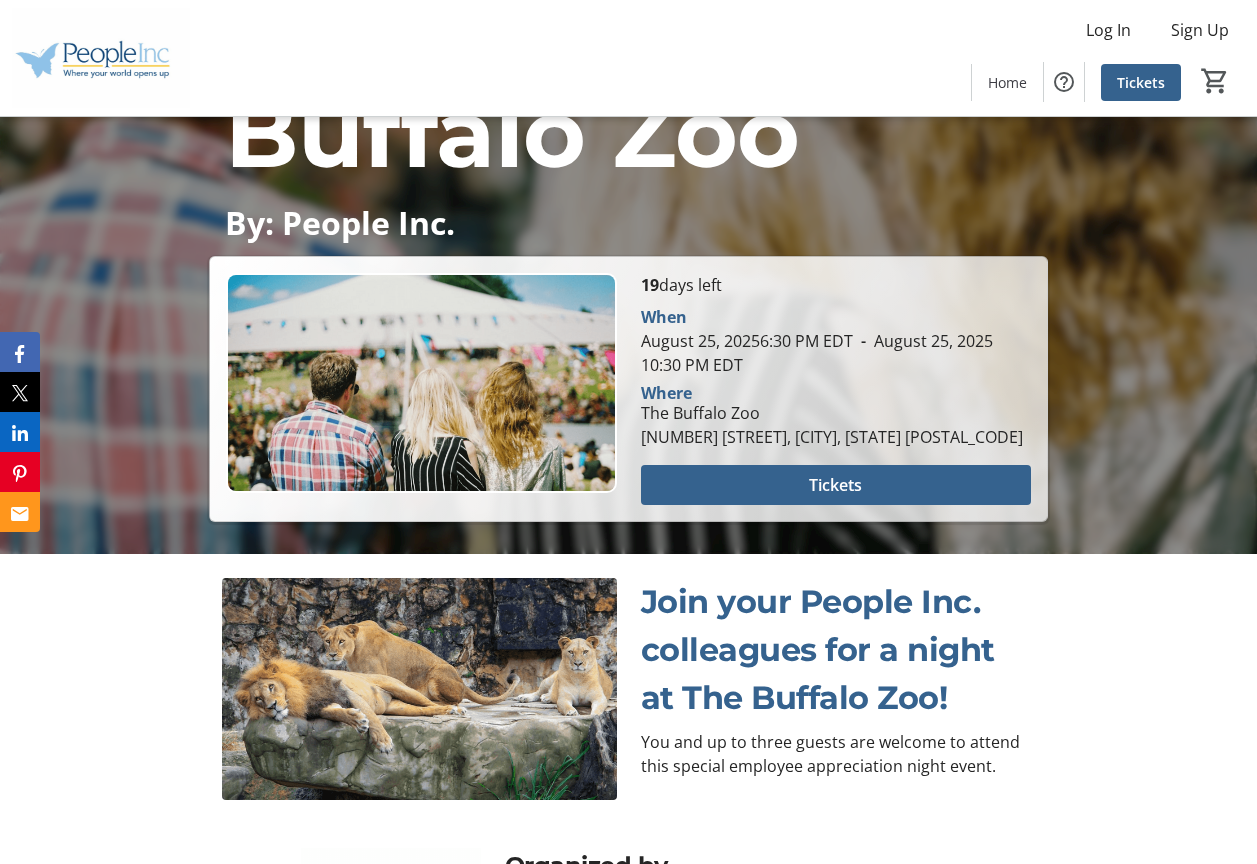 scroll, scrollTop: 0, scrollLeft: 0, axis: both 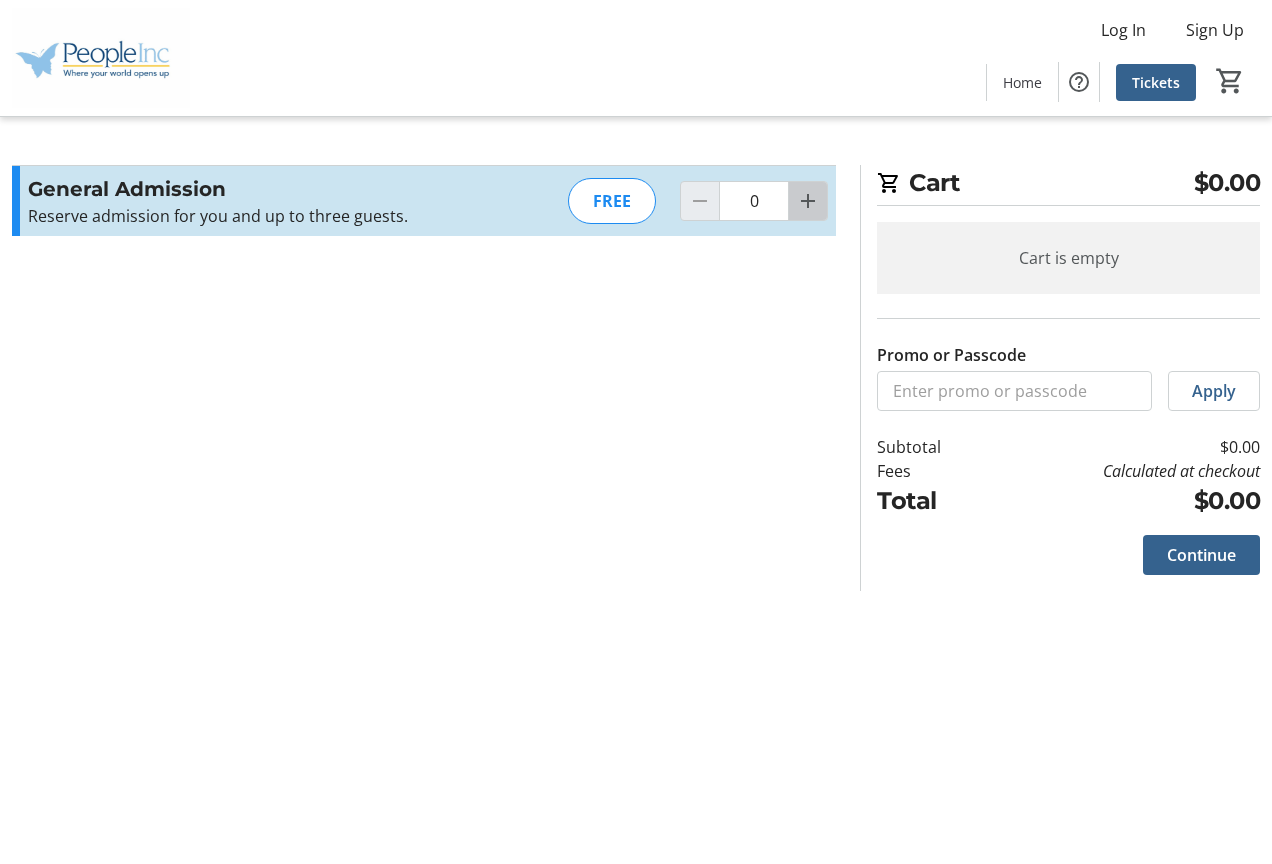 click 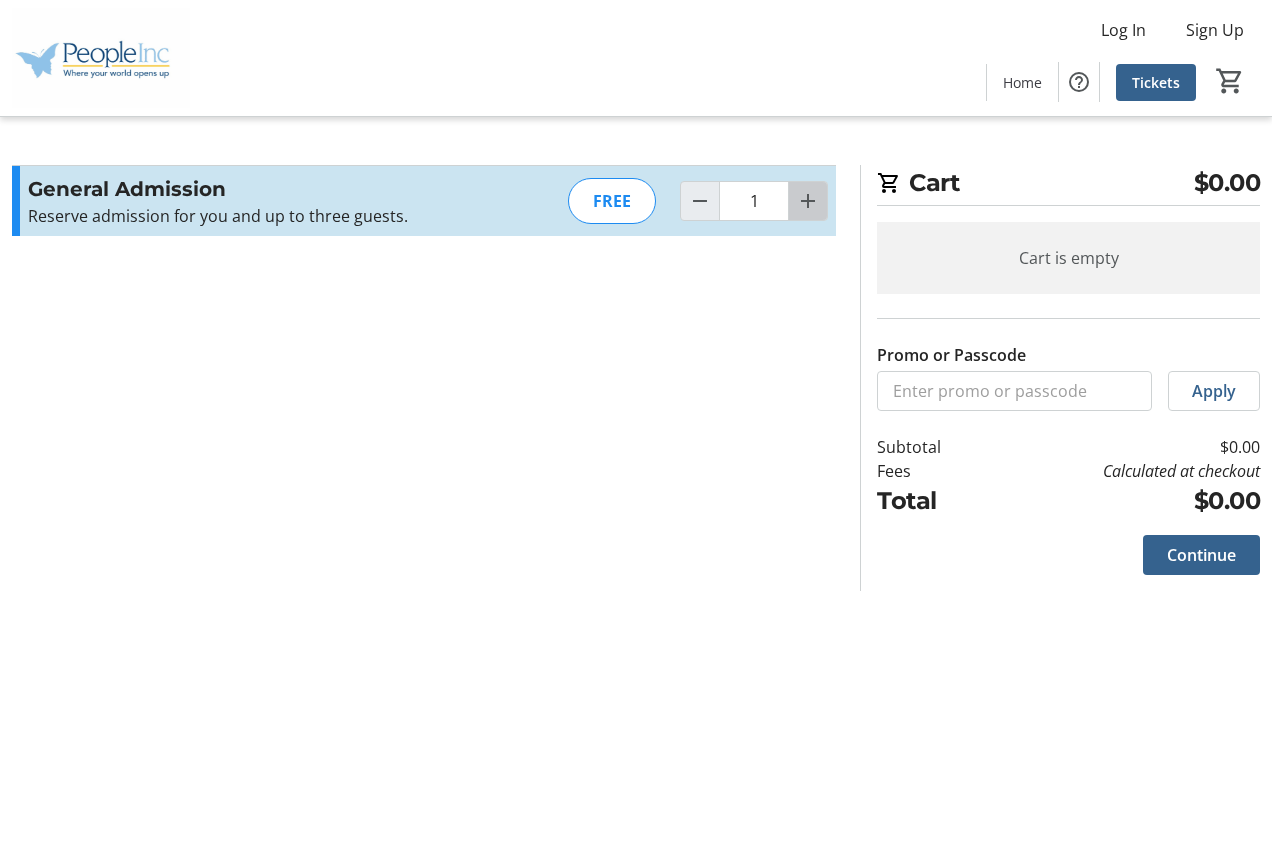 click 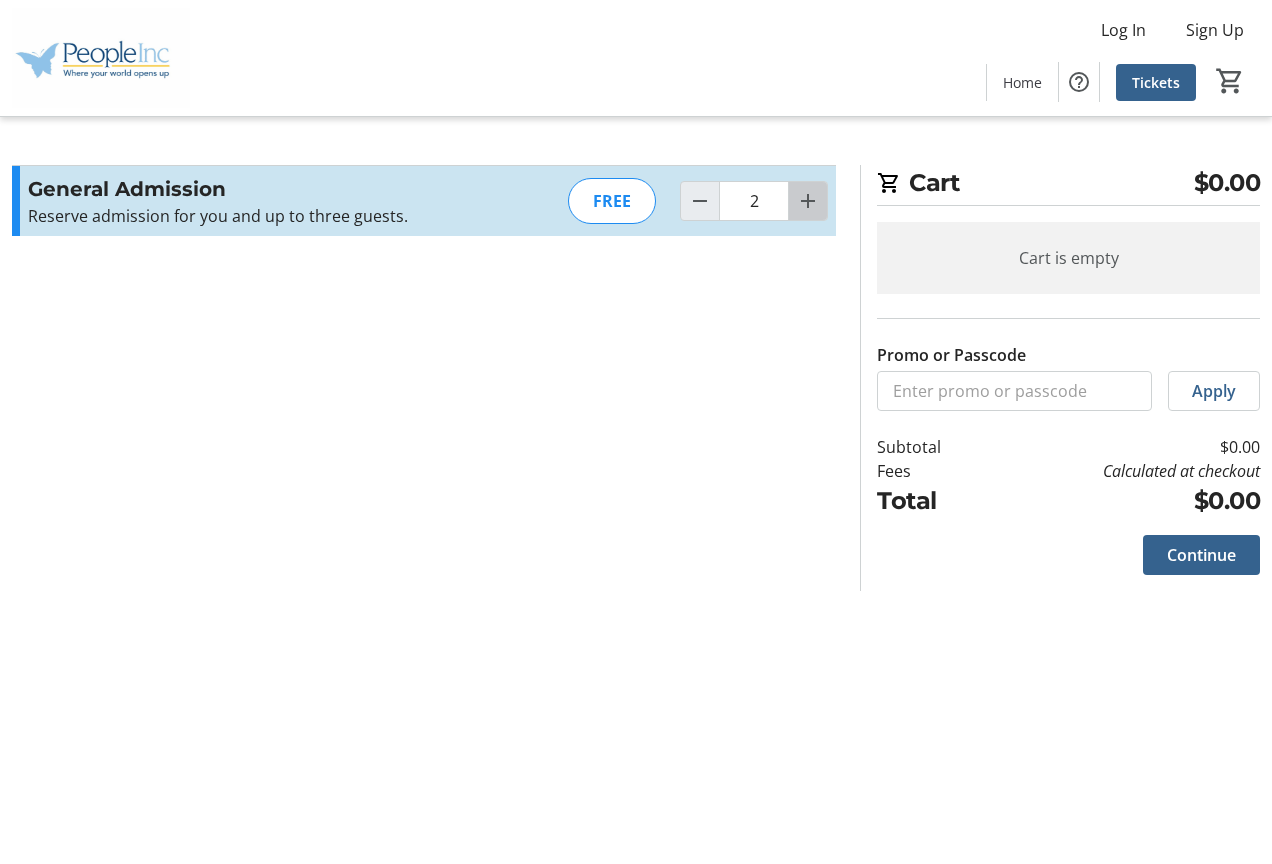 click 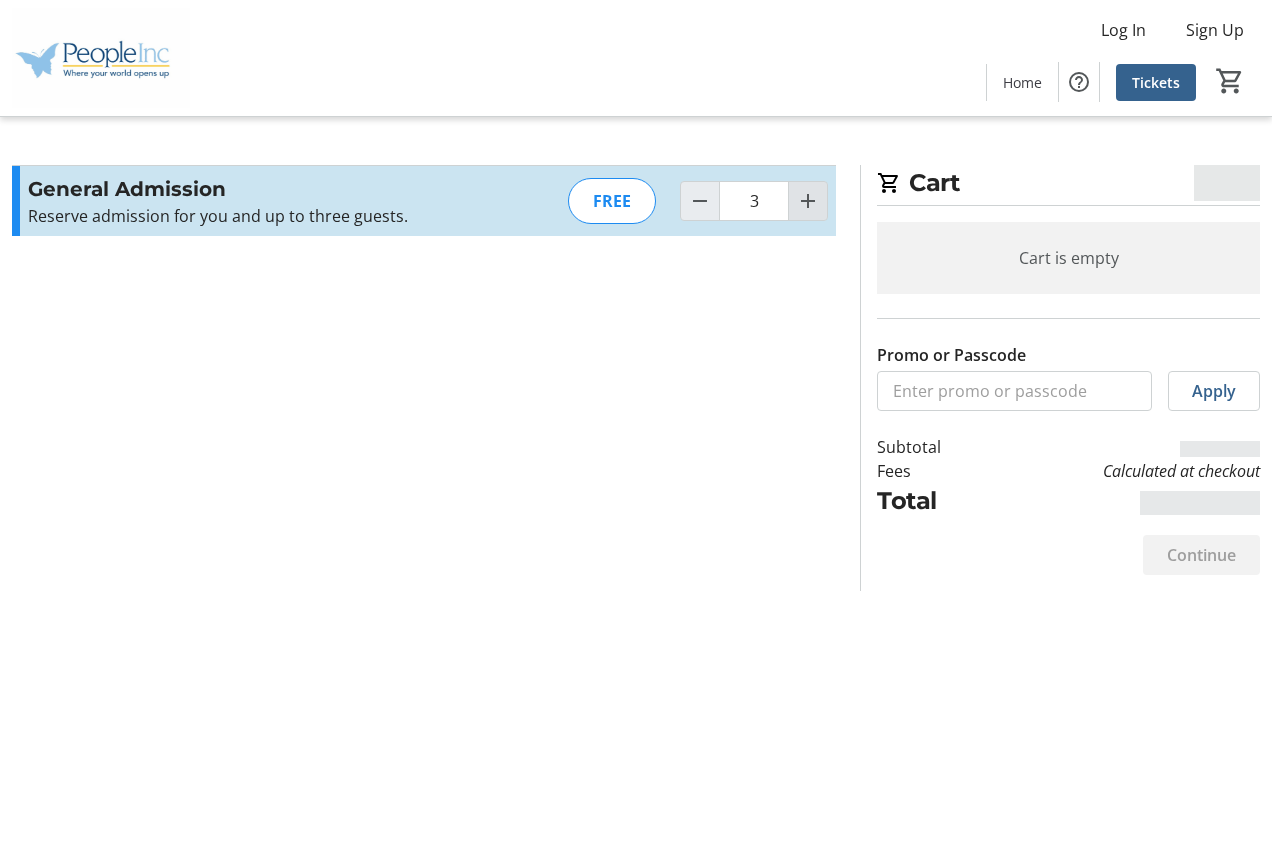click 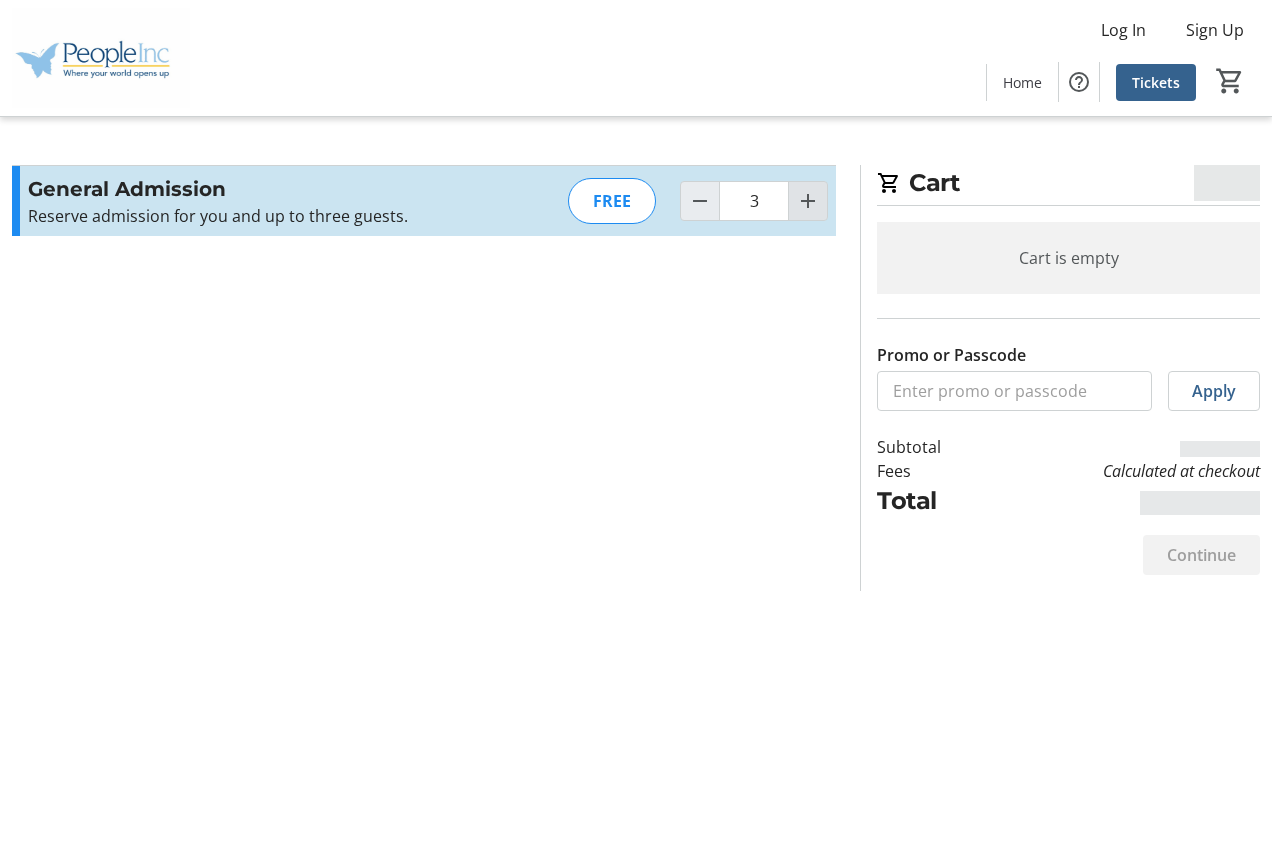 type on "4" 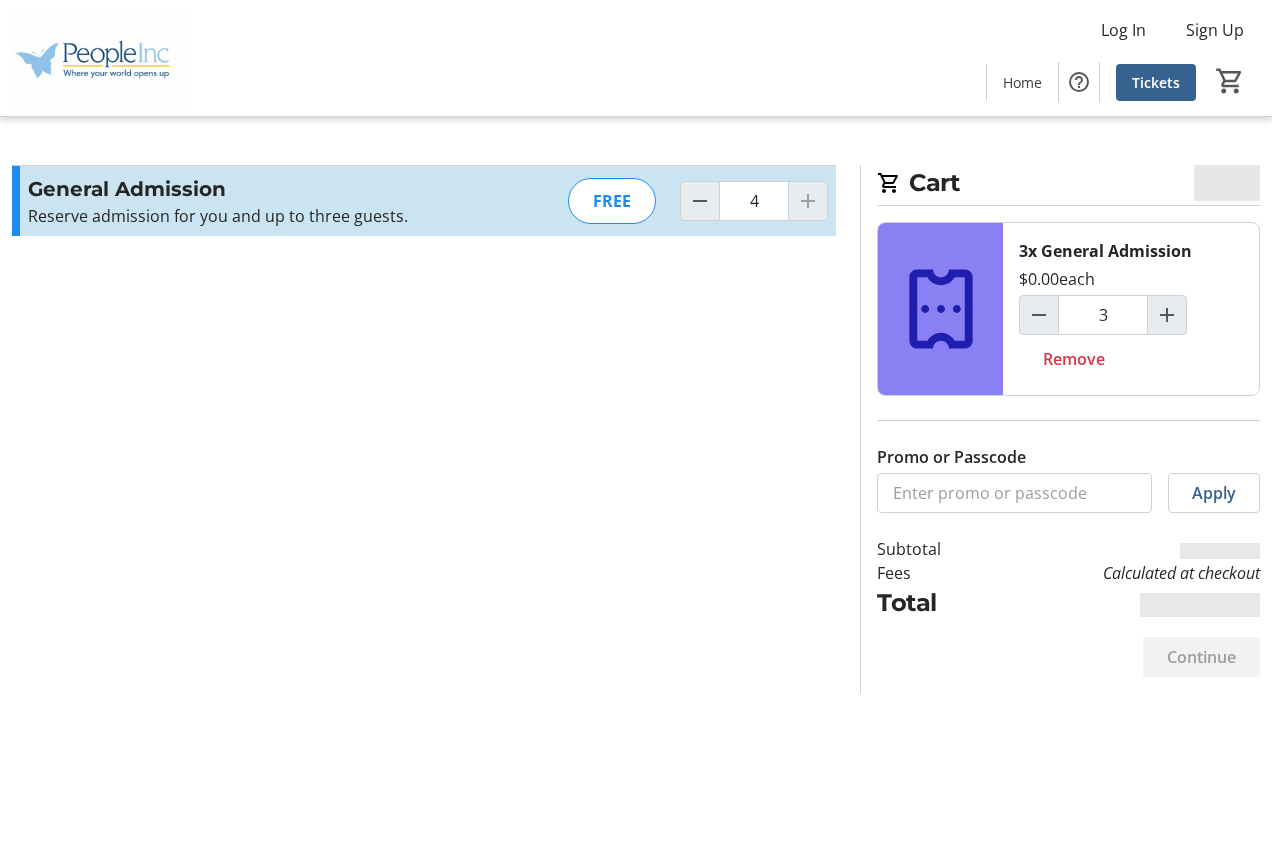 type on "4" 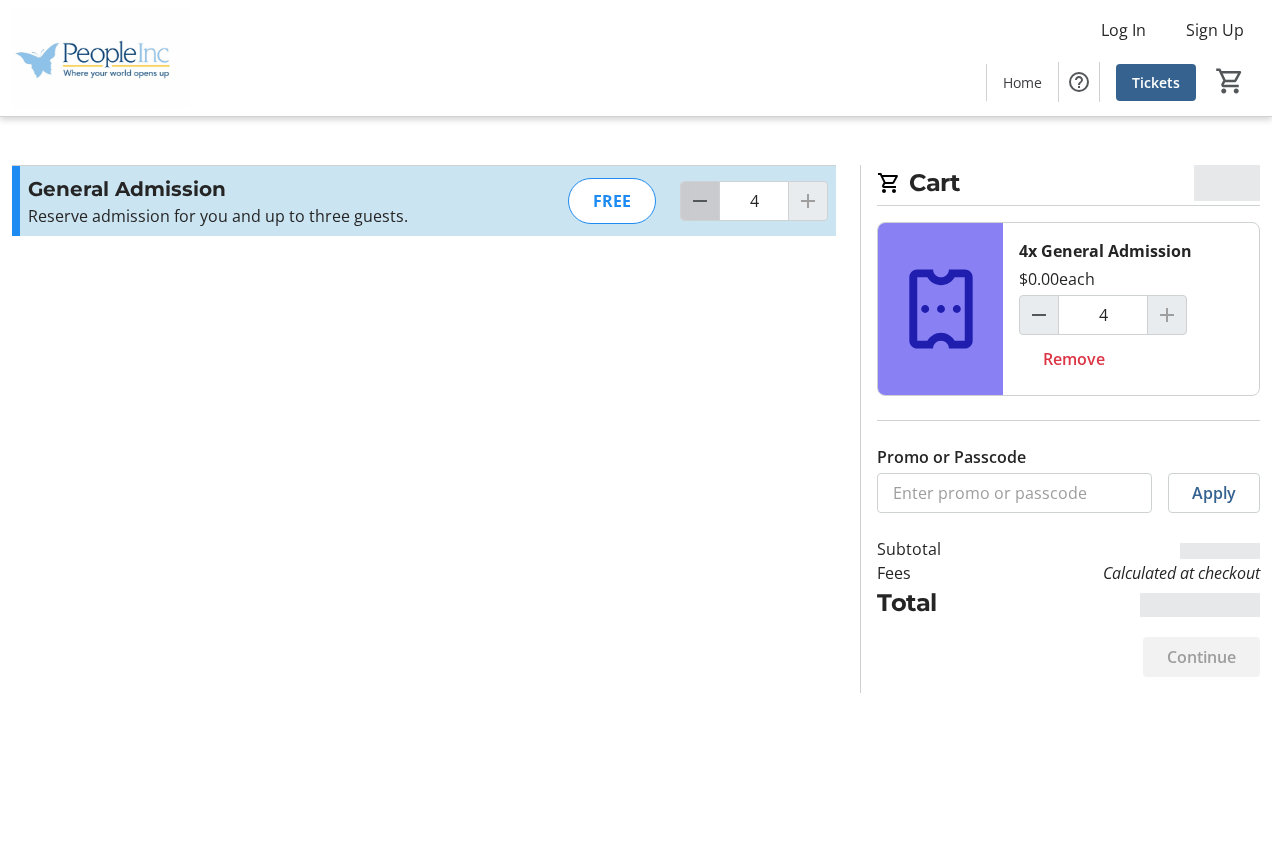 click 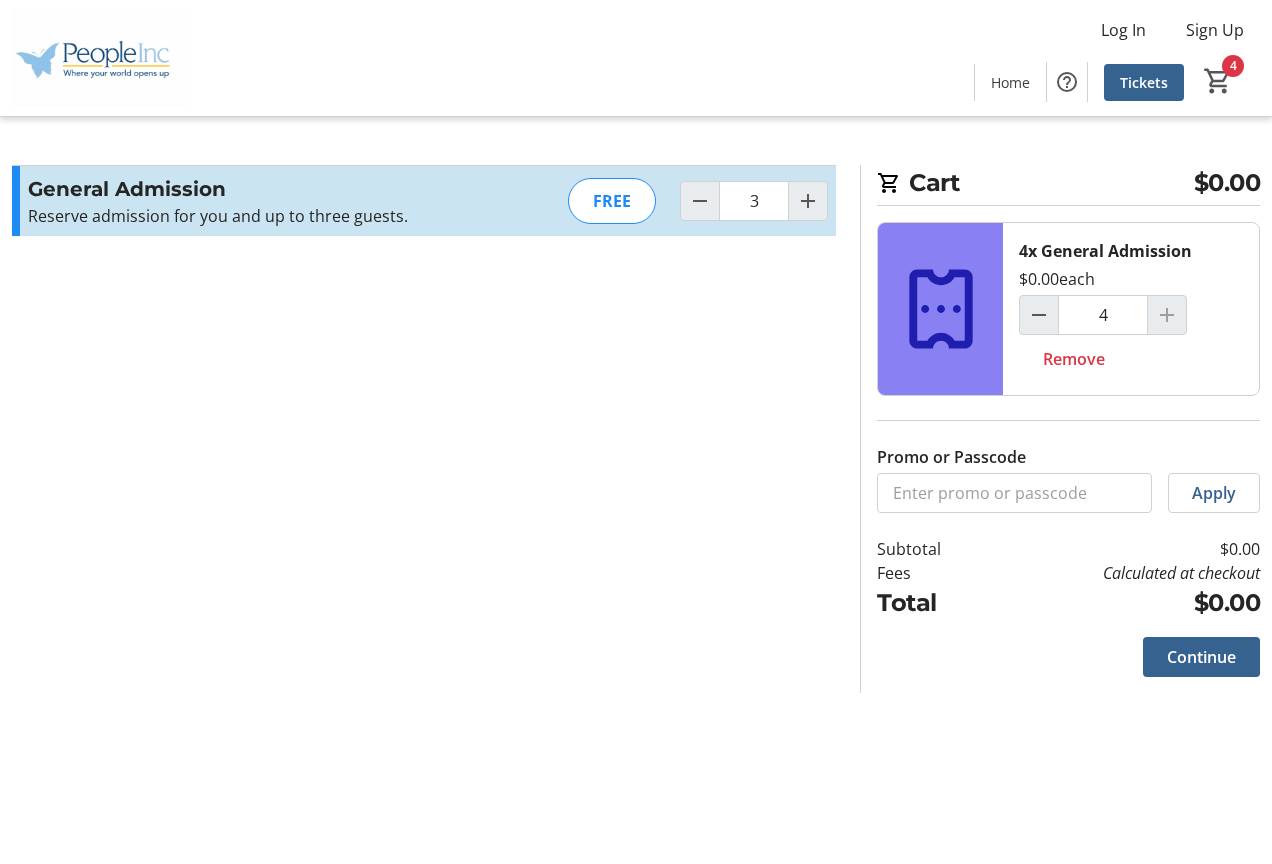 type on "3" 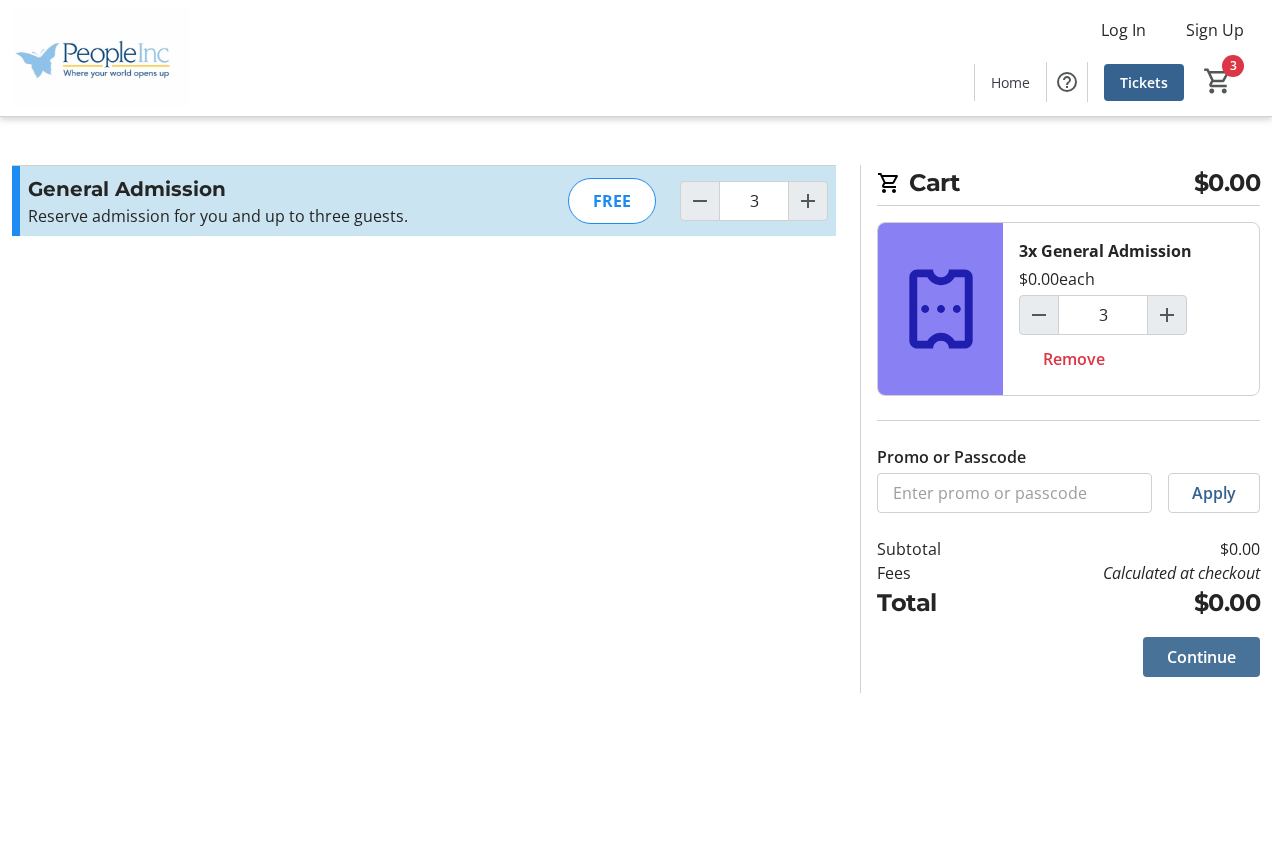 click on "Continue" 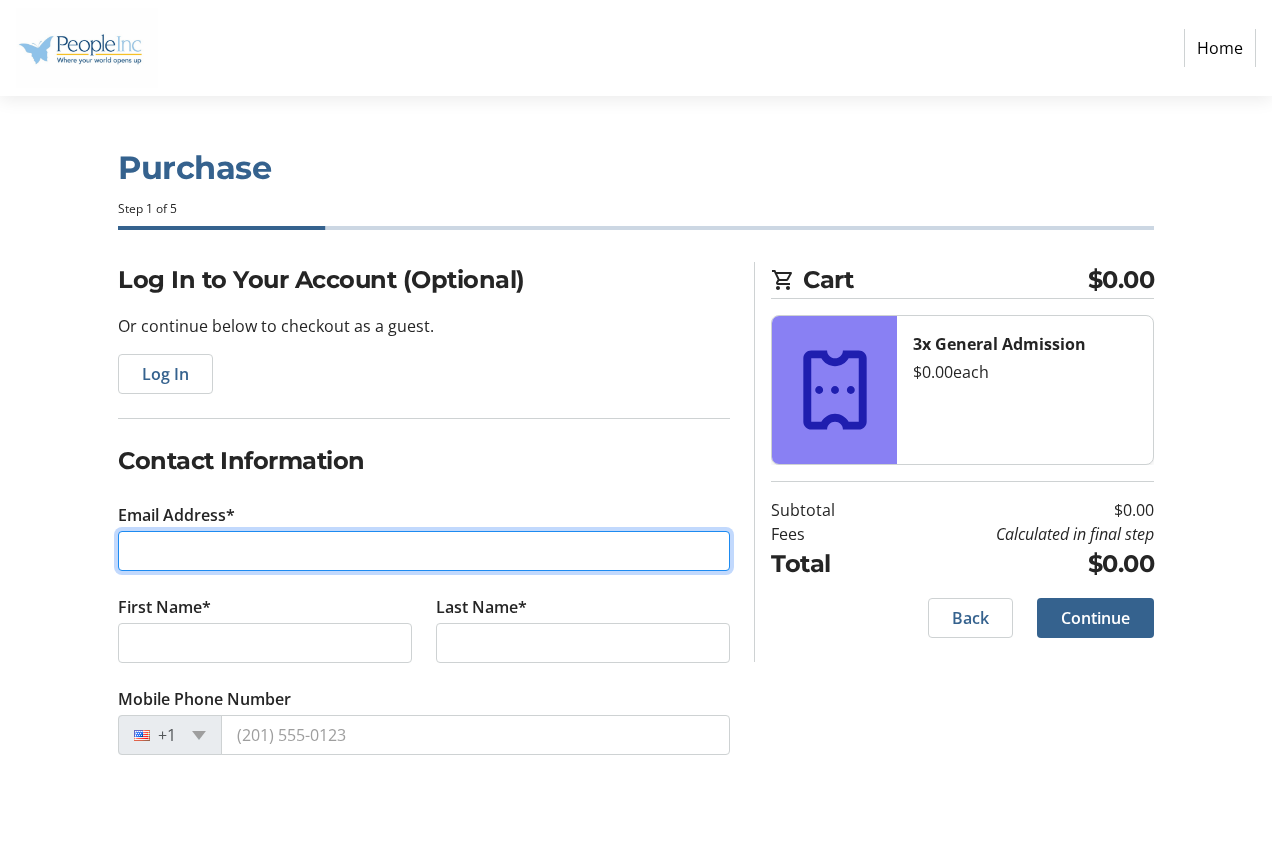 click on "Email Address*" at bounding box center (424, 551) 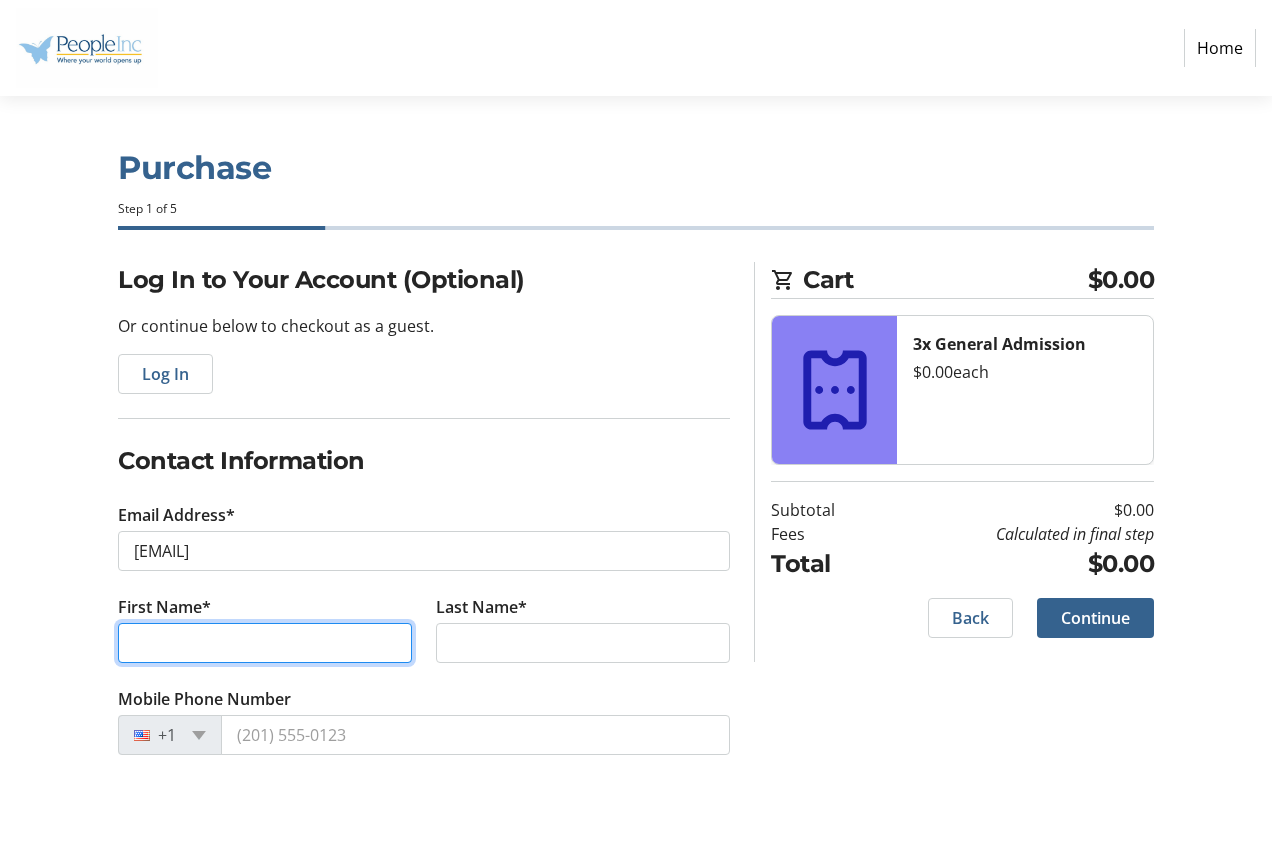 type on "[FIRST]" 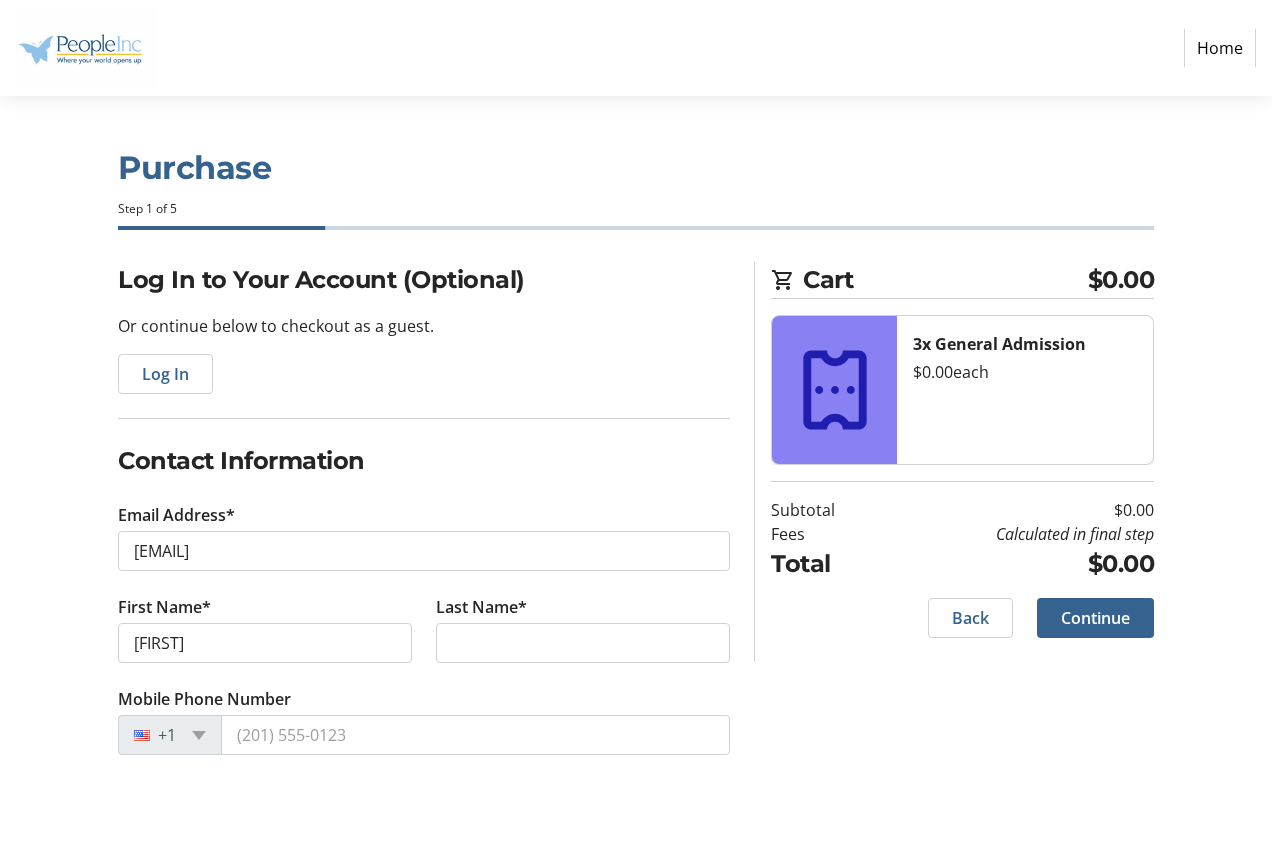 type on "[LAST]" 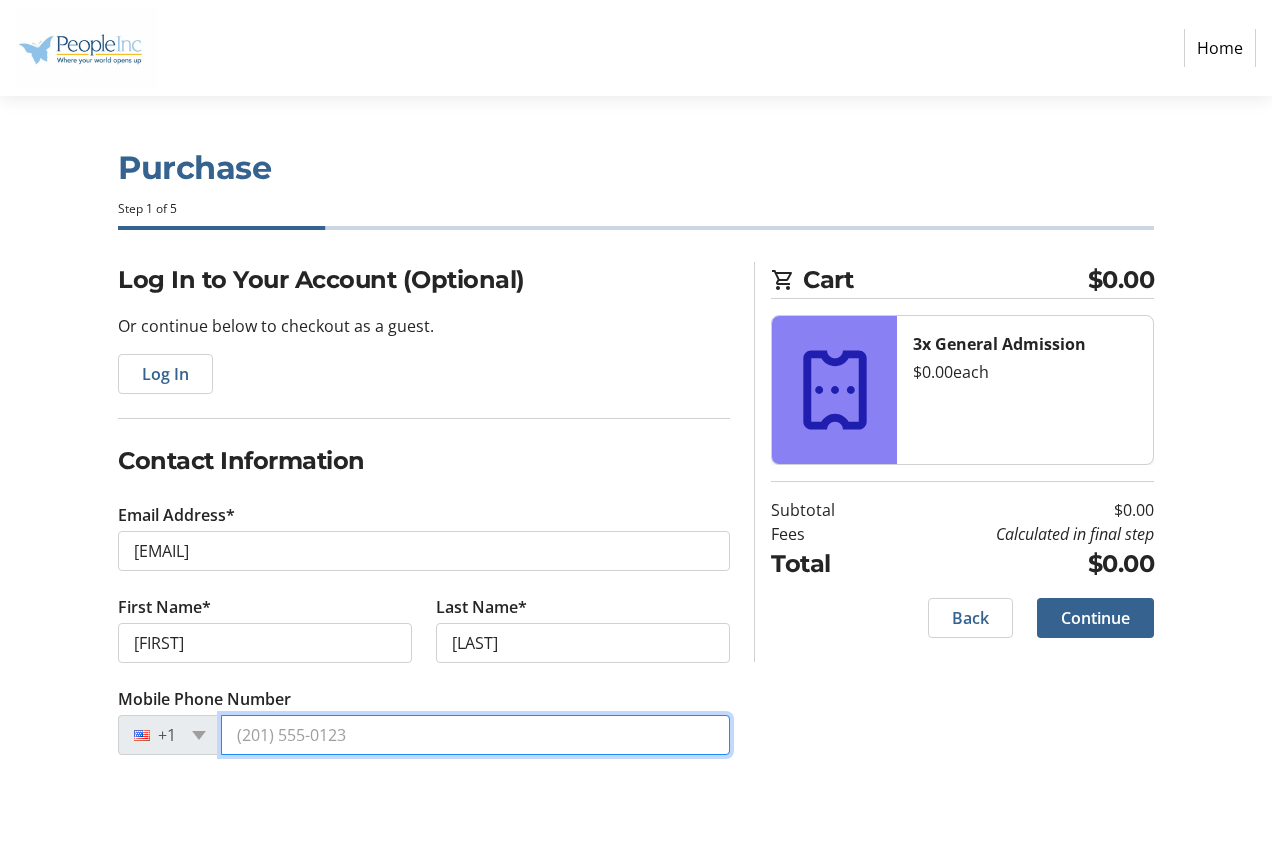 type on "[PHONE]" 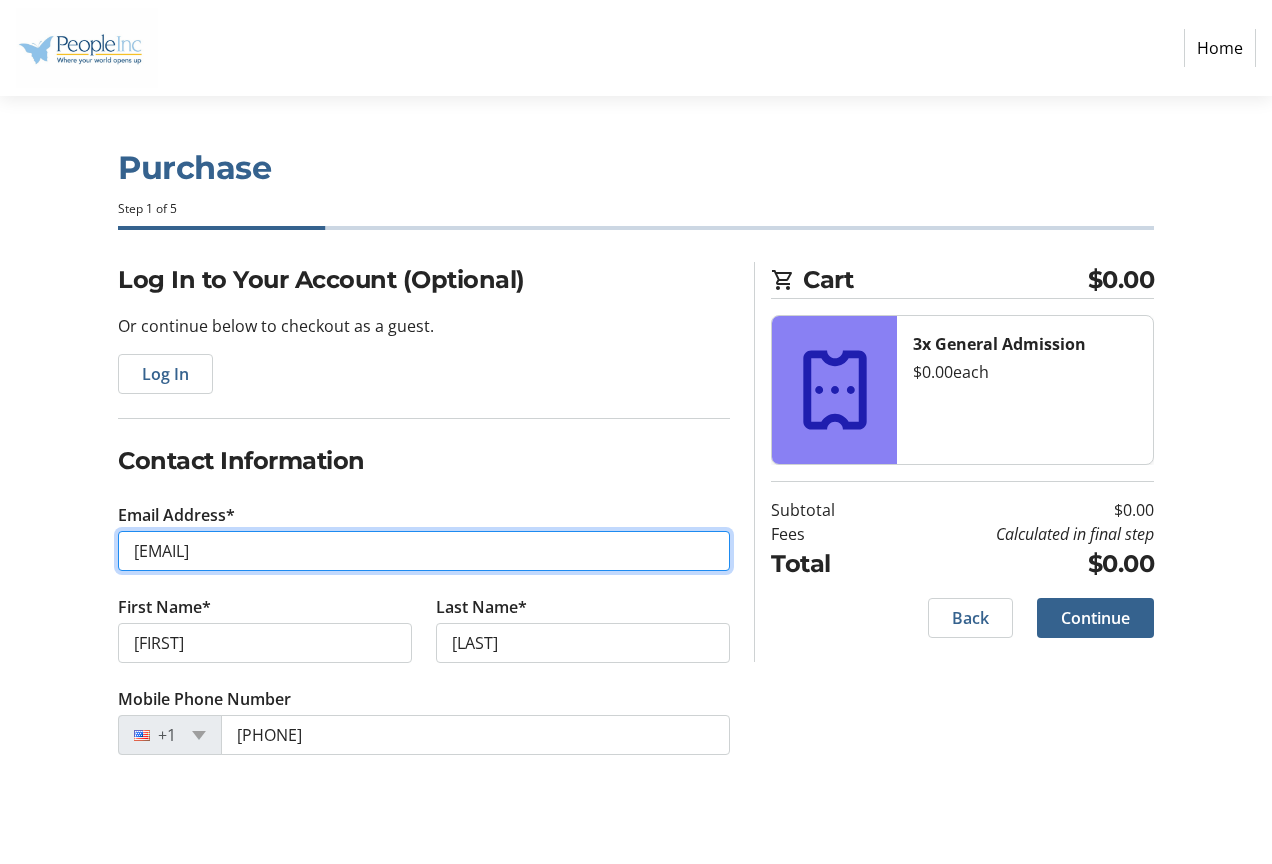 type on "[EMAIL]" 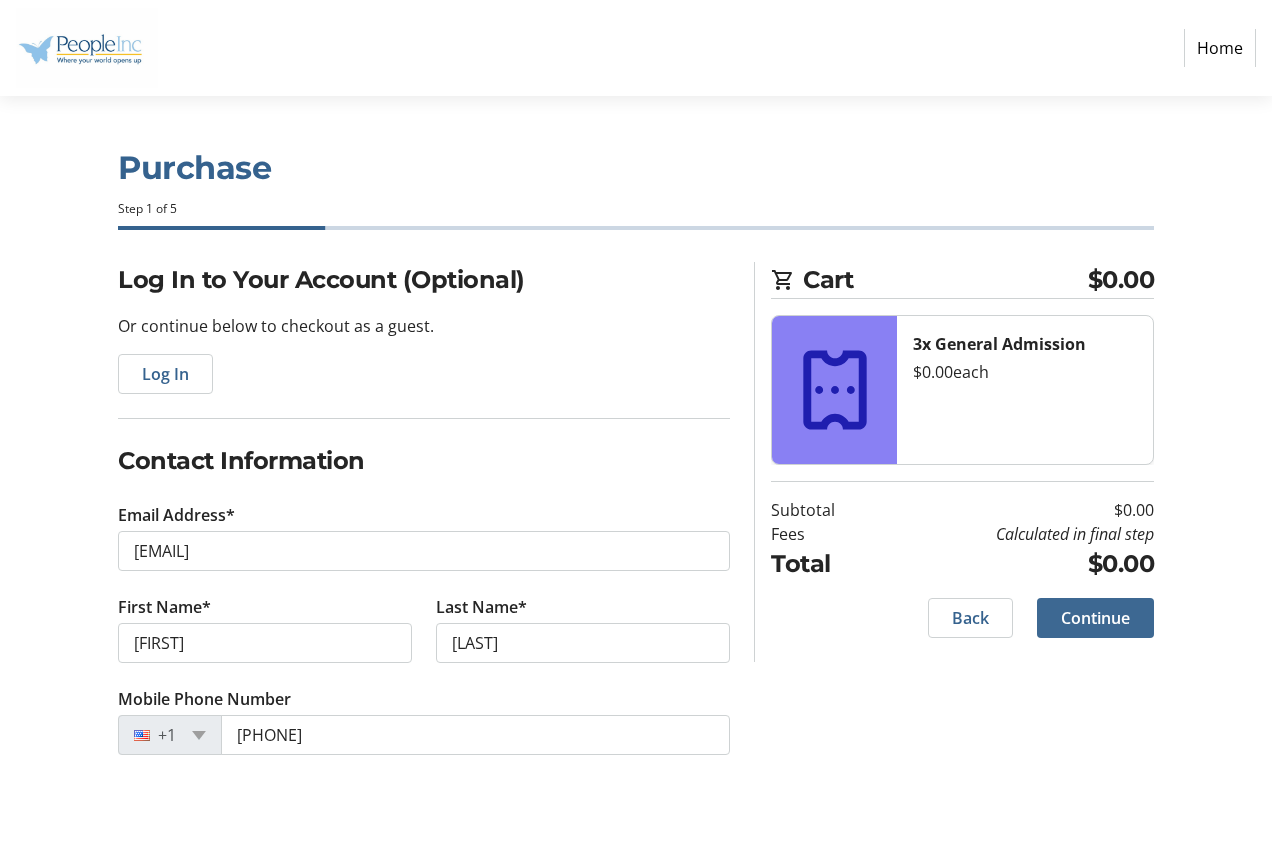 click on "Continue" 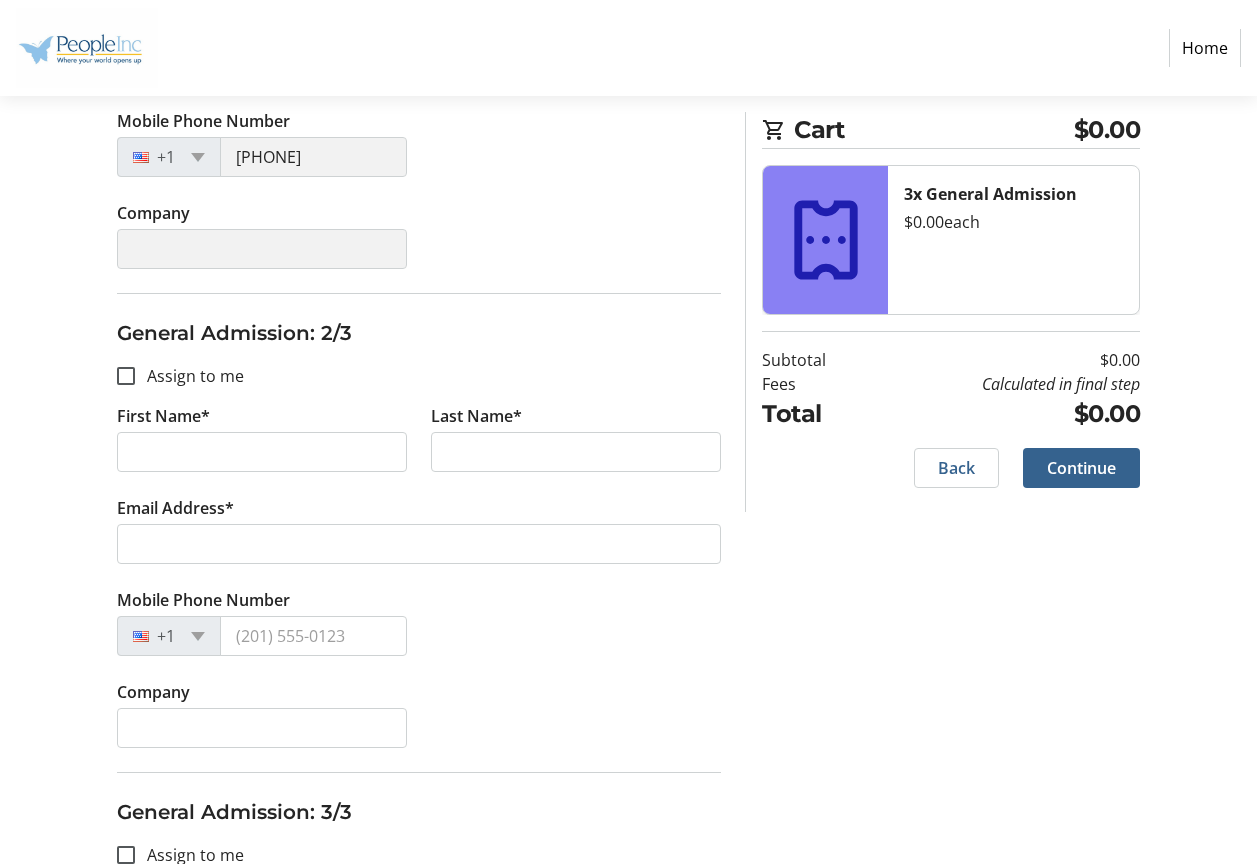 scroll, scrollTop: 600, scrollLeft: 0, axis: vertical 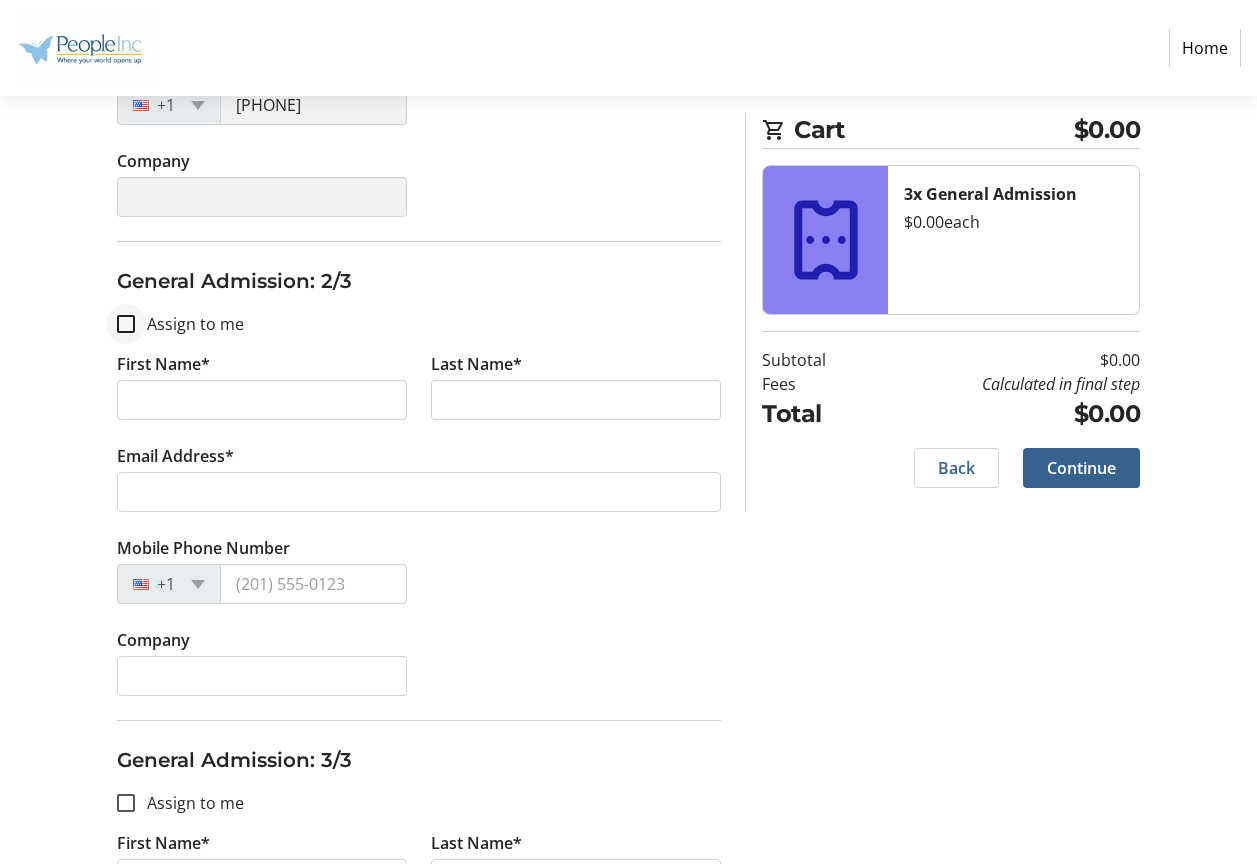click at bounding box center (126, 324) 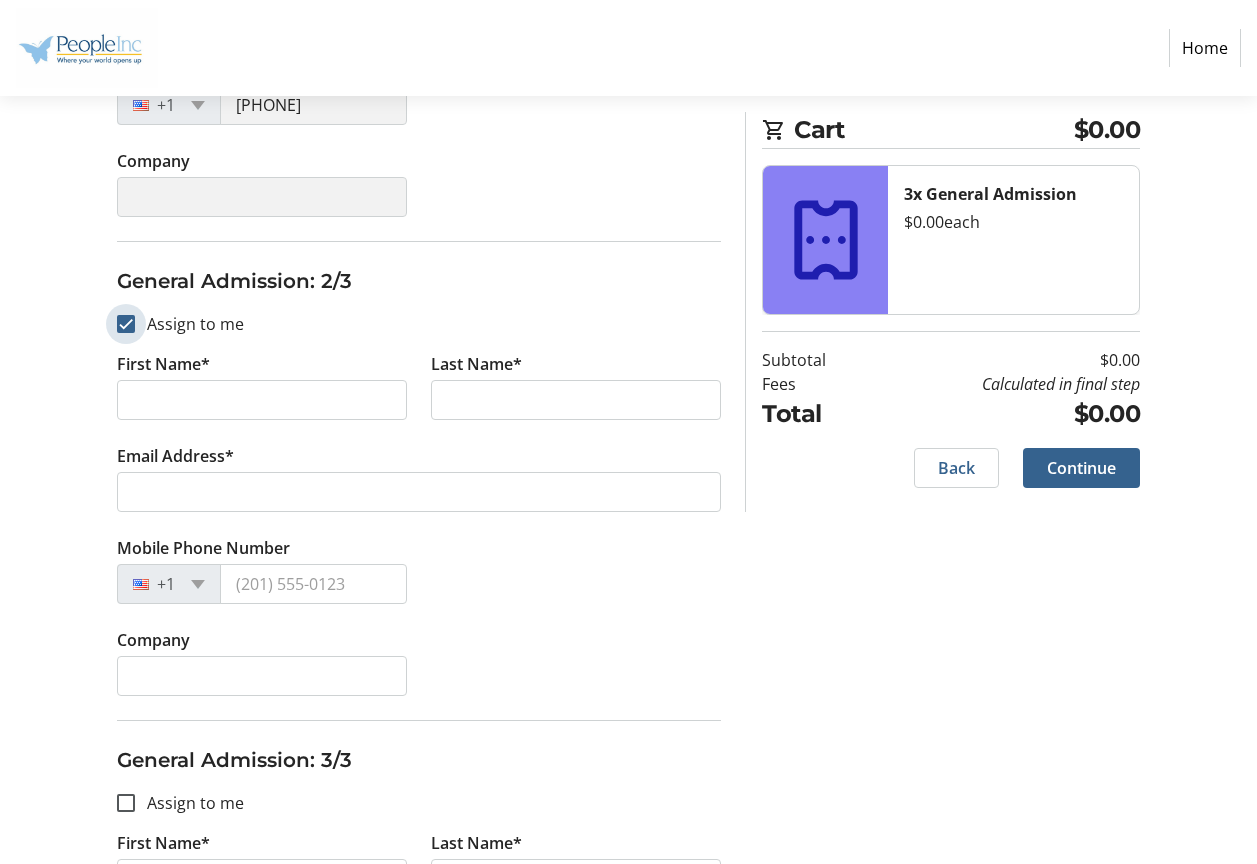 checkbox on "true" 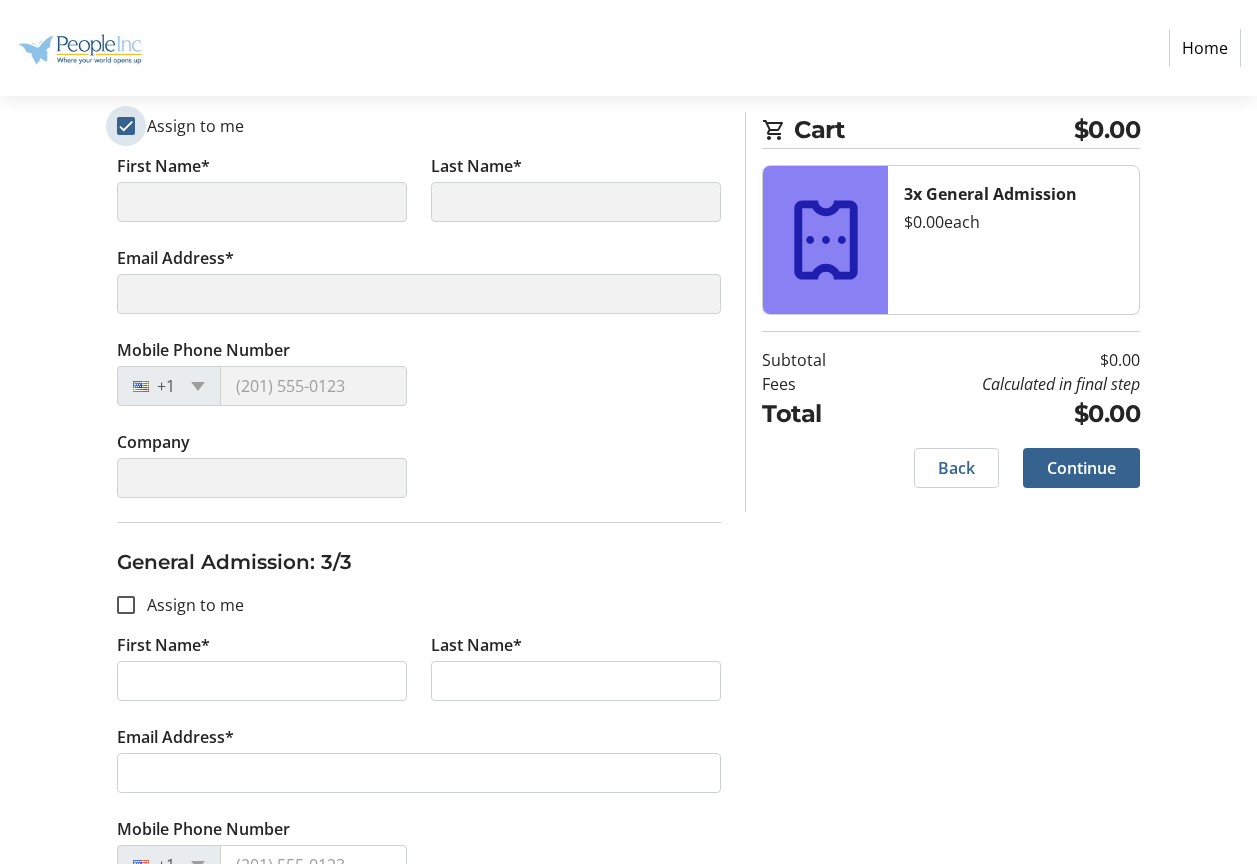 scroll, scrollTop: 800, scrollLeft: 0, axis: vertical 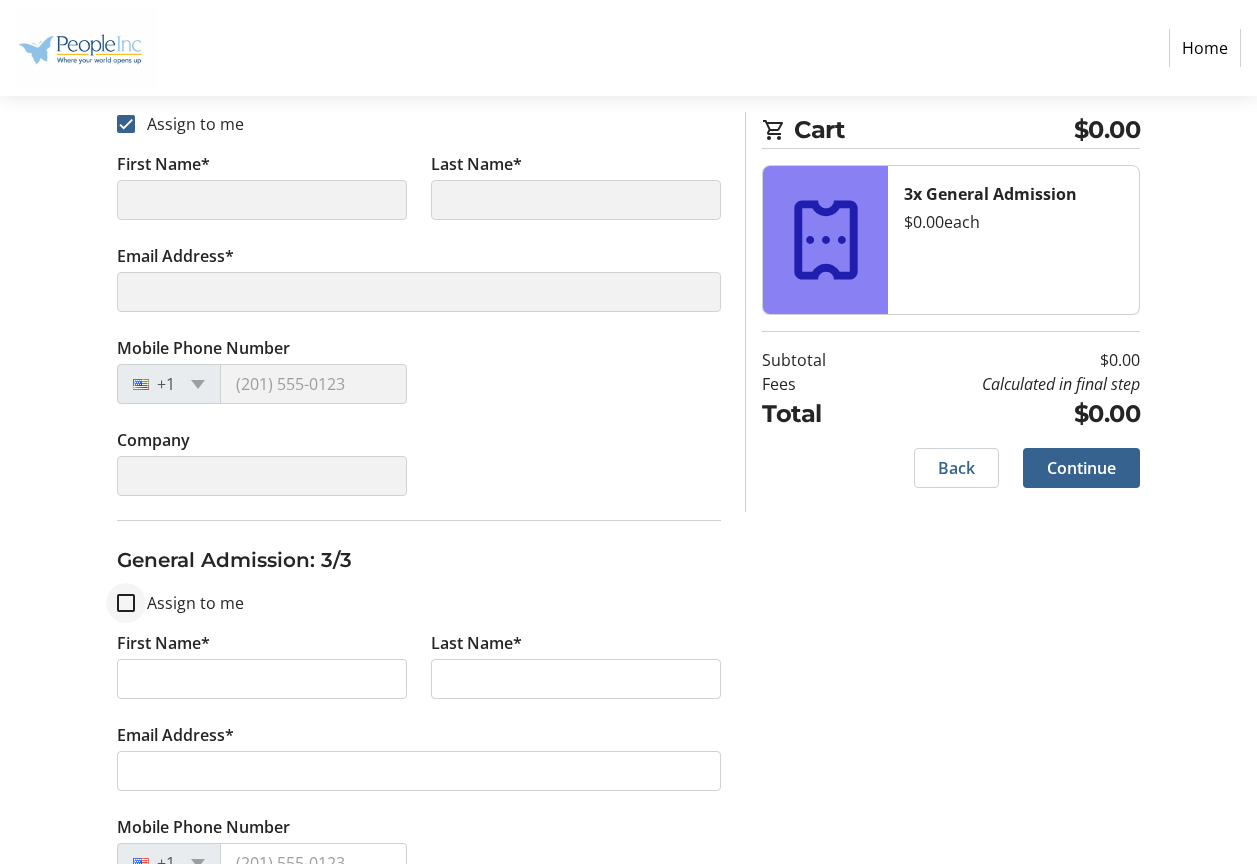 type on "[FIRST]" 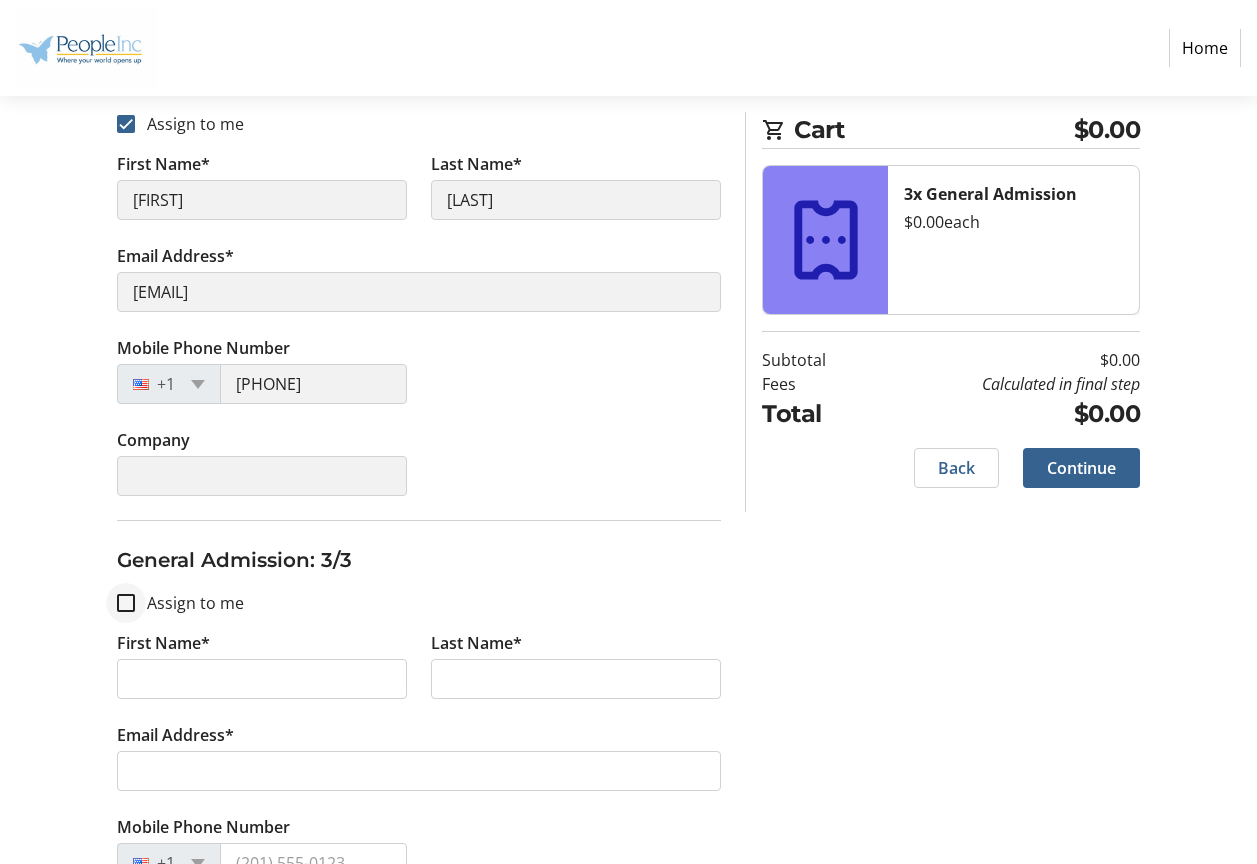 click at bounding box center [126, 603] 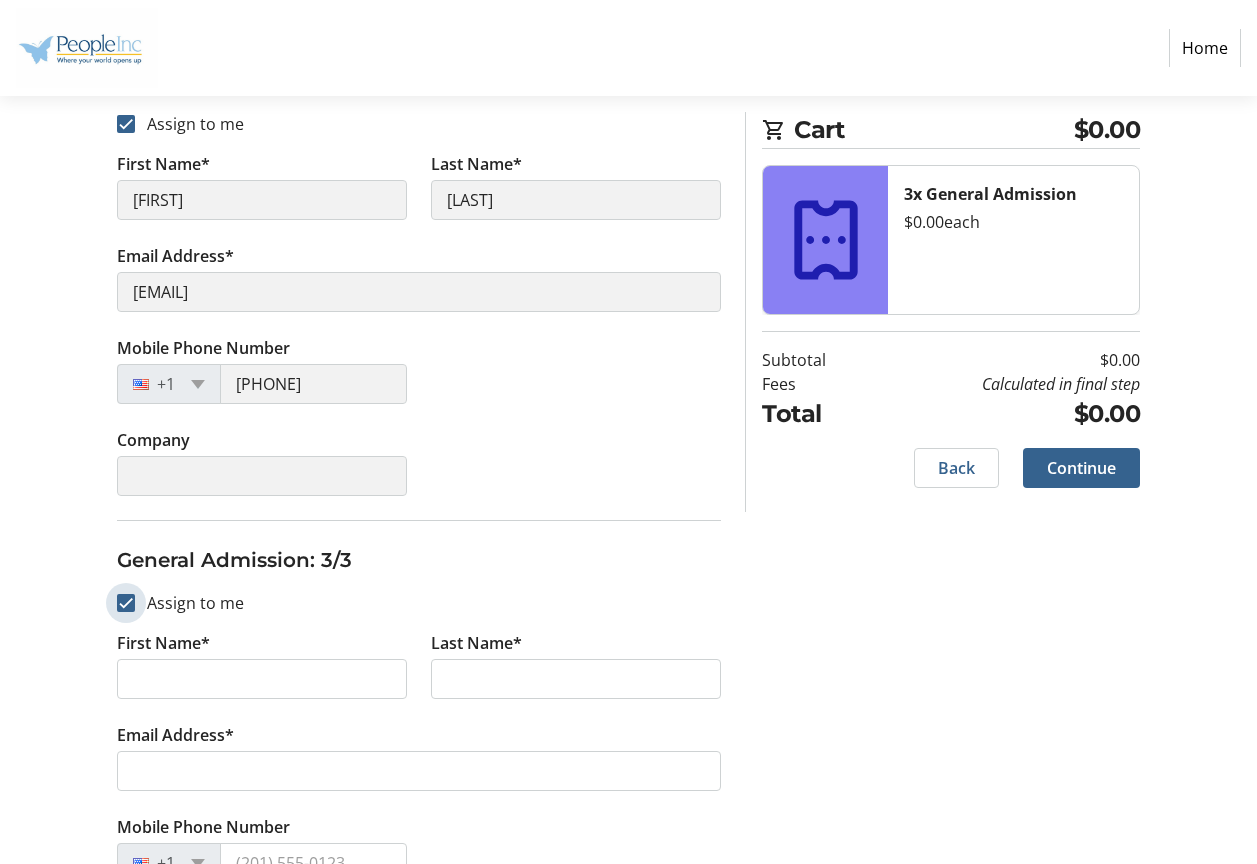 checkbox on "true" 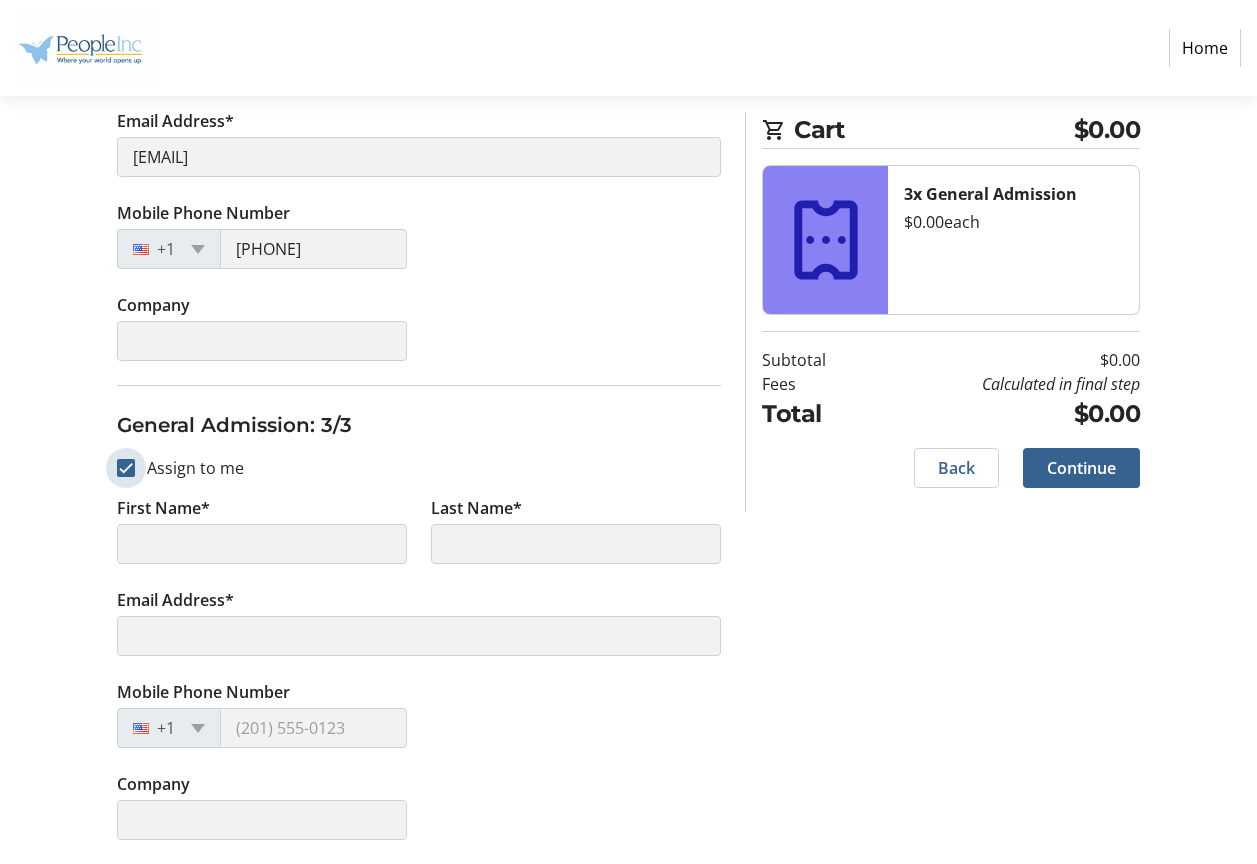 type on "[FIRST]" 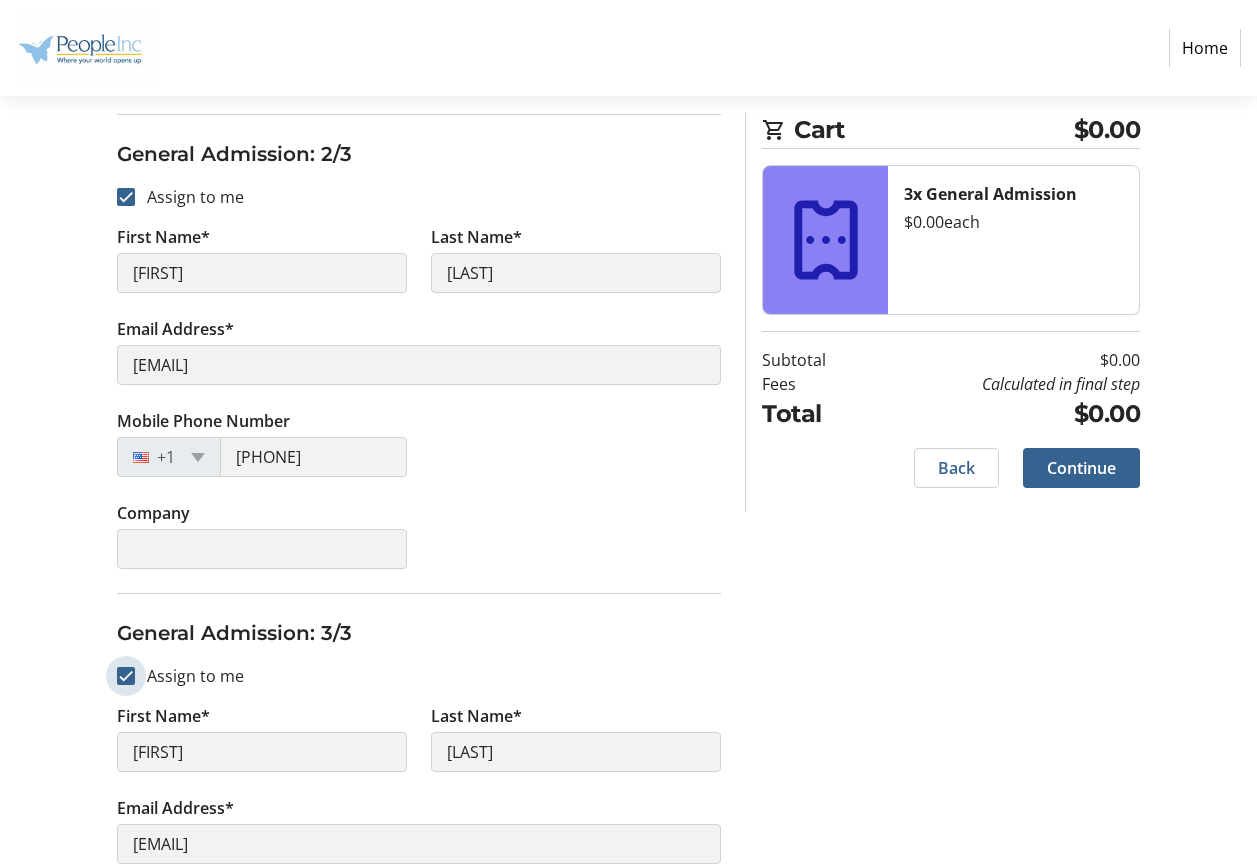 scroll, scrollTop: 735, scrollLeft: 0, axis: vertical 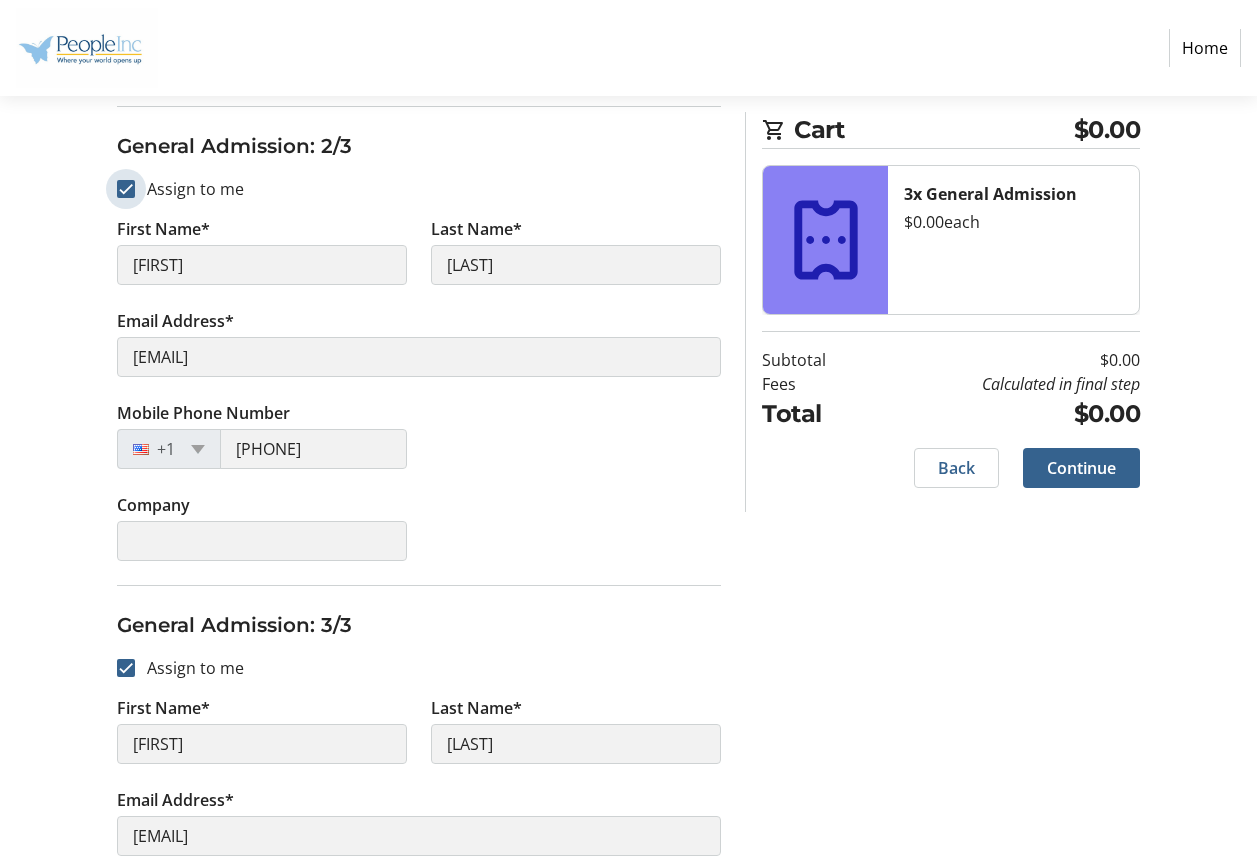 drag, startPoint x: 221, startPoint y: 351, endPoint x: 129, endPoint y: 187, distance: 188.04254 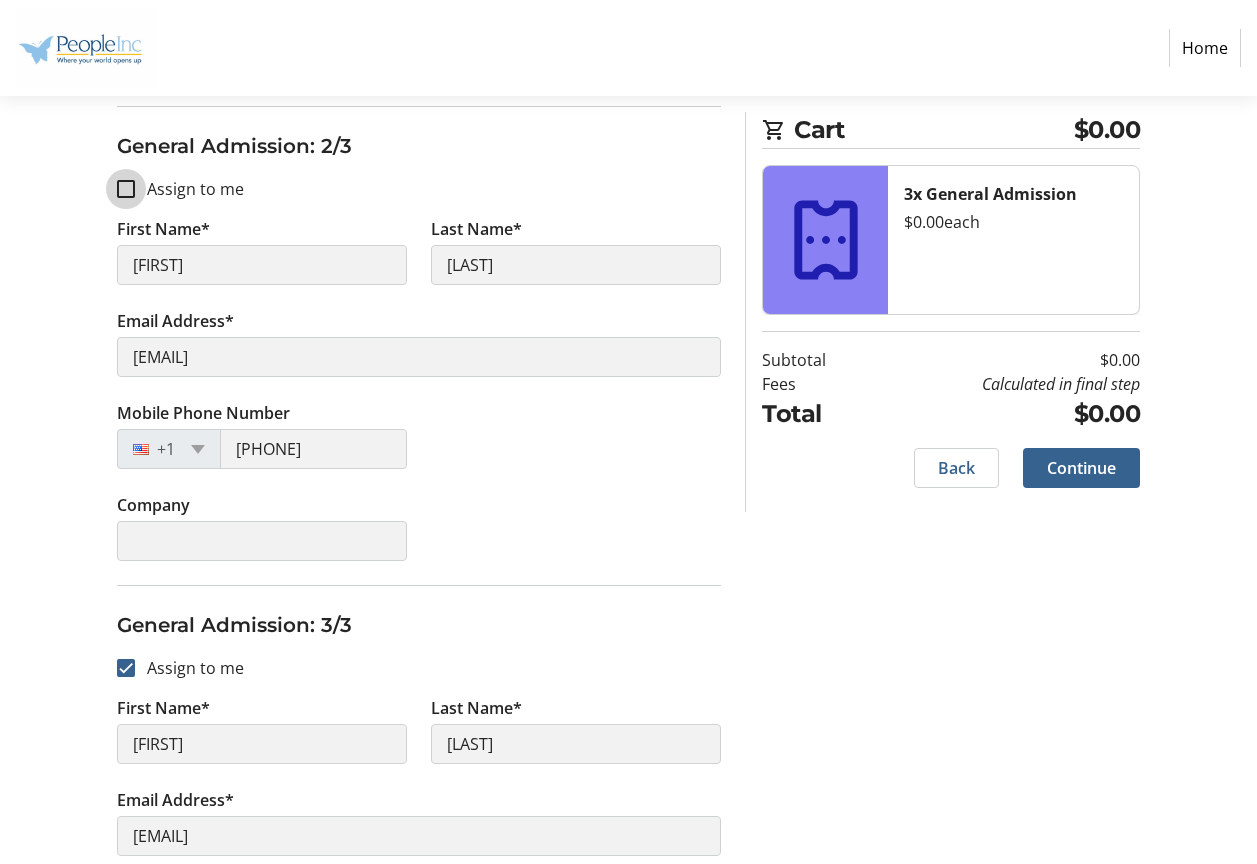 checkbox on "false" 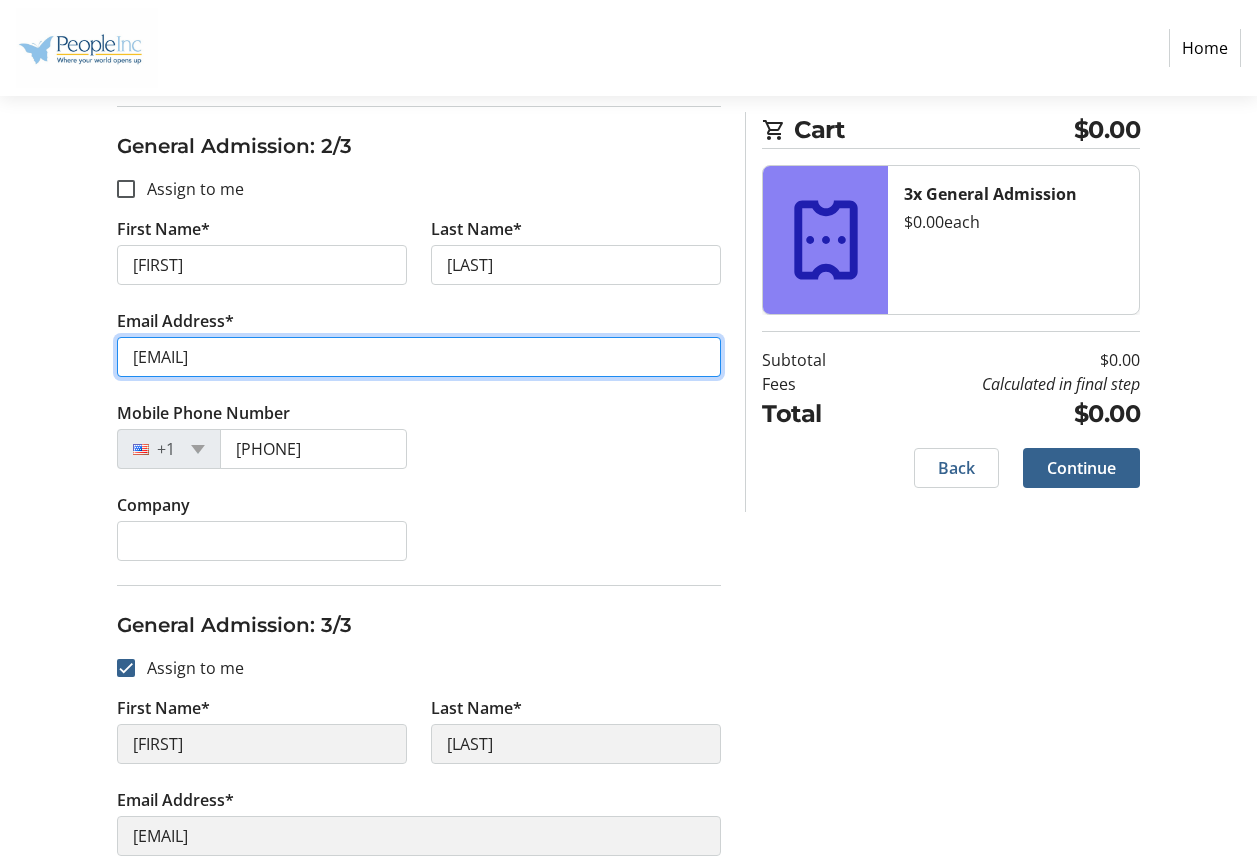 click on "[EMAIL]" at bounding box center (419, 357) 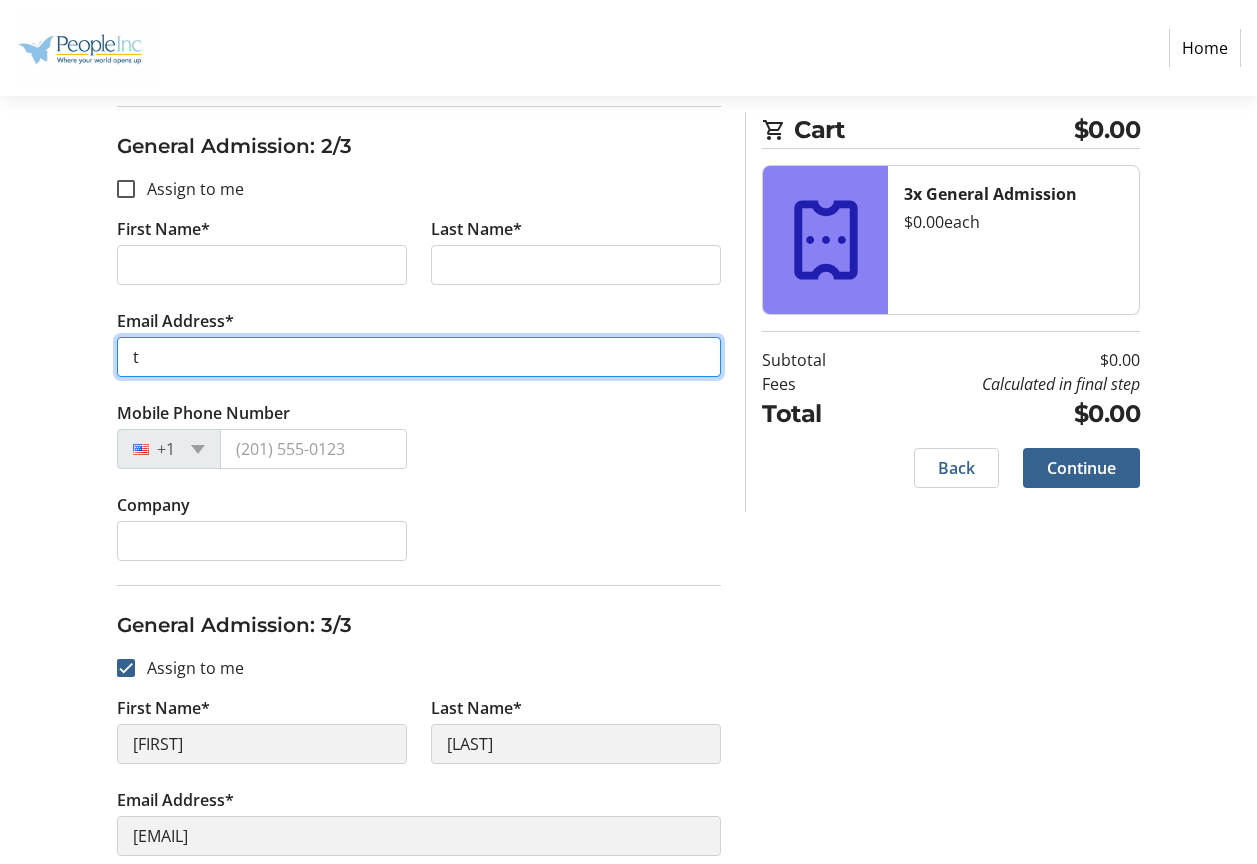 type on "[EMAIL]" 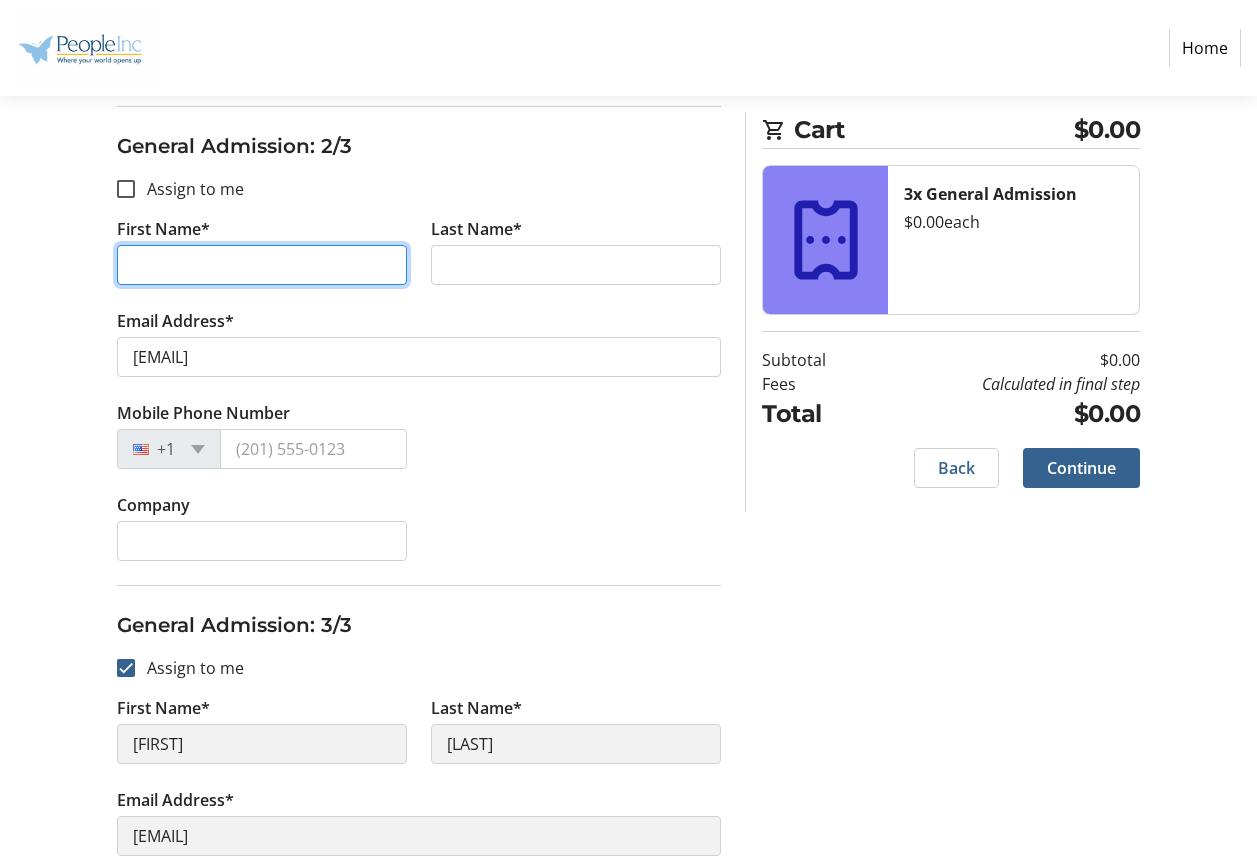 type on "[FIRST]" 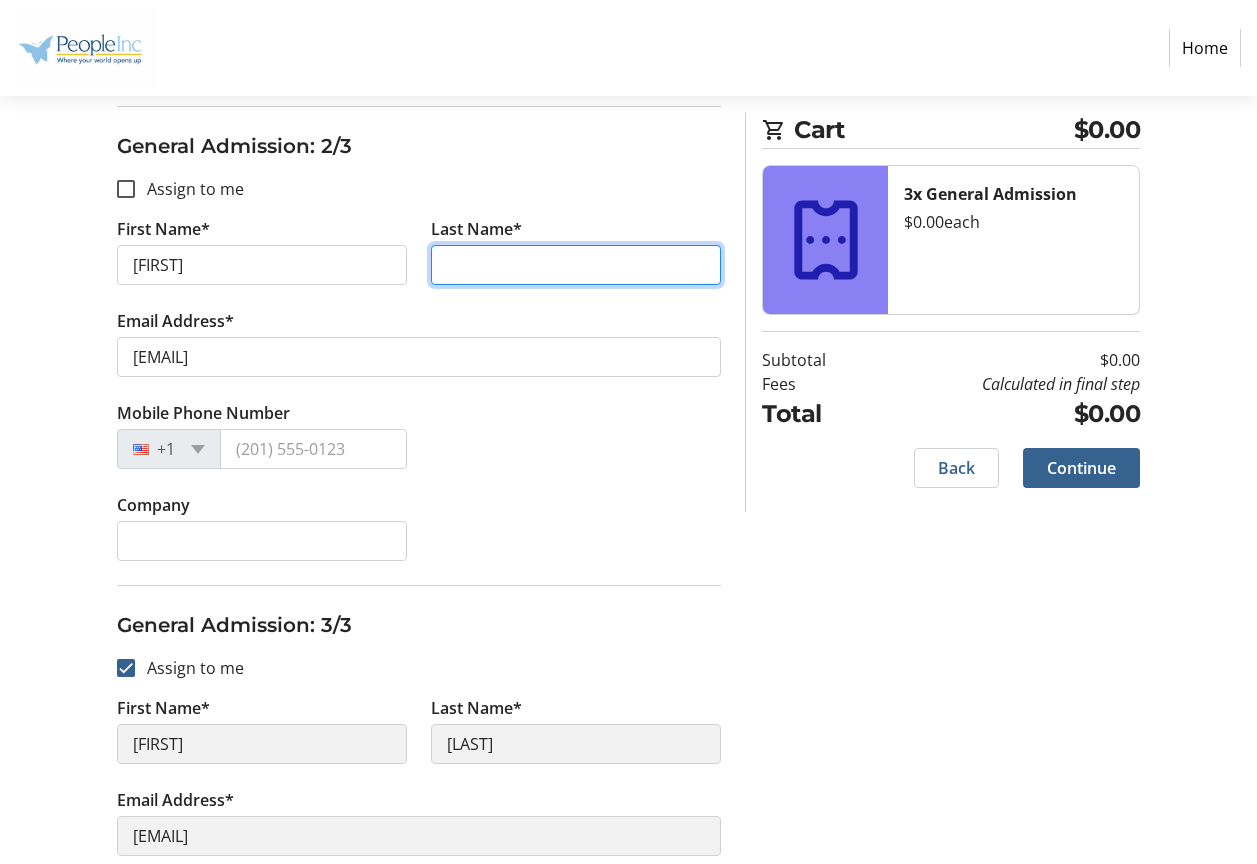 type on "[LAST]" 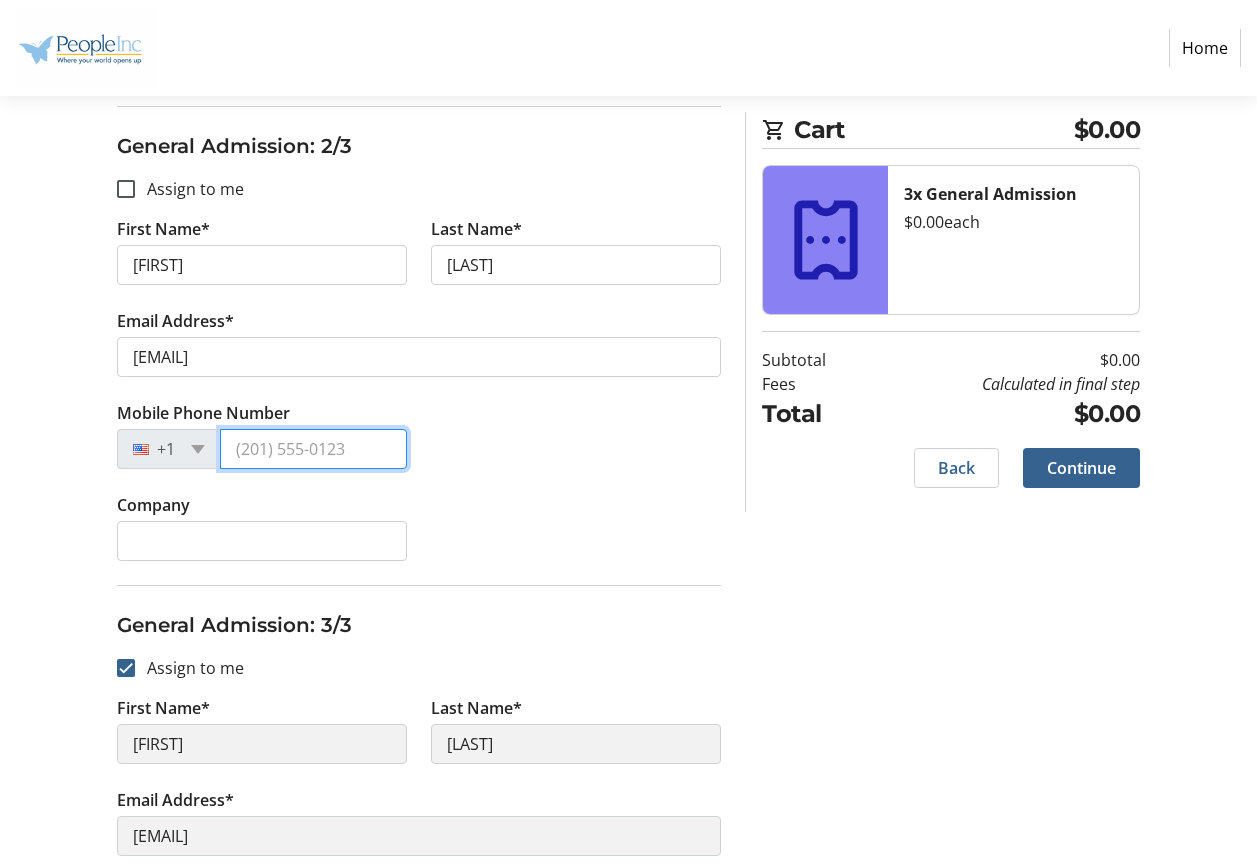 type on "[PHONE]" 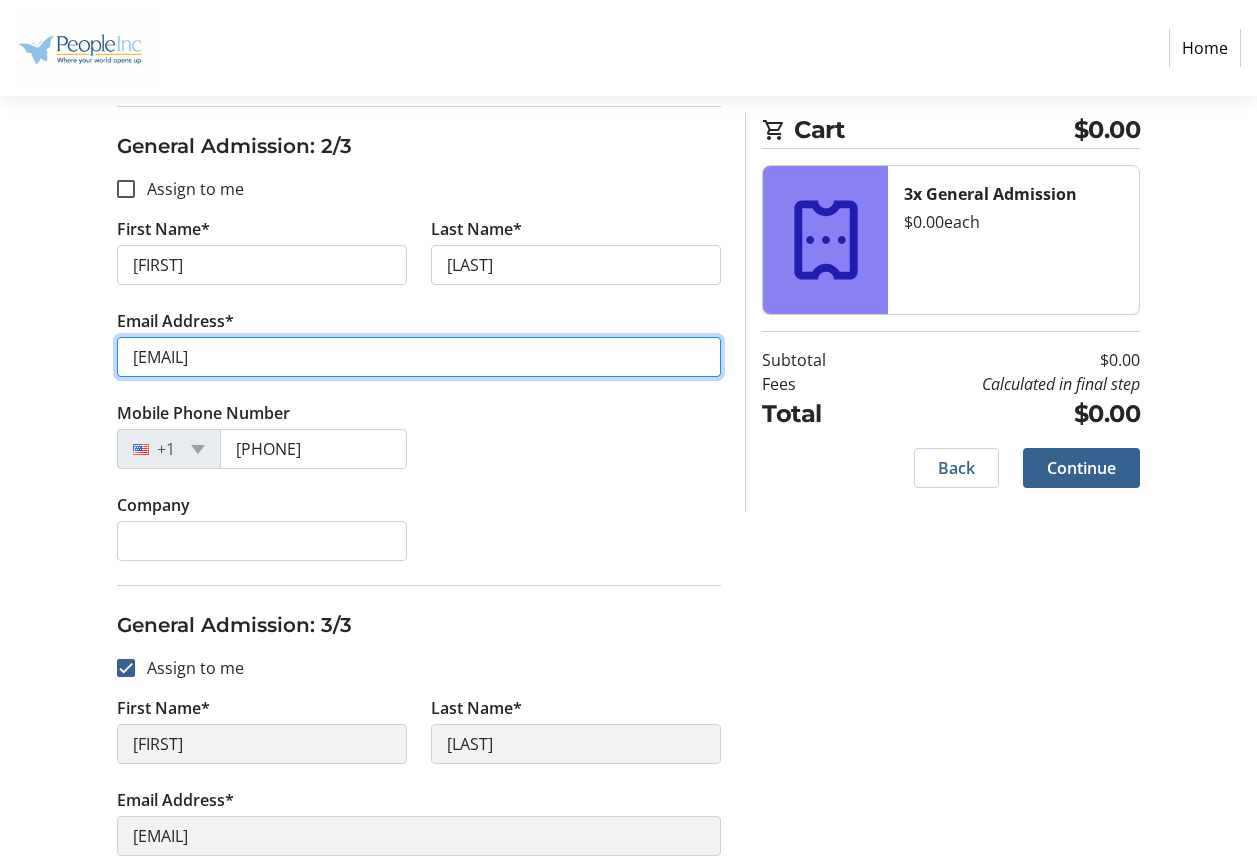type on "[EMAIL]" 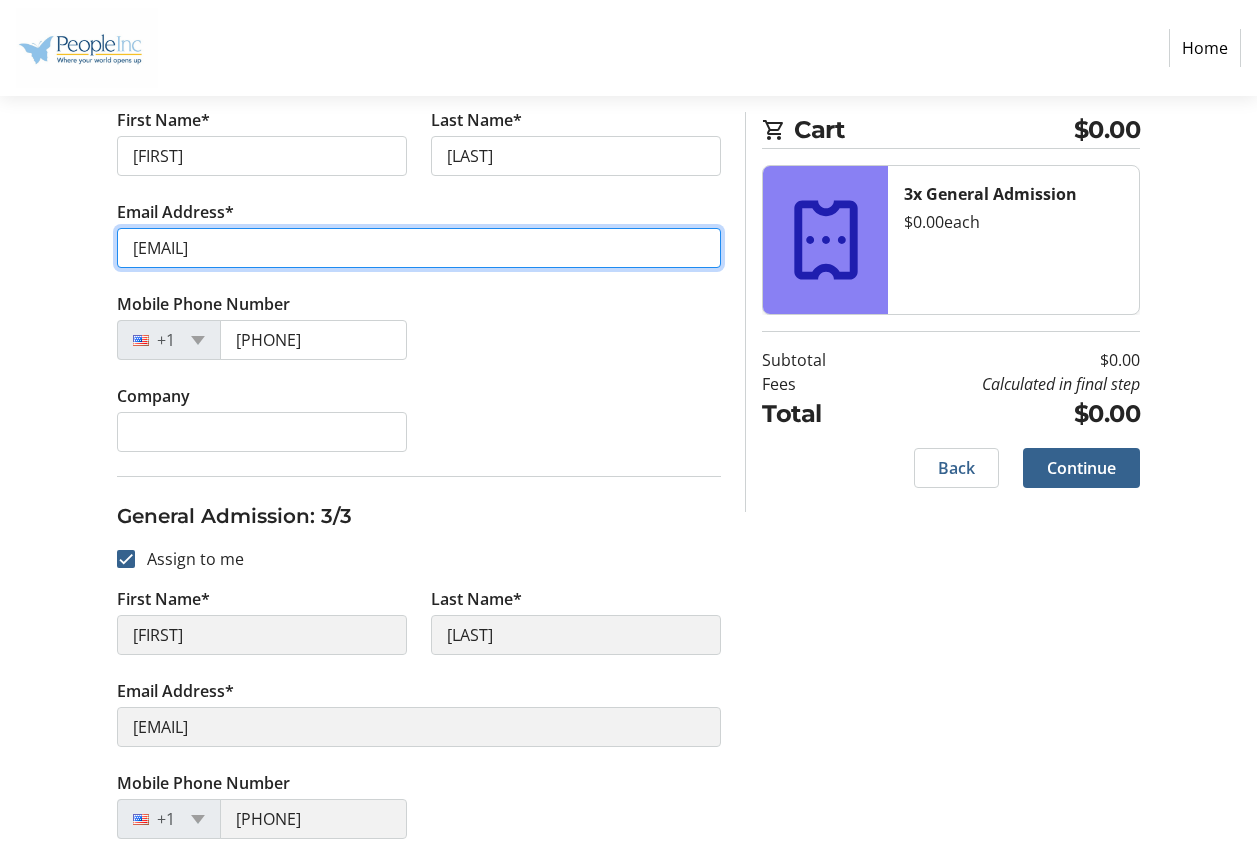 scroll, scrollTop: 735, scrollLeft: 0, axis: vertical 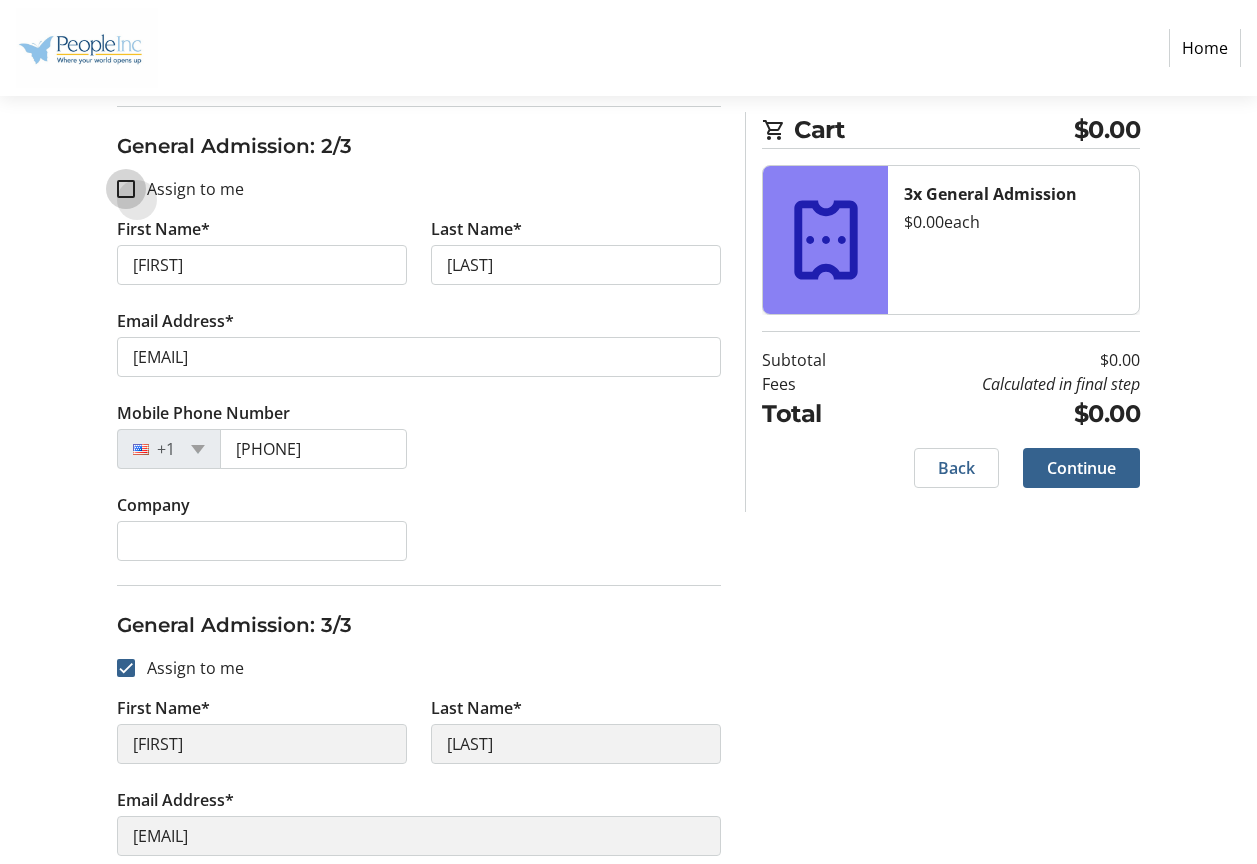 click on "Assign to me" at bounding box center [126, 189] 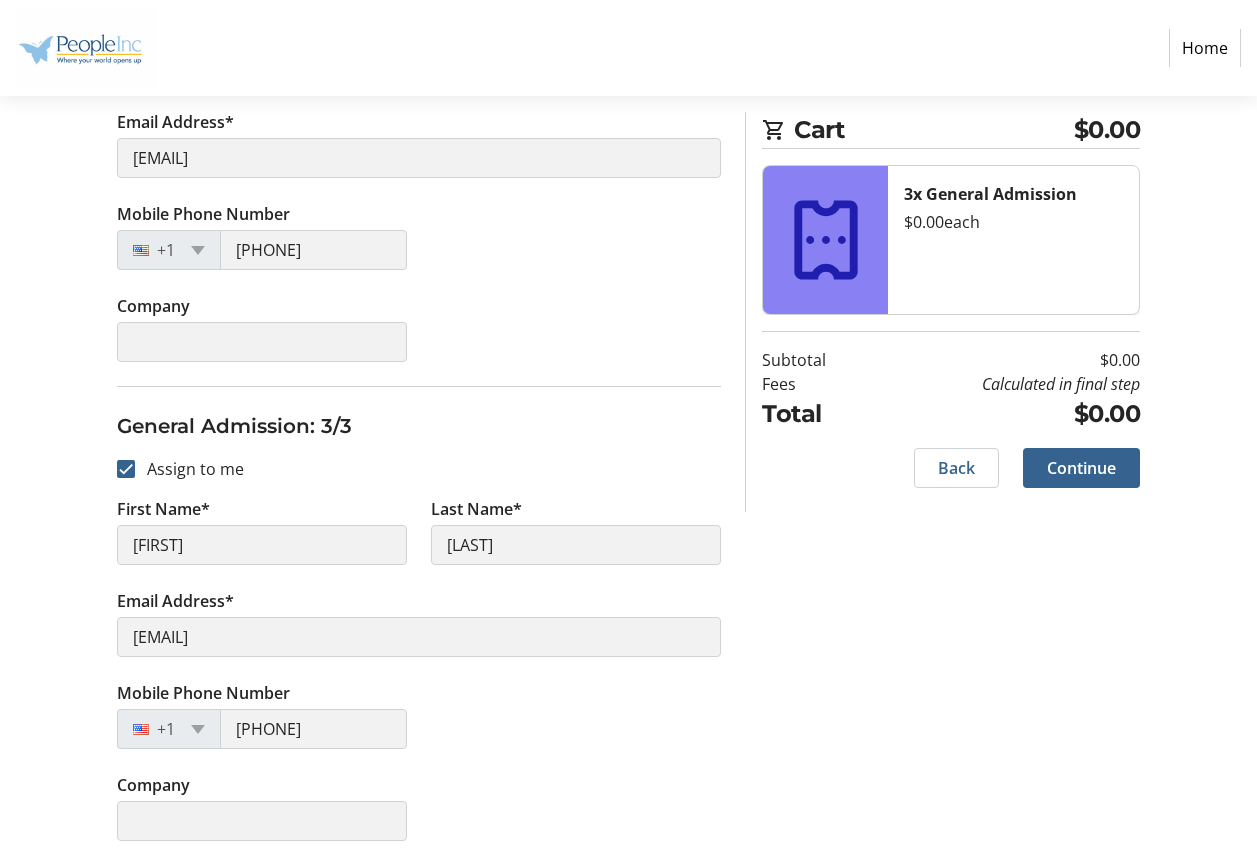 scroll, scrollTop: 935, scrollLeft: 0, axis: vertical 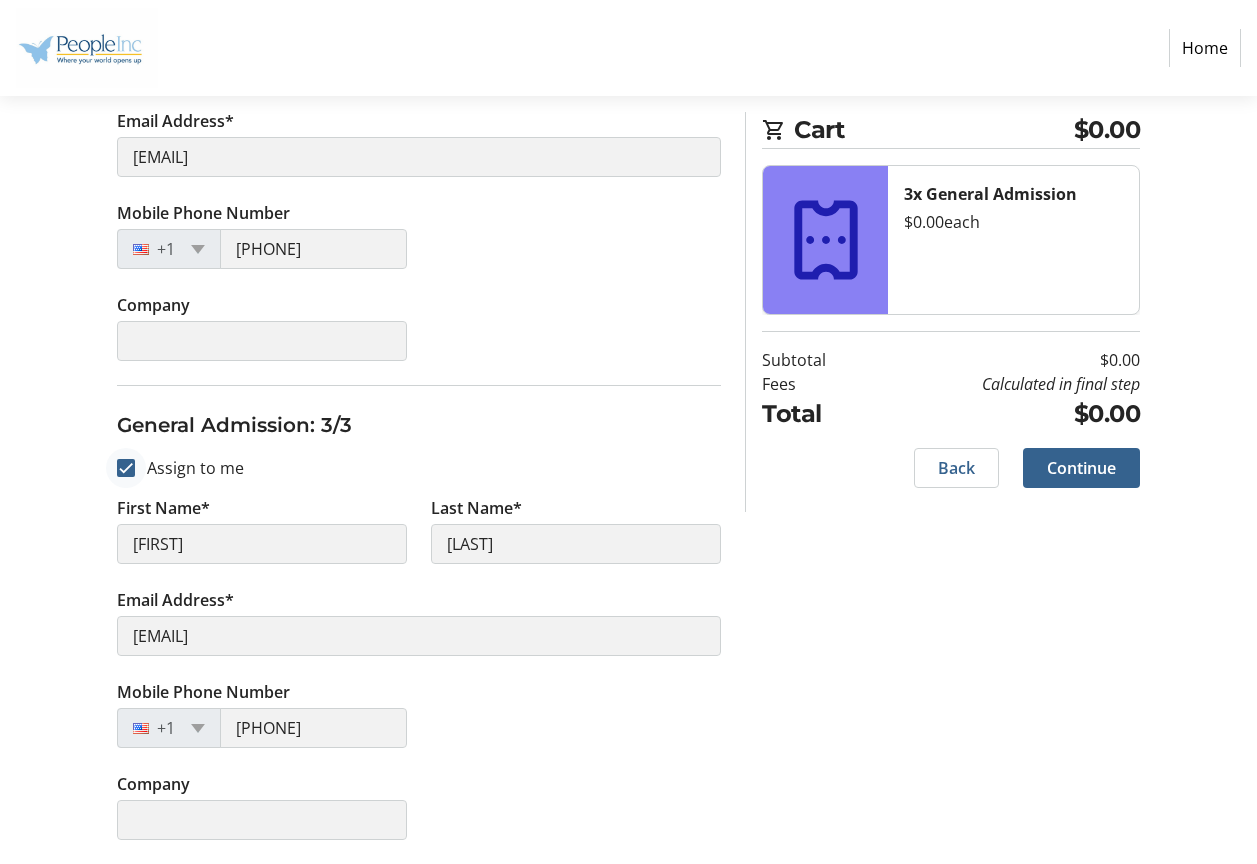 type on "[EMAIL]" 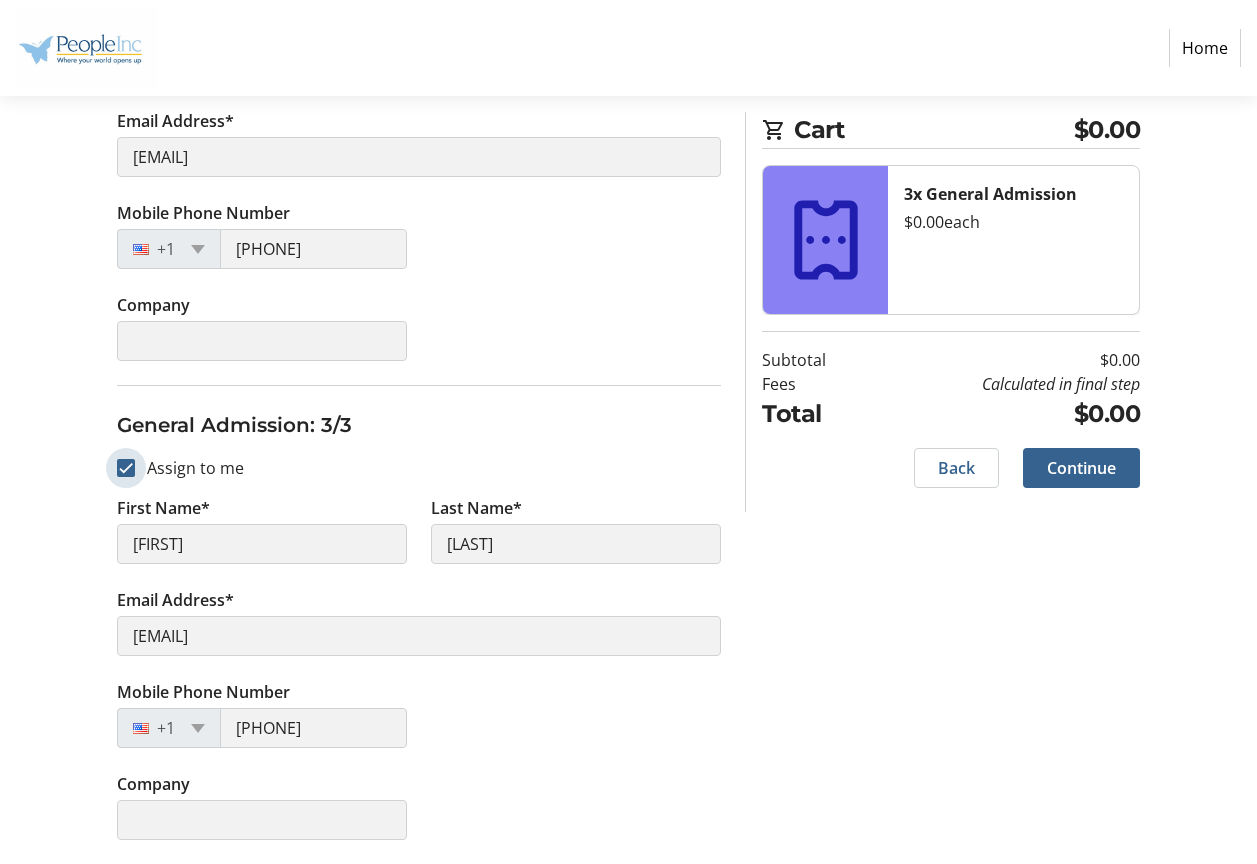 click on "Assign to me" at bounding box center [126, 468] 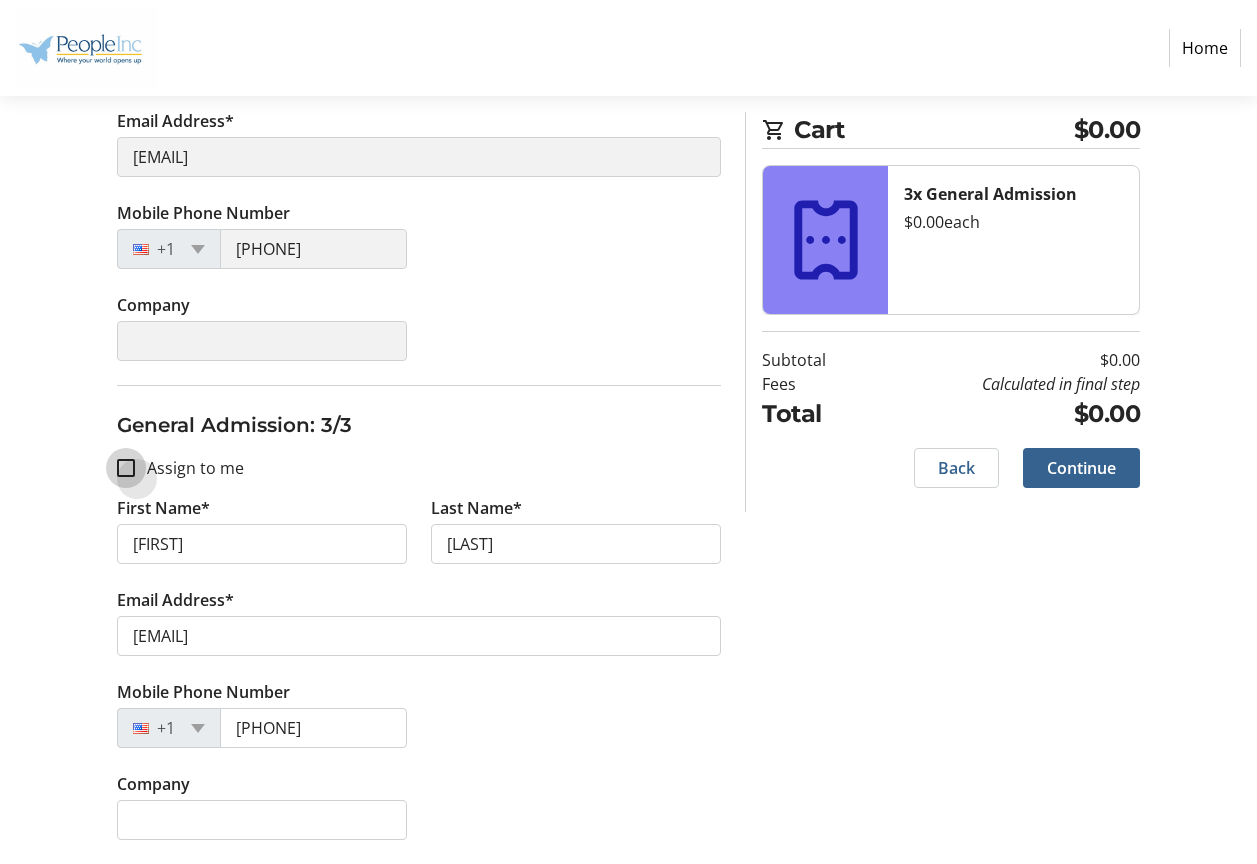 click on "Assign to me" at bounding box center [126, 468] 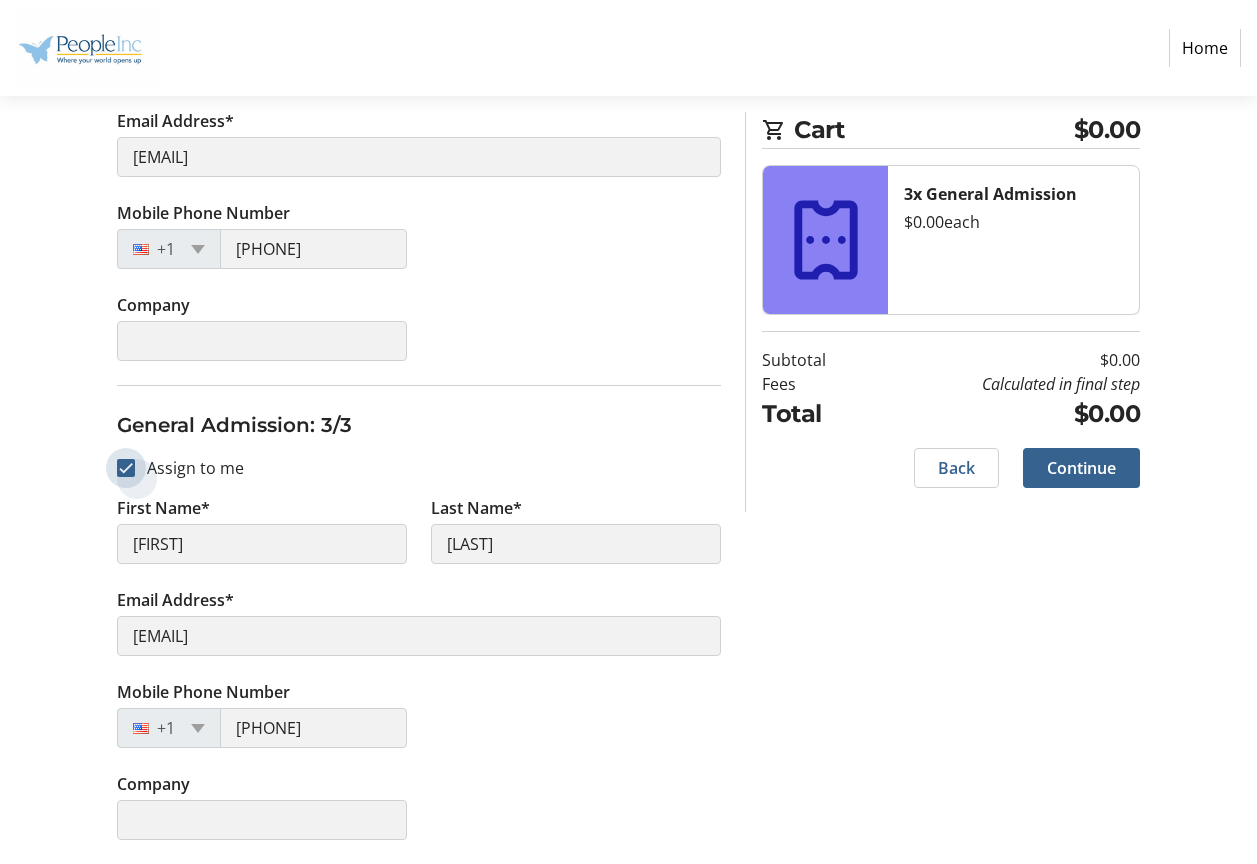 click on "Assign to me" at bounding box center (126, 468) 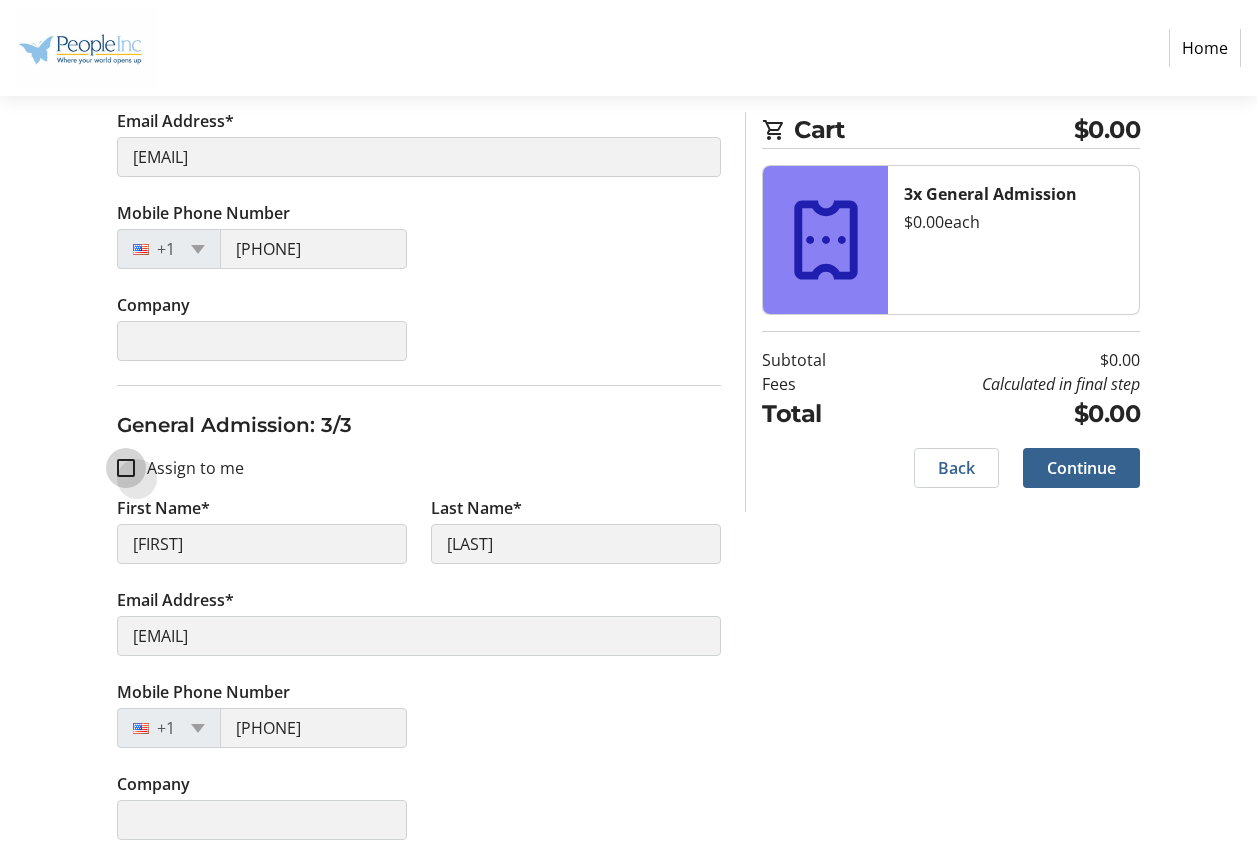checkbox on "false" 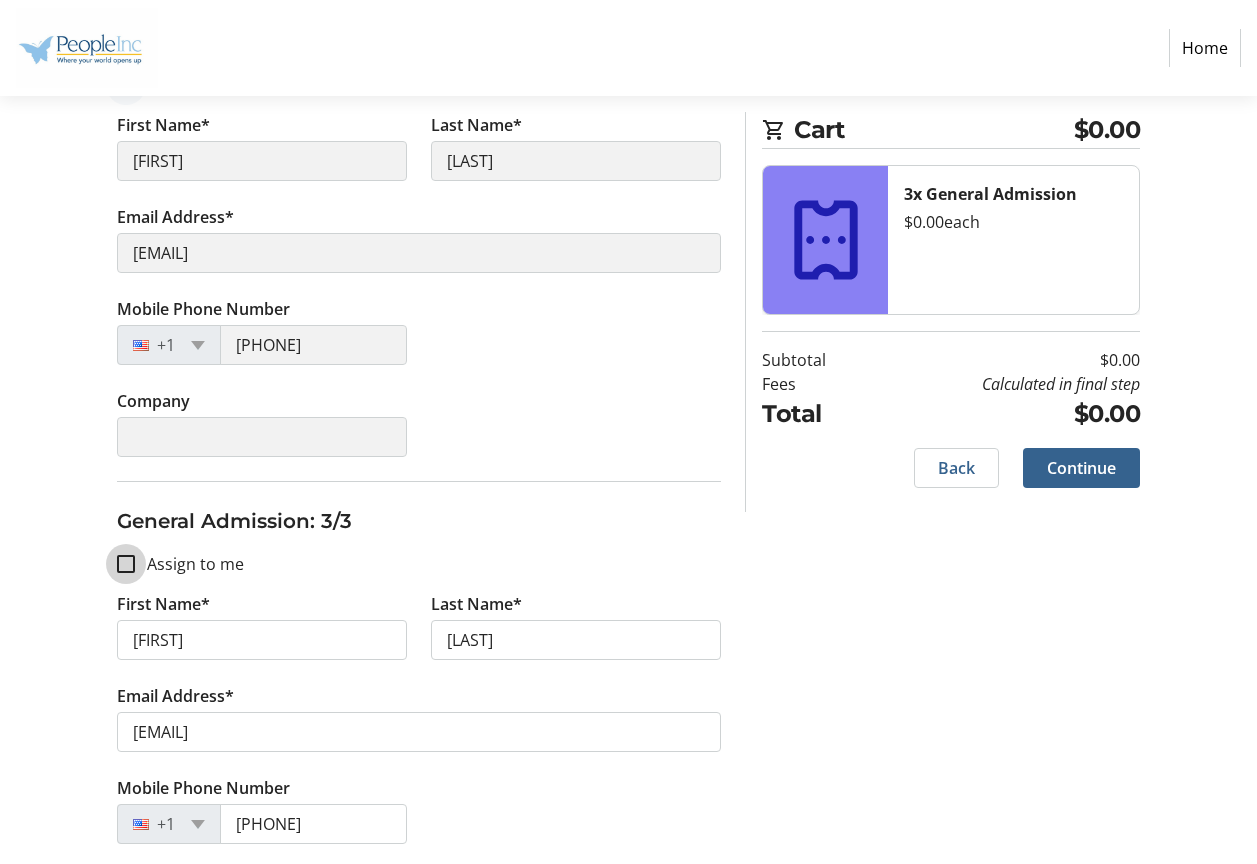 scroll, scrollTop: 735, scrollLeft: 0, axis: vertical 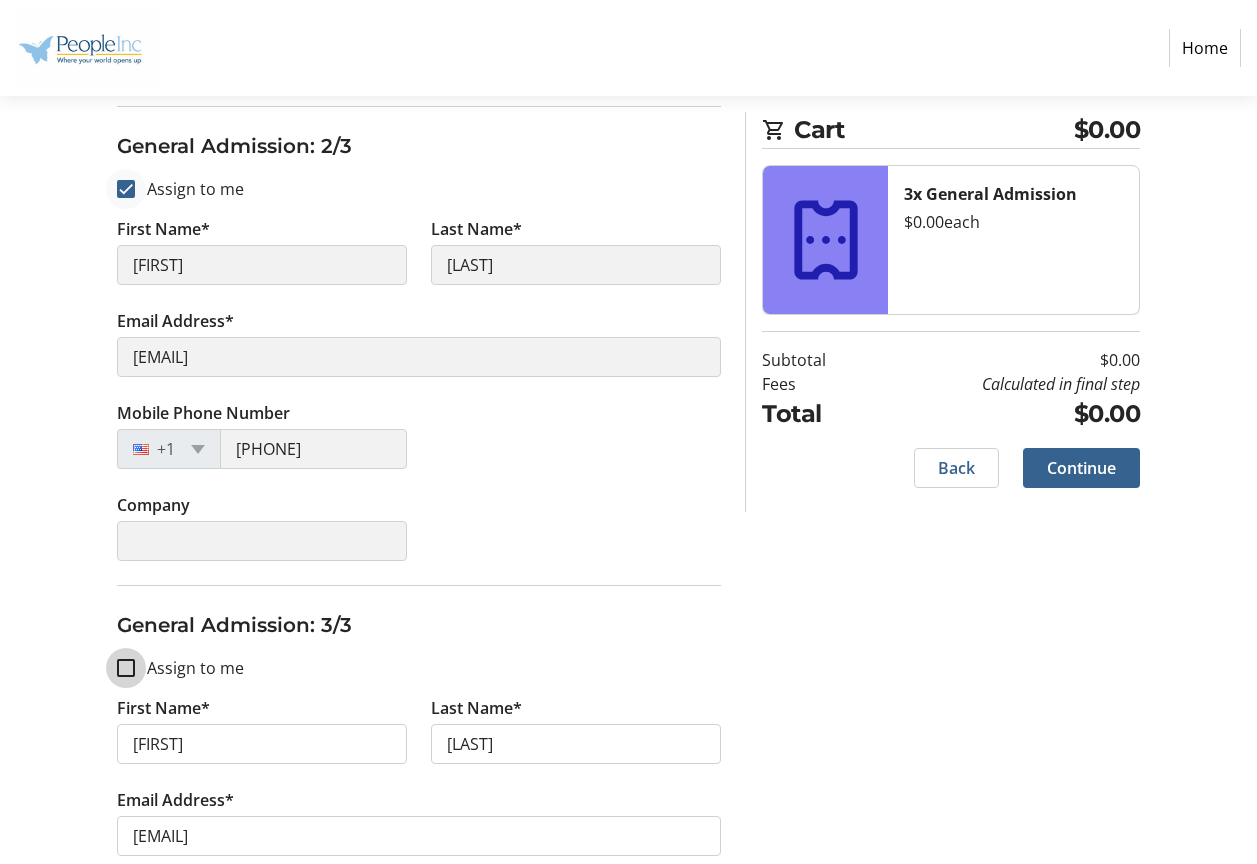 type 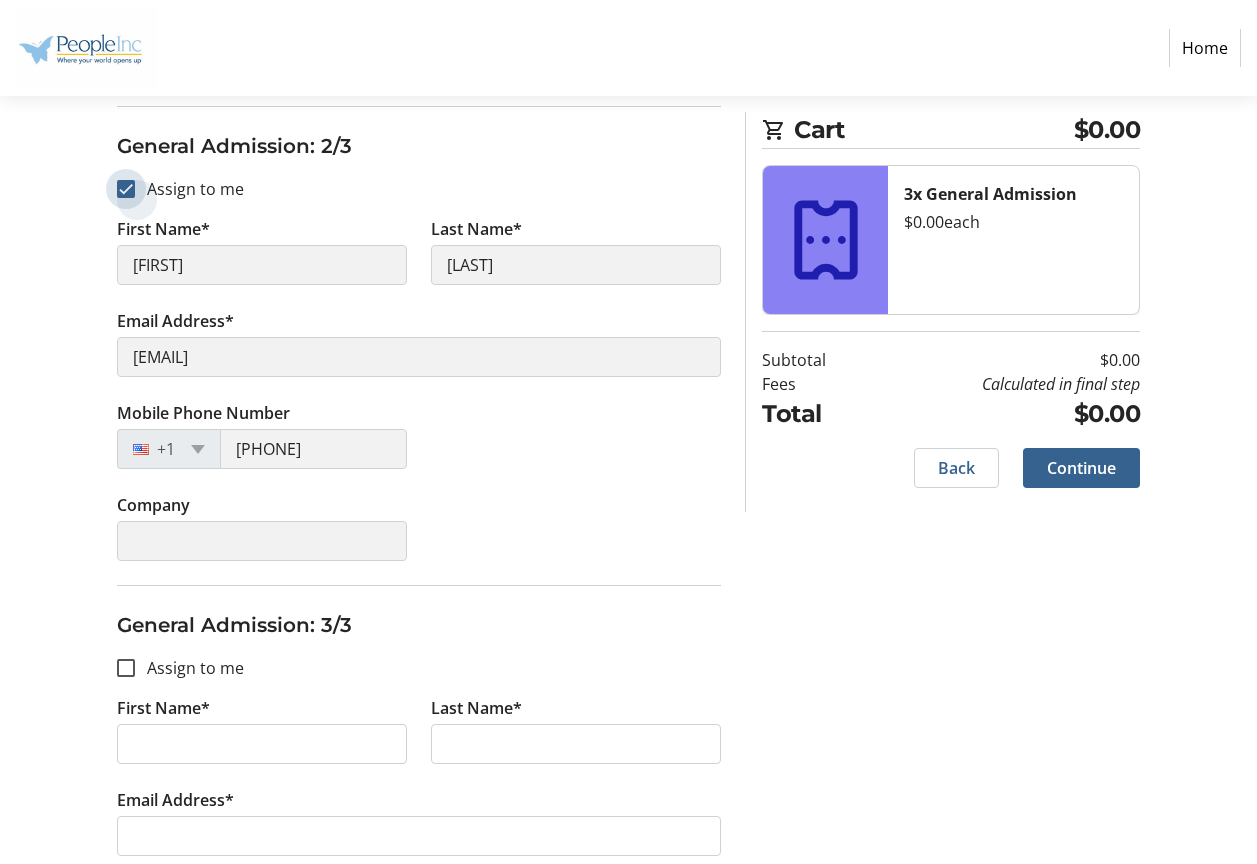 click on "Assign to me" at bounding box center [126, 189] 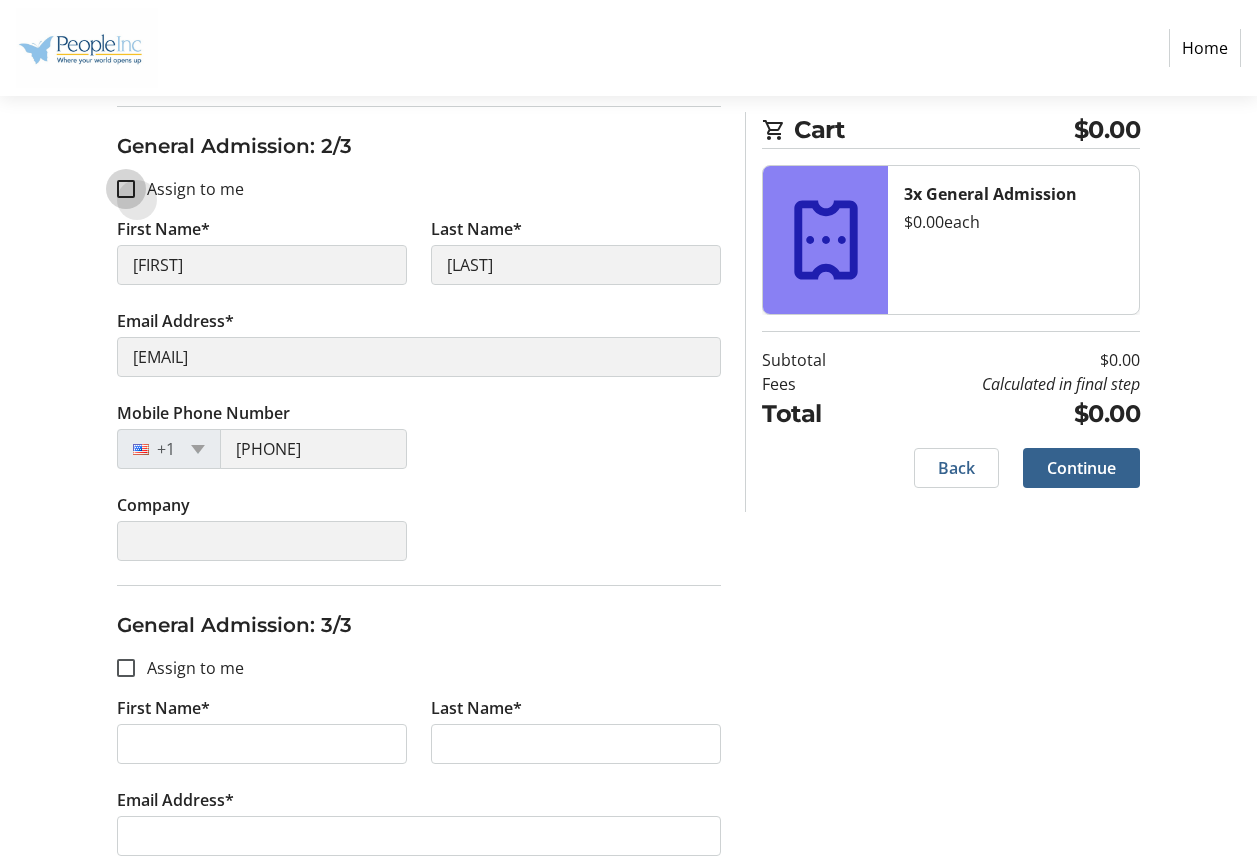 checkbox on "false" 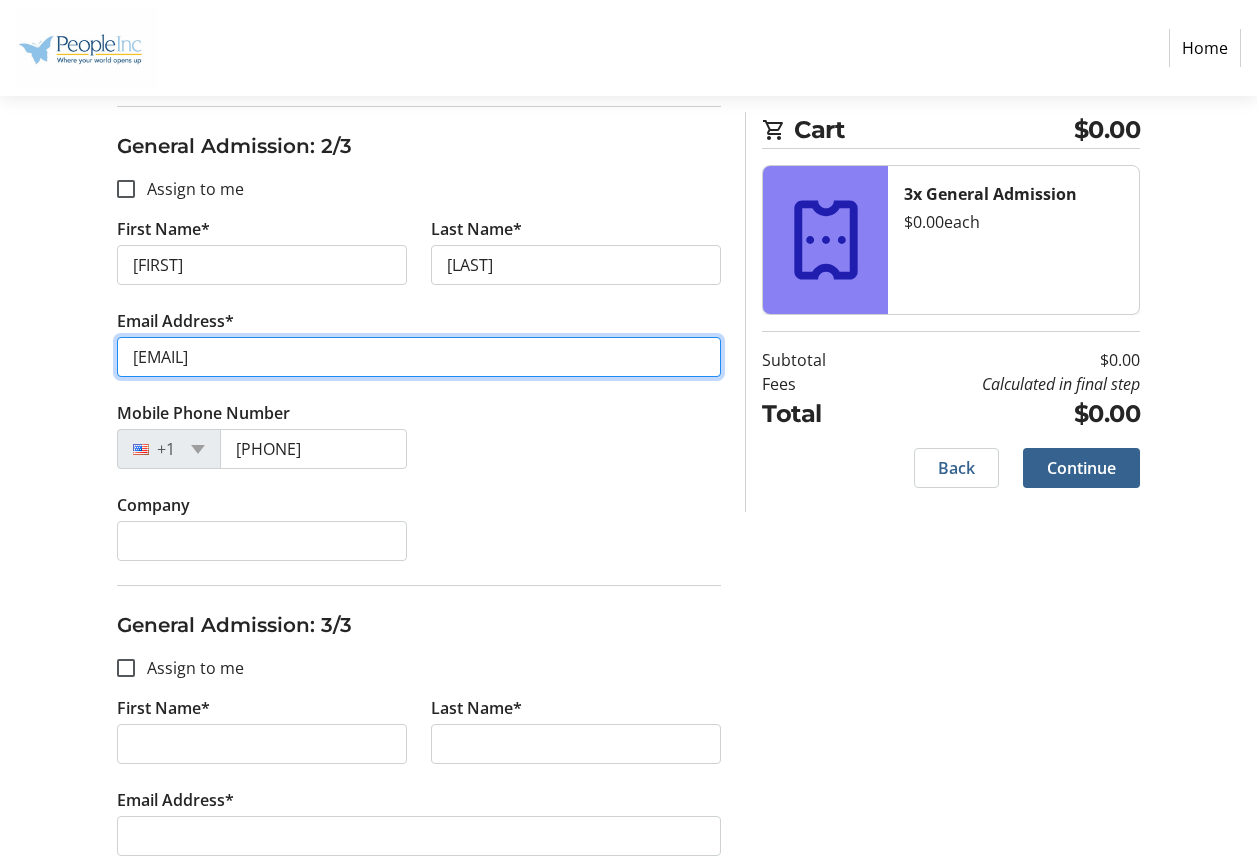 click on "[EMAIL]" at bounding box center [419, 357] 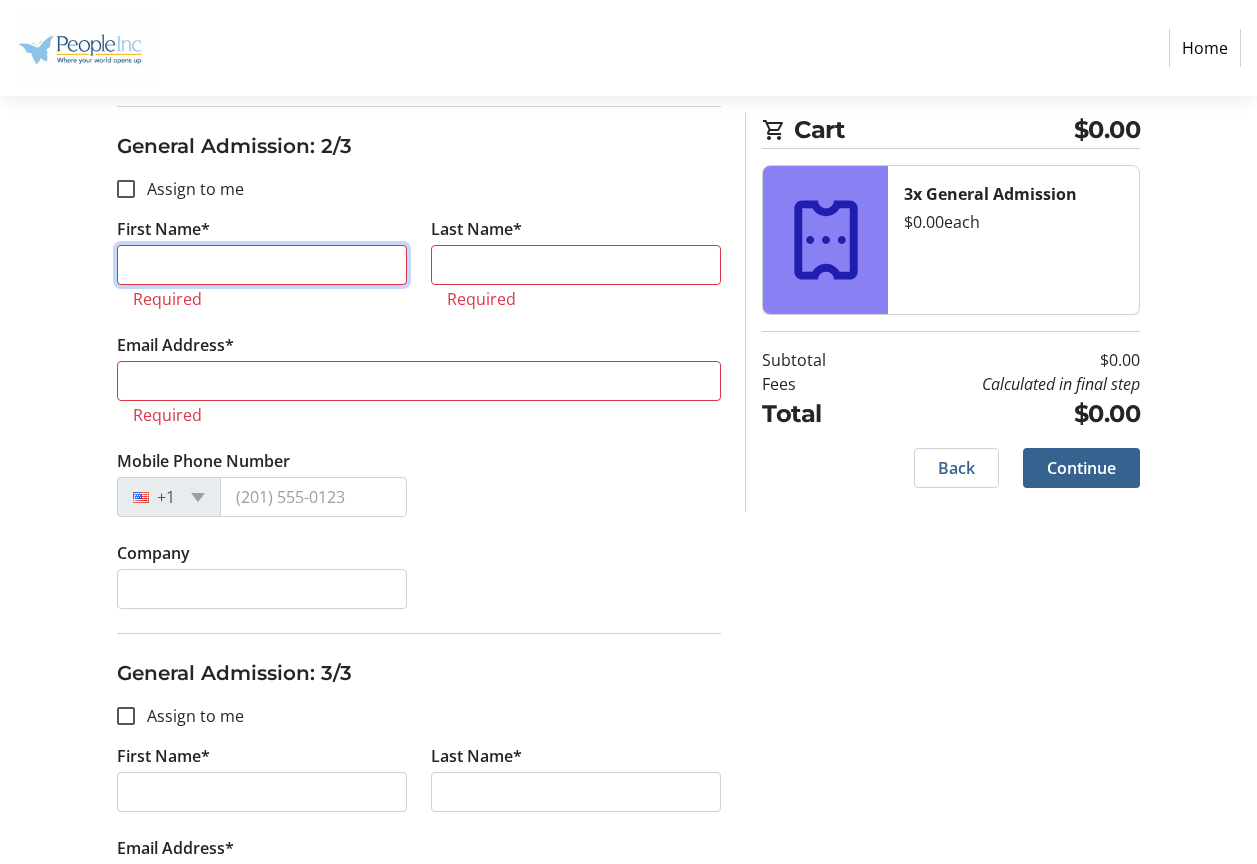 click on "First Name*" at bounding box center [262, 265] 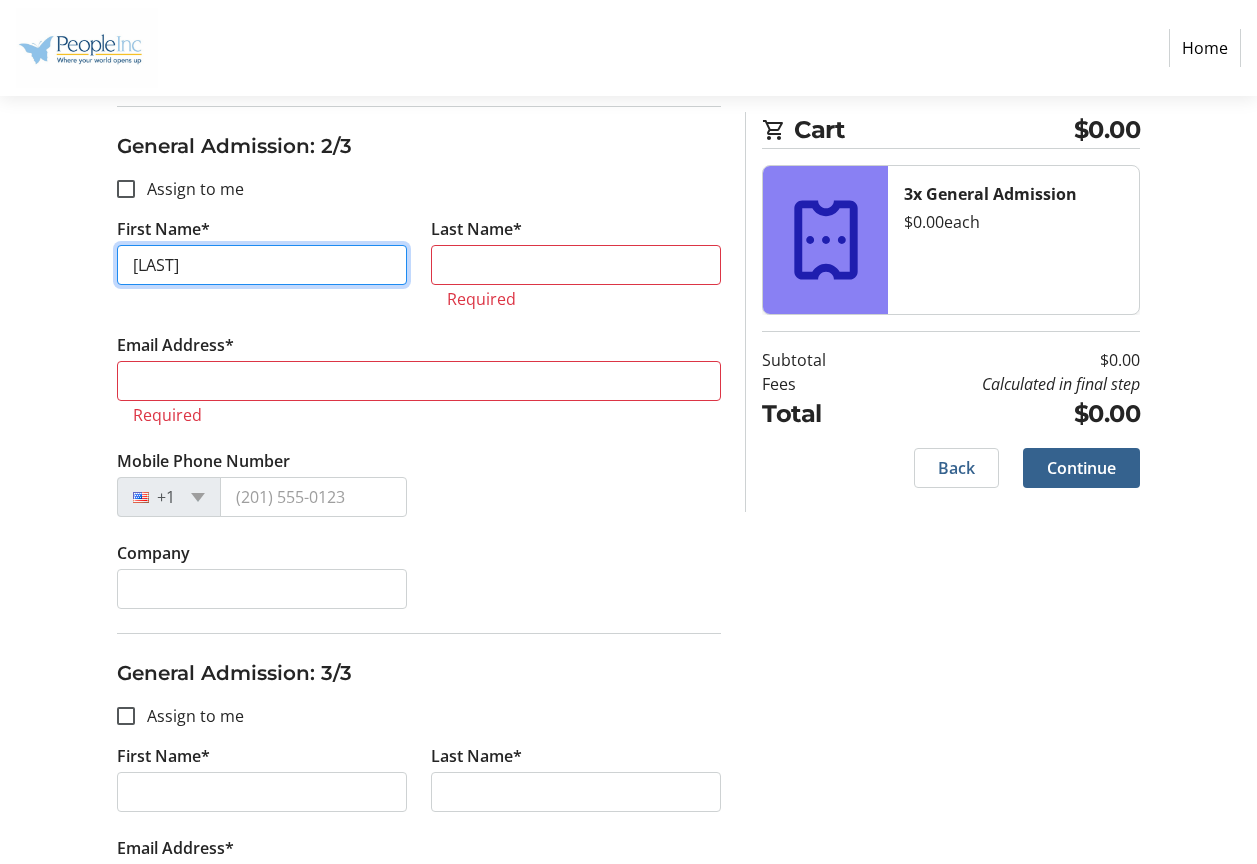 type on "[FIRST]" 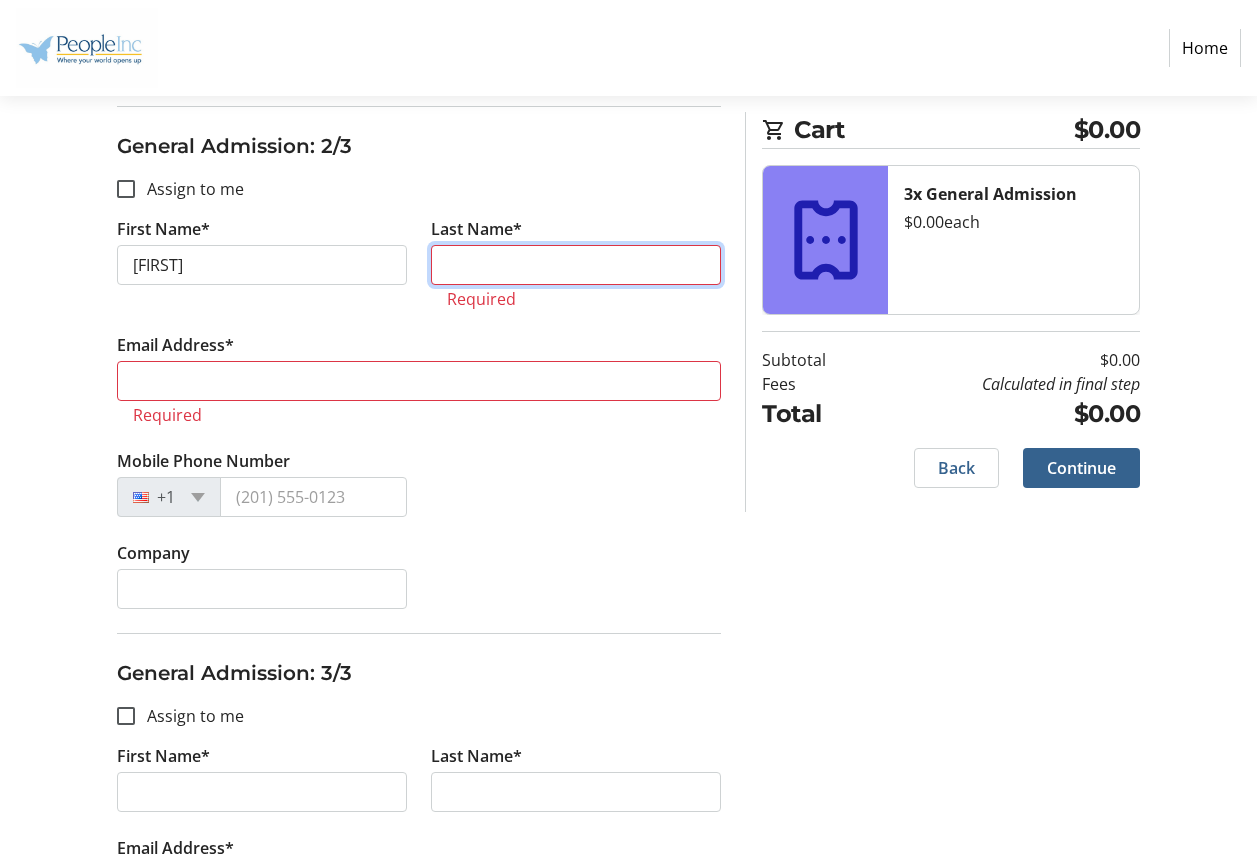 type on "[LAST]" 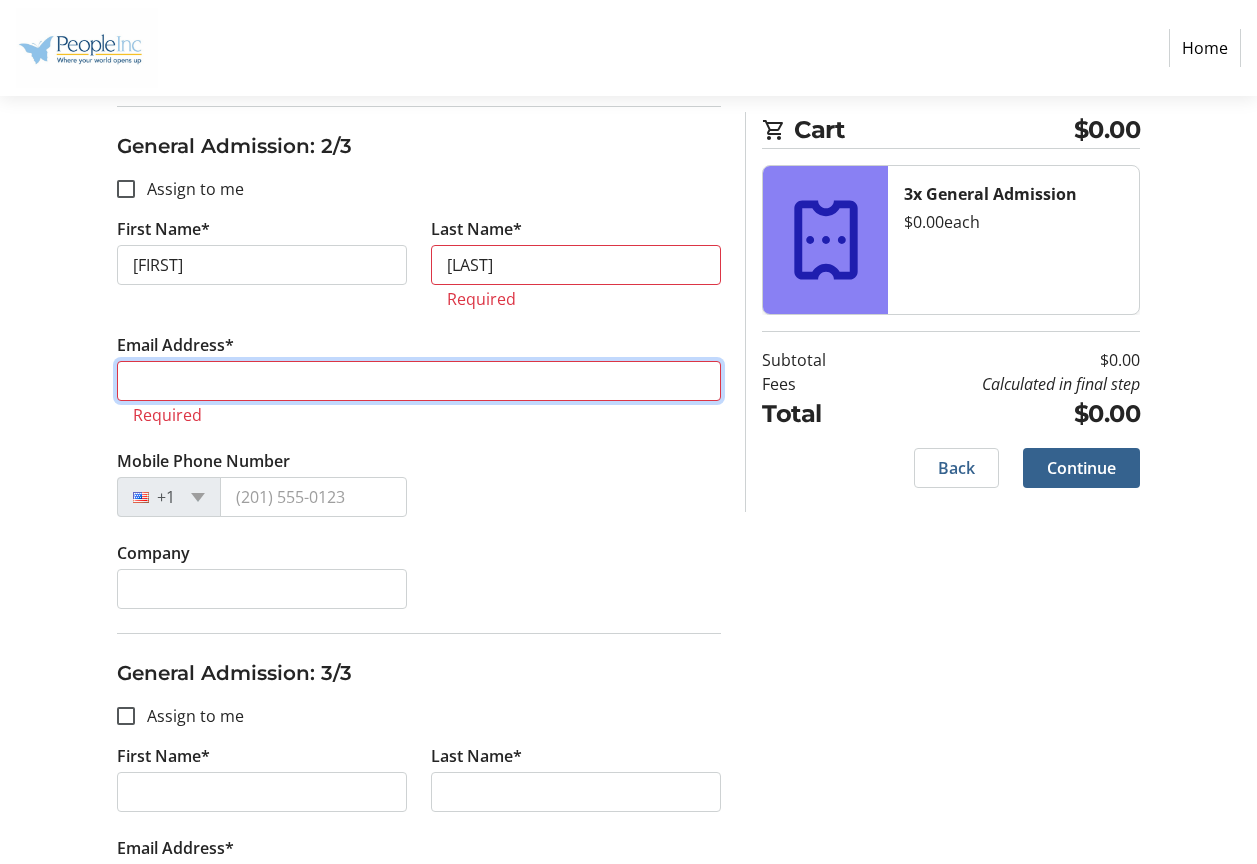 type on "[EMAIL]" 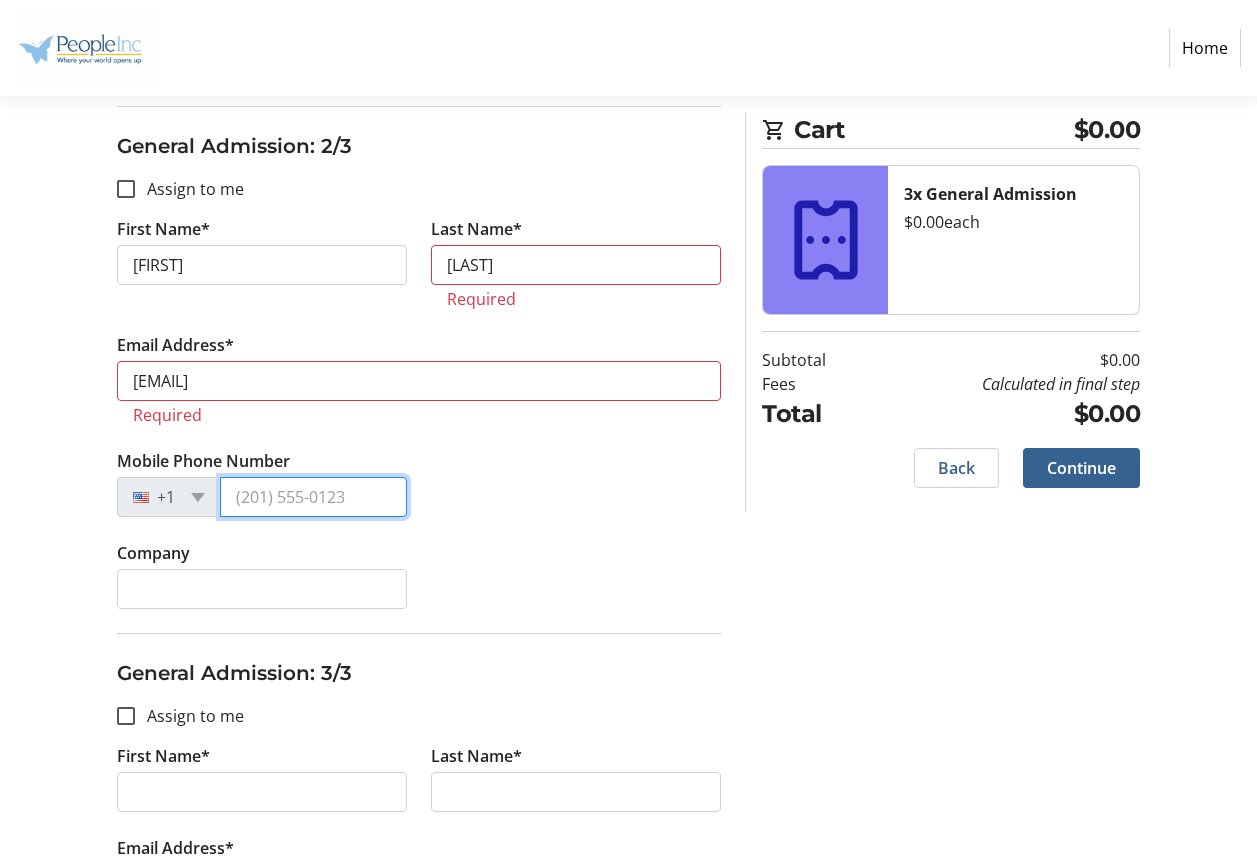 type on "[PHONE]" 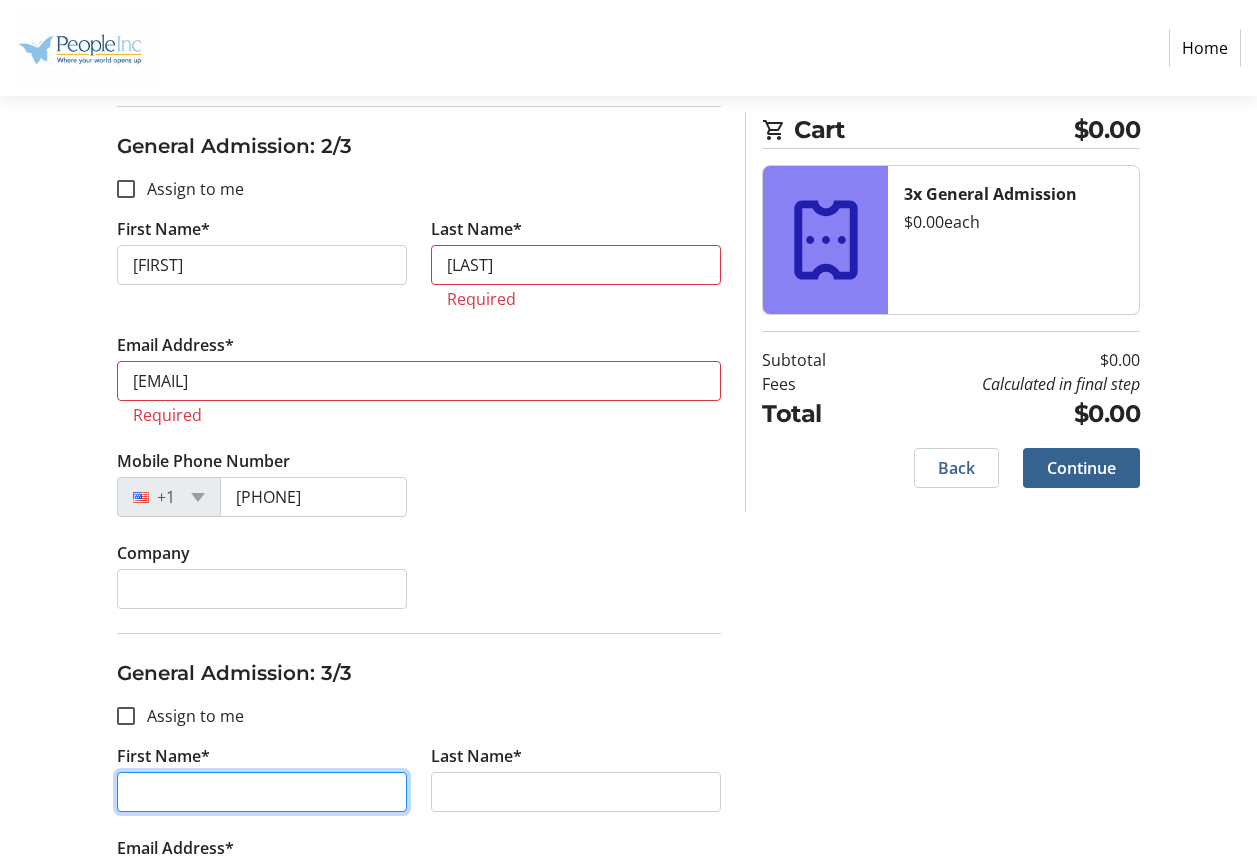 type on "[FIRST]" 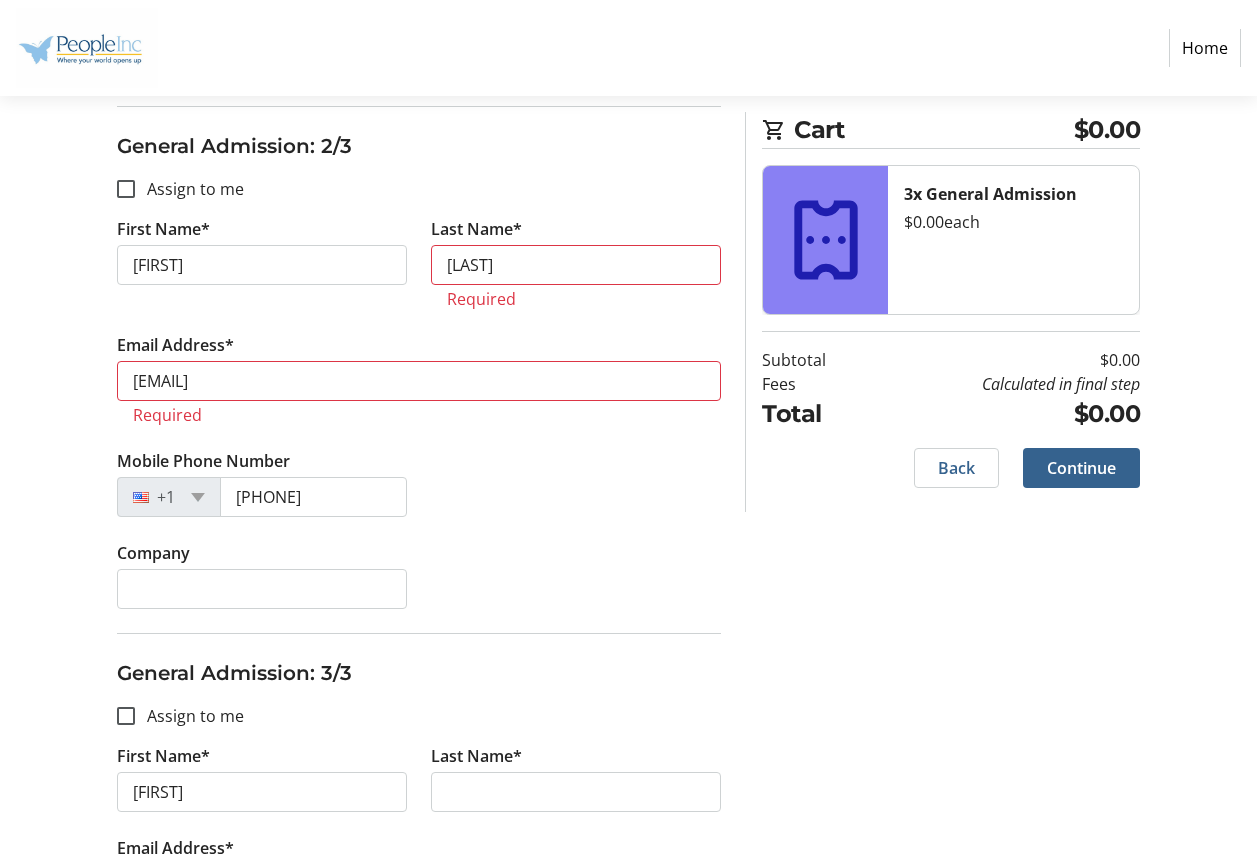 type on "[LAST]" 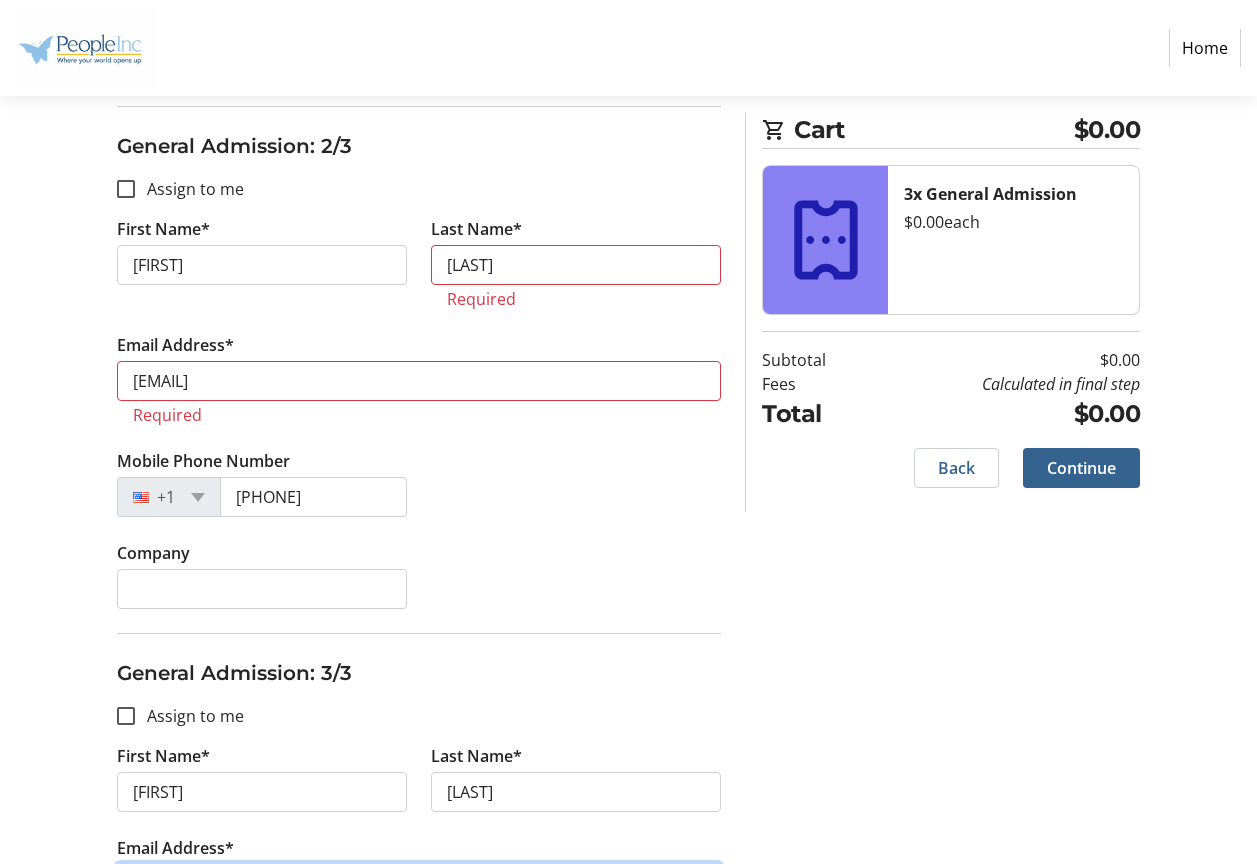 type on "[EMAIL]" 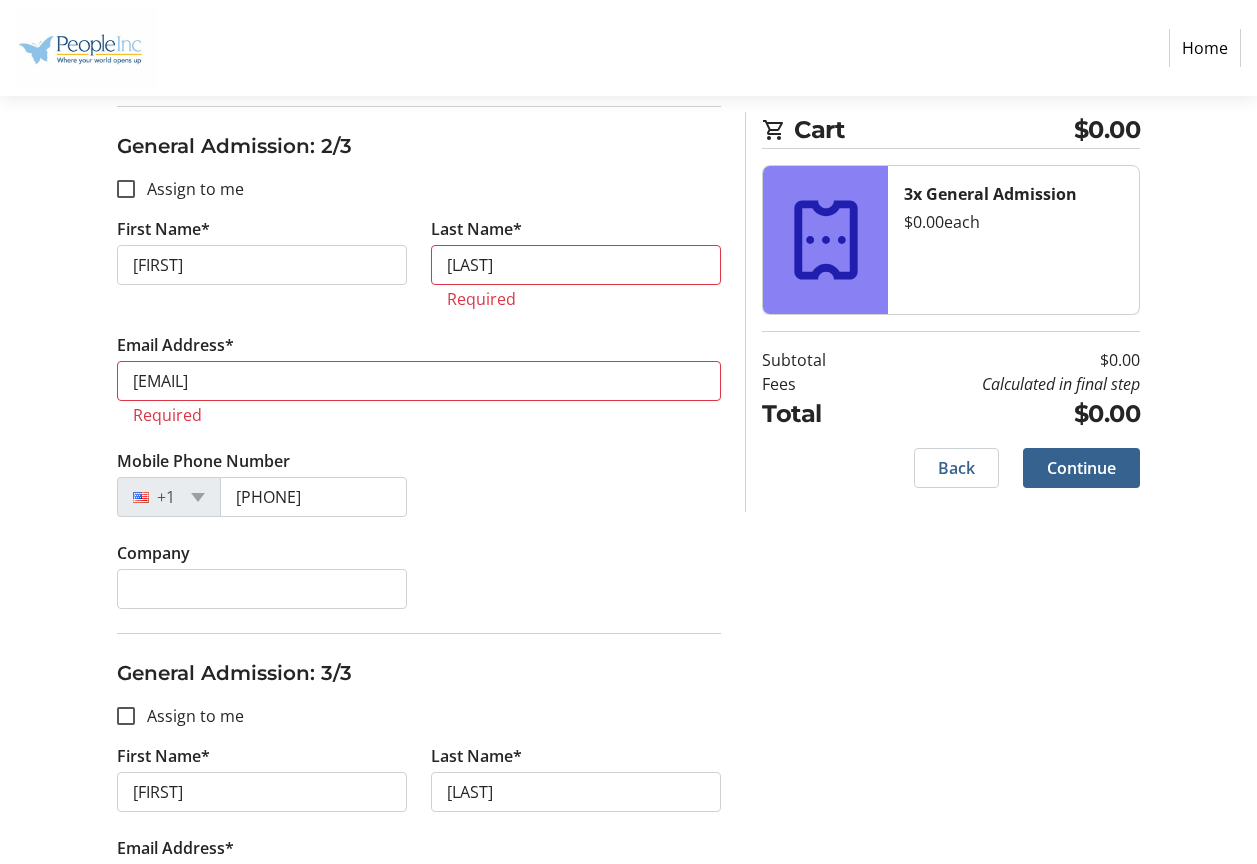 type on "[PHONE]" 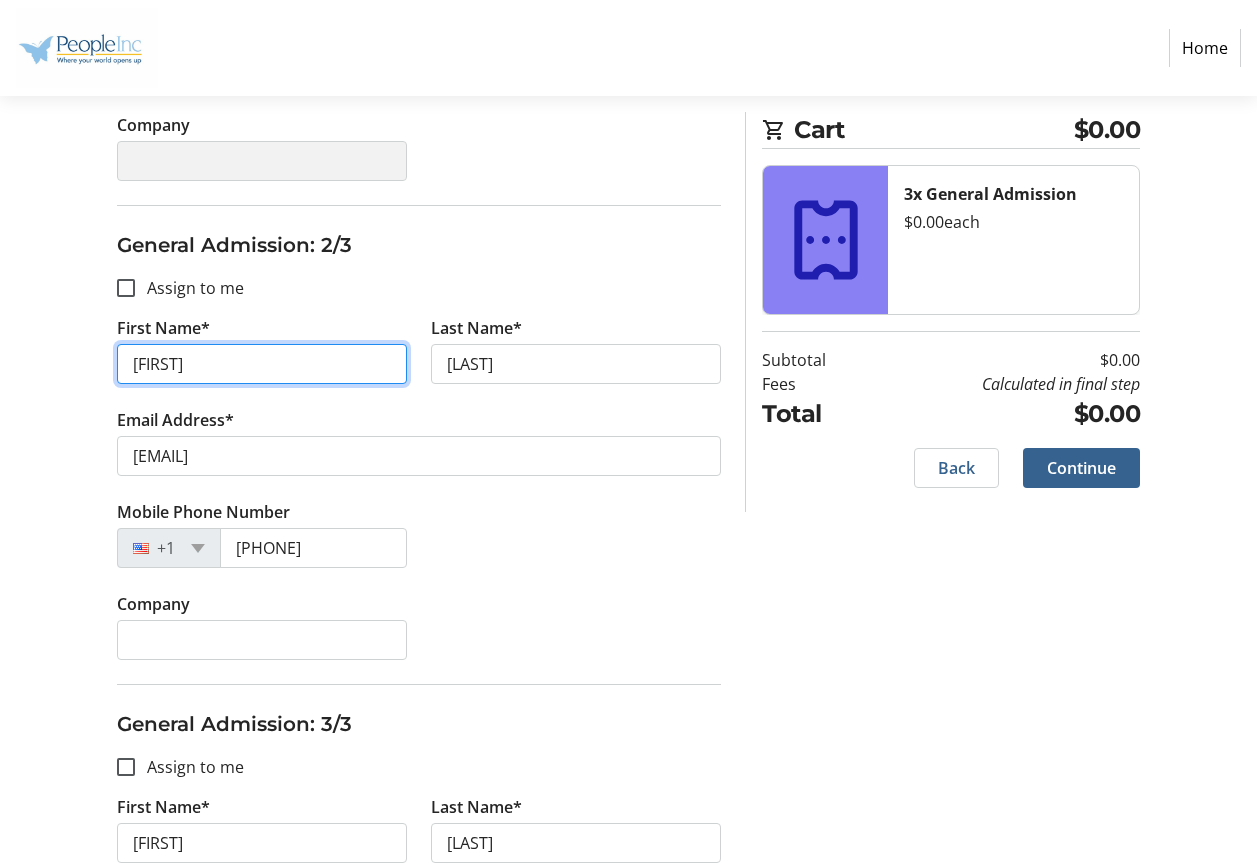 scroll, scrollTop: 635, scrollLeft: 0, axis: vertical 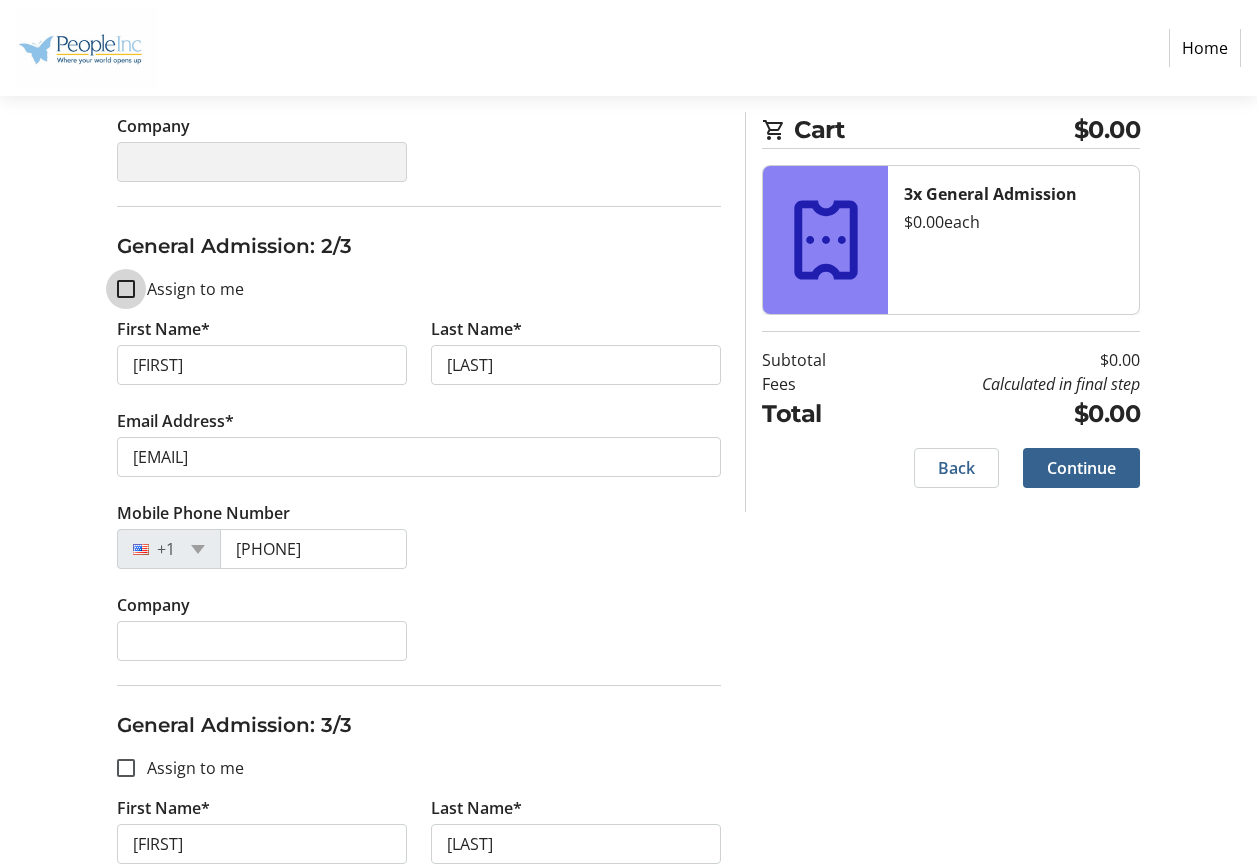 click on "Assign to me" at bounding box center (126, 289) 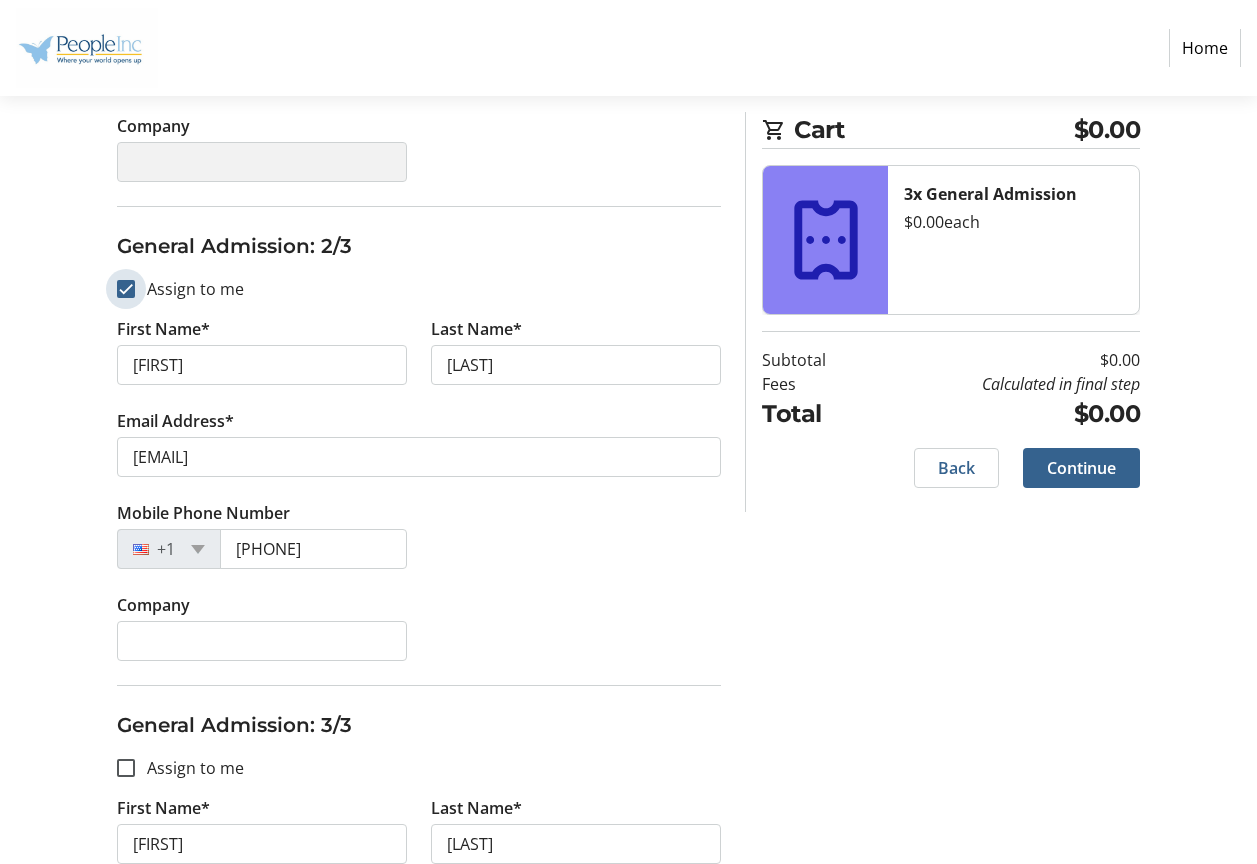 checkbox on "true" 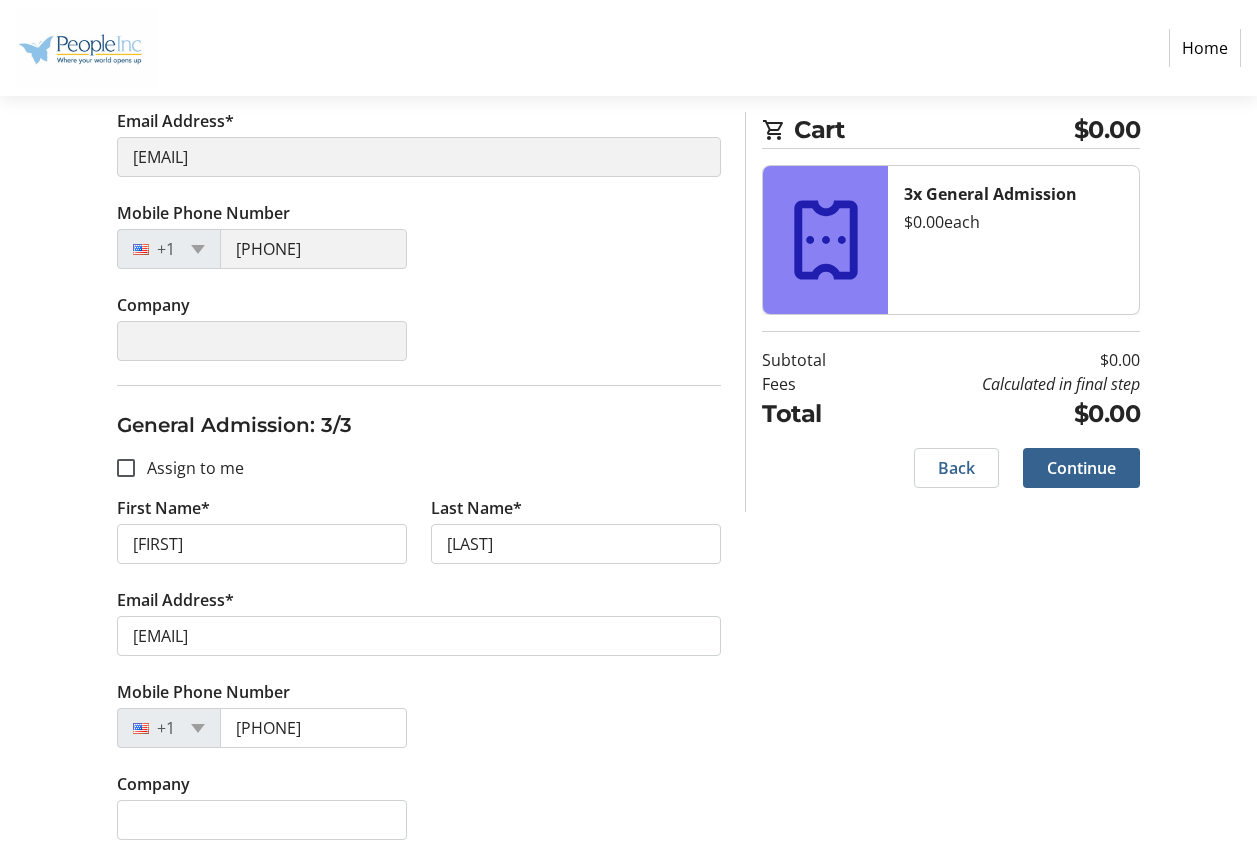 type on "[EMAIL]" 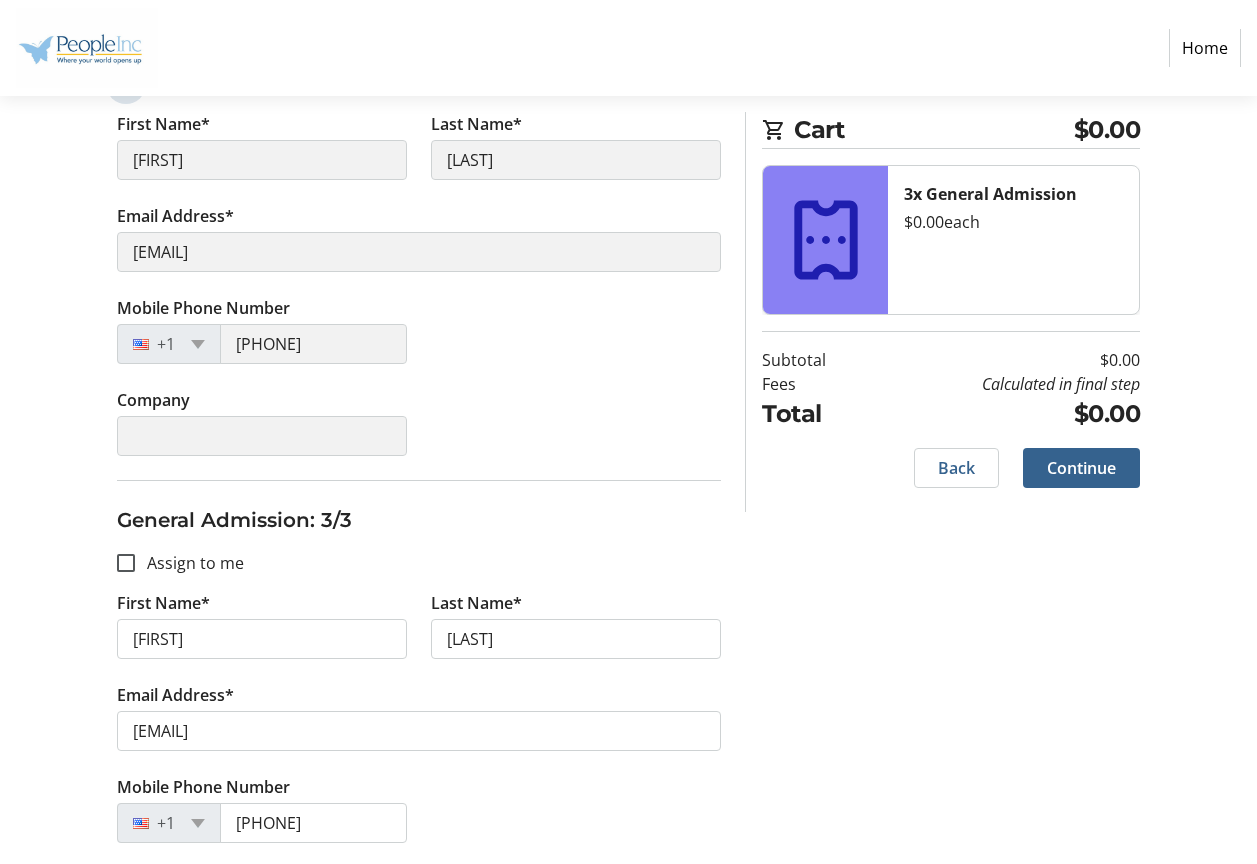 scroll, scrollTop: 935, scrollLeft: 0, axis: vertical 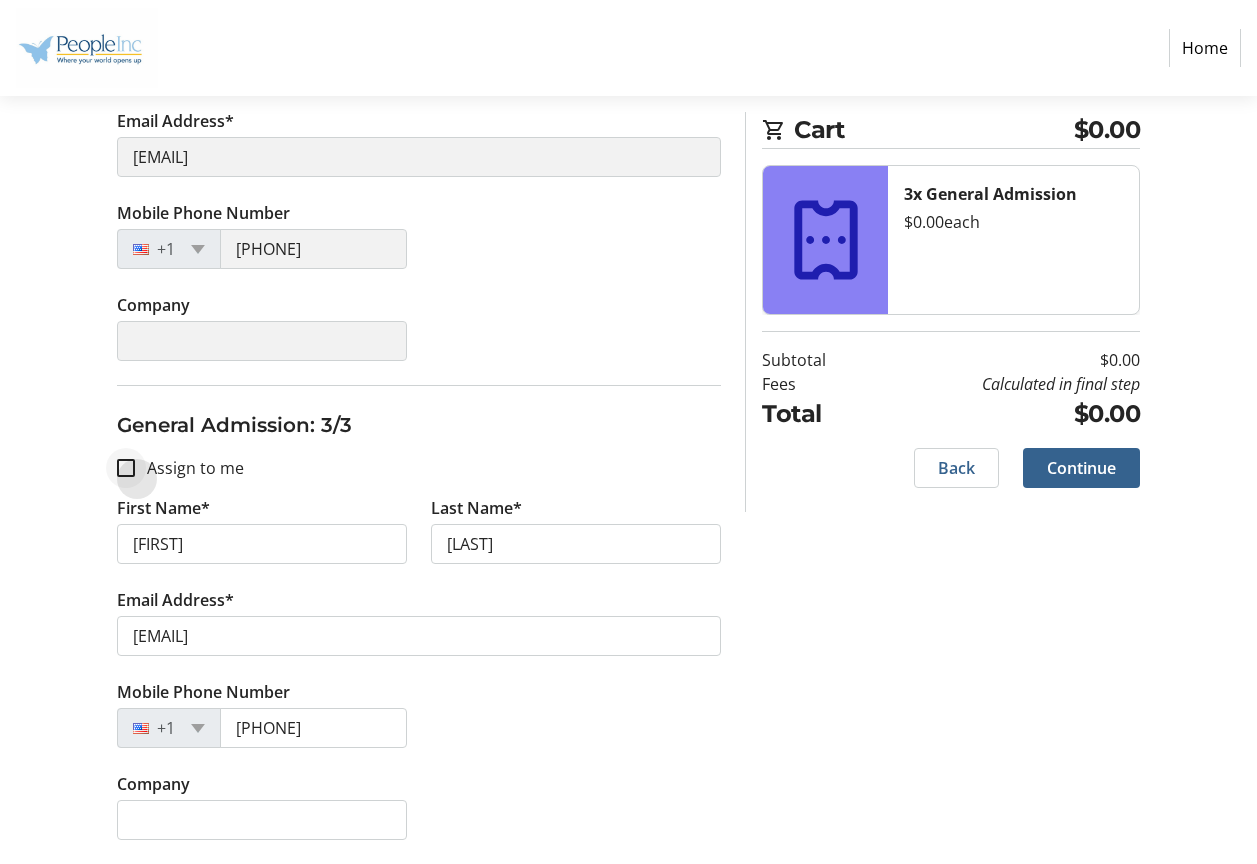 click at bounding box center [126, 468] 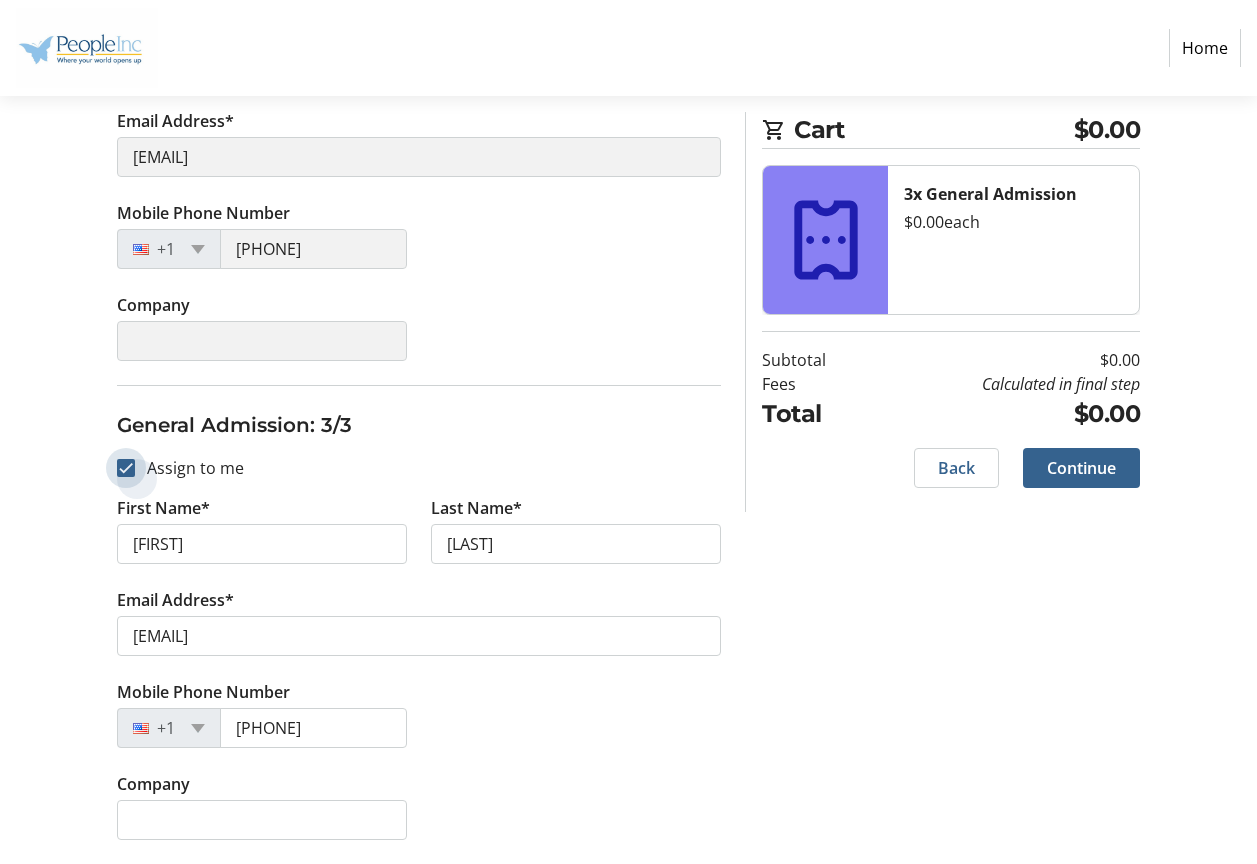 checkbox on "true" 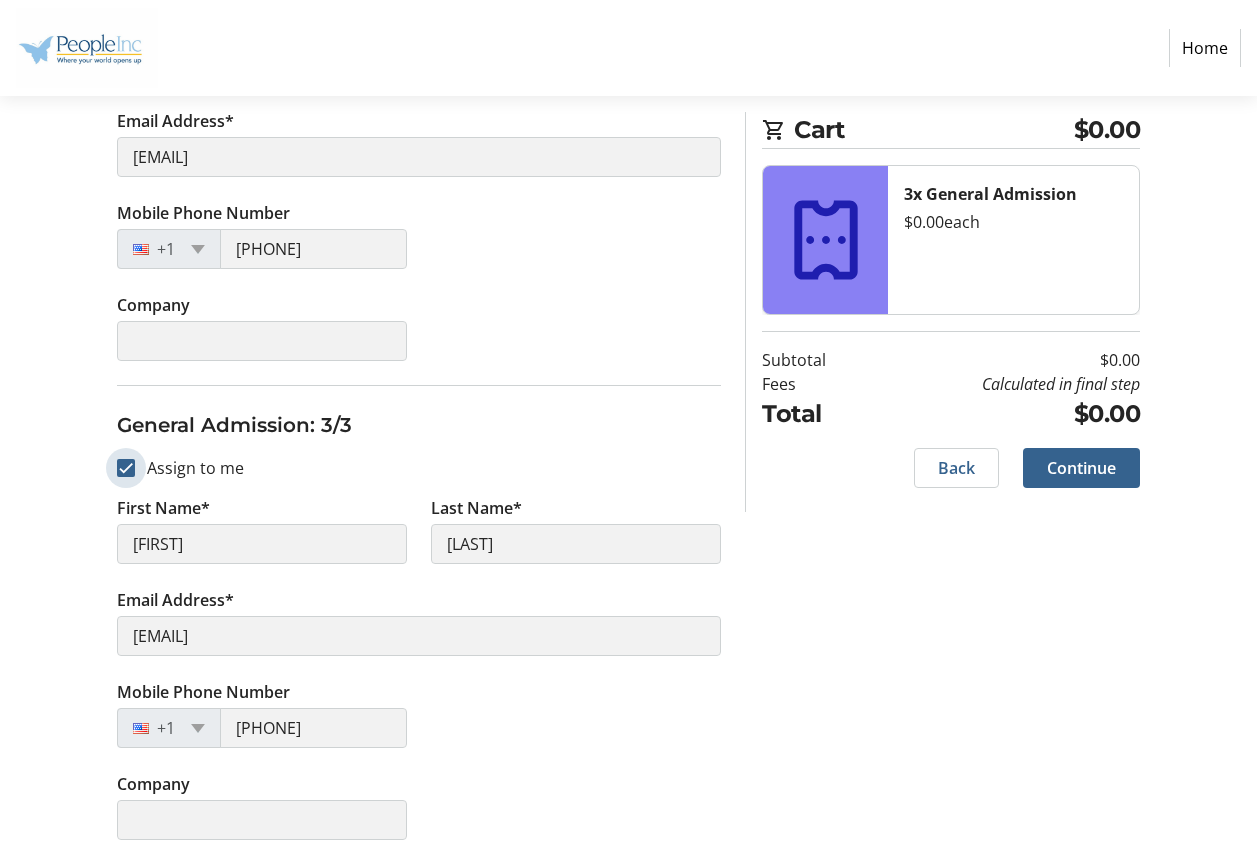 type on "[EMAIL]" 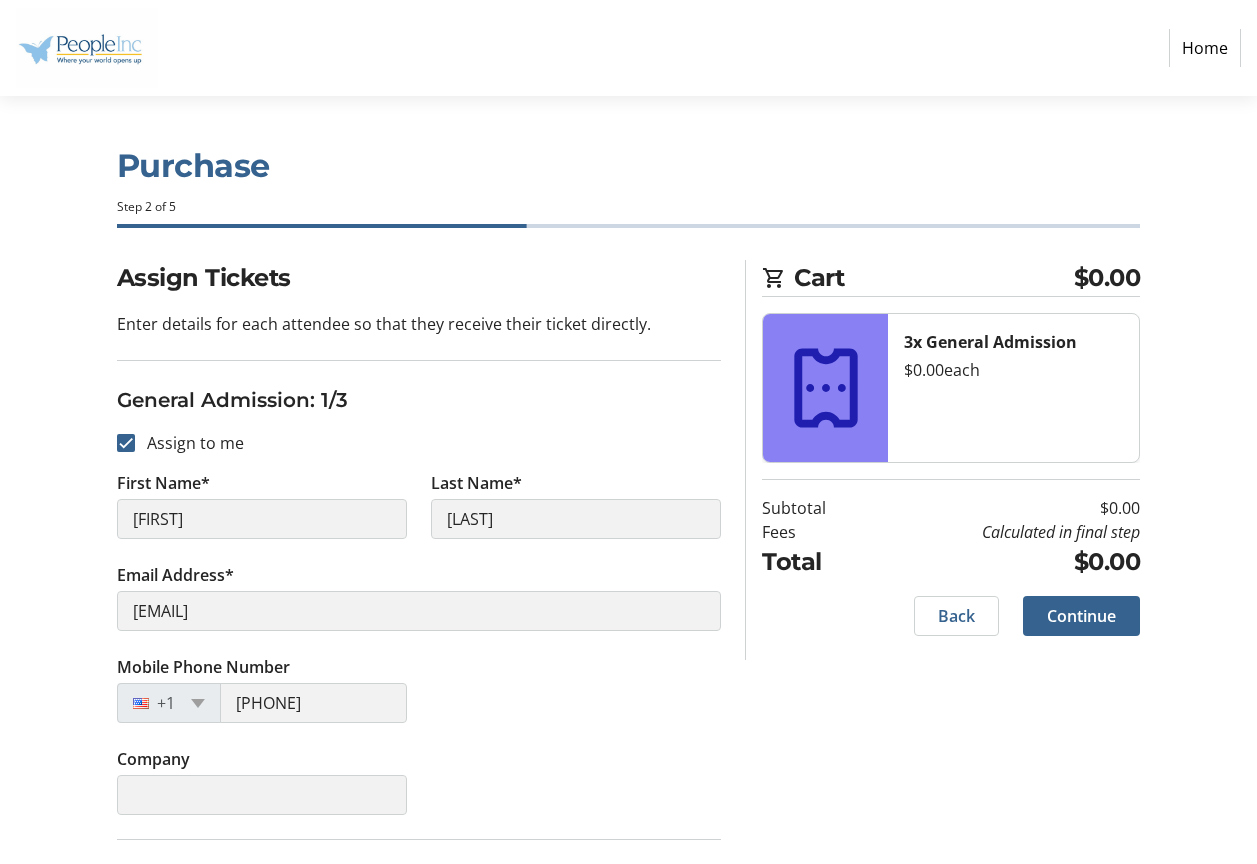 scroll, scrollTop: 0, scrollLeft: 0, axis: both 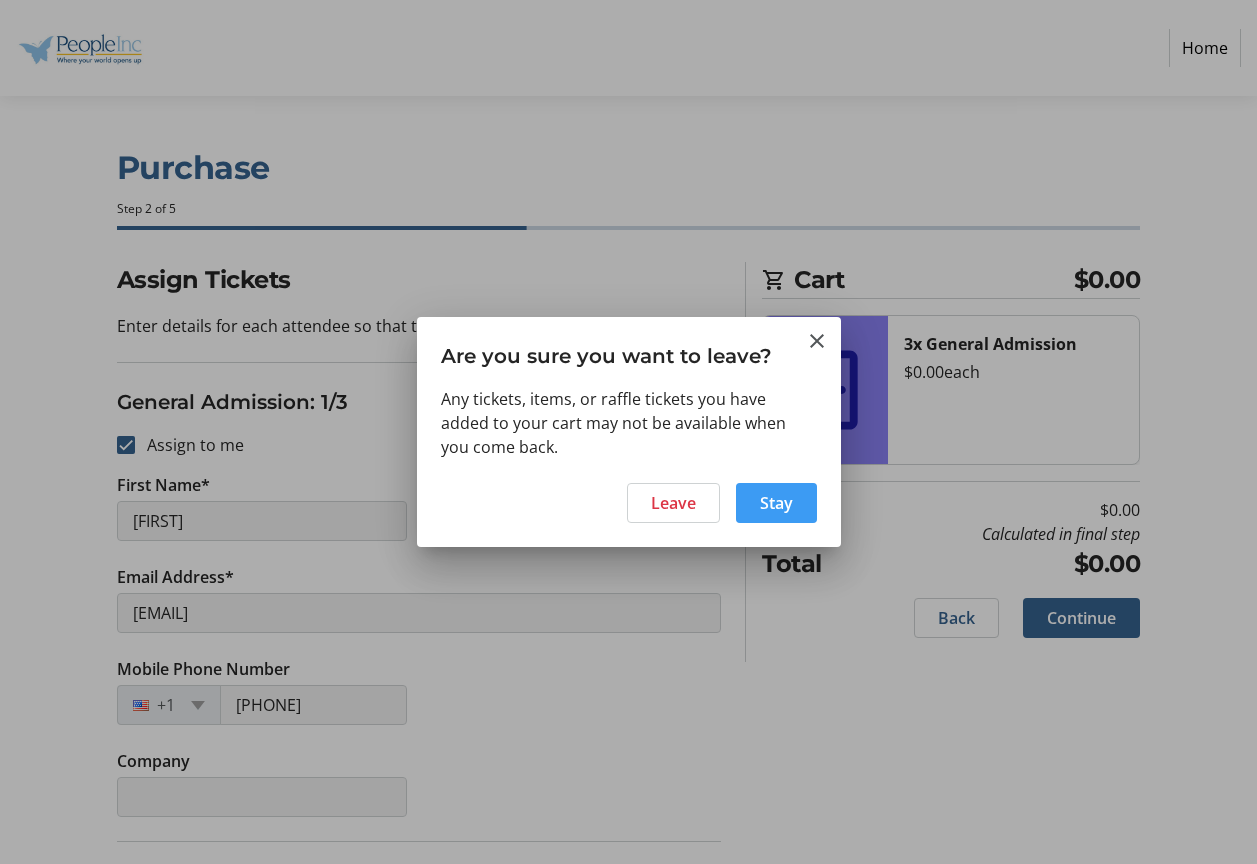 click on "Stay" at bounding box center [776, 503] 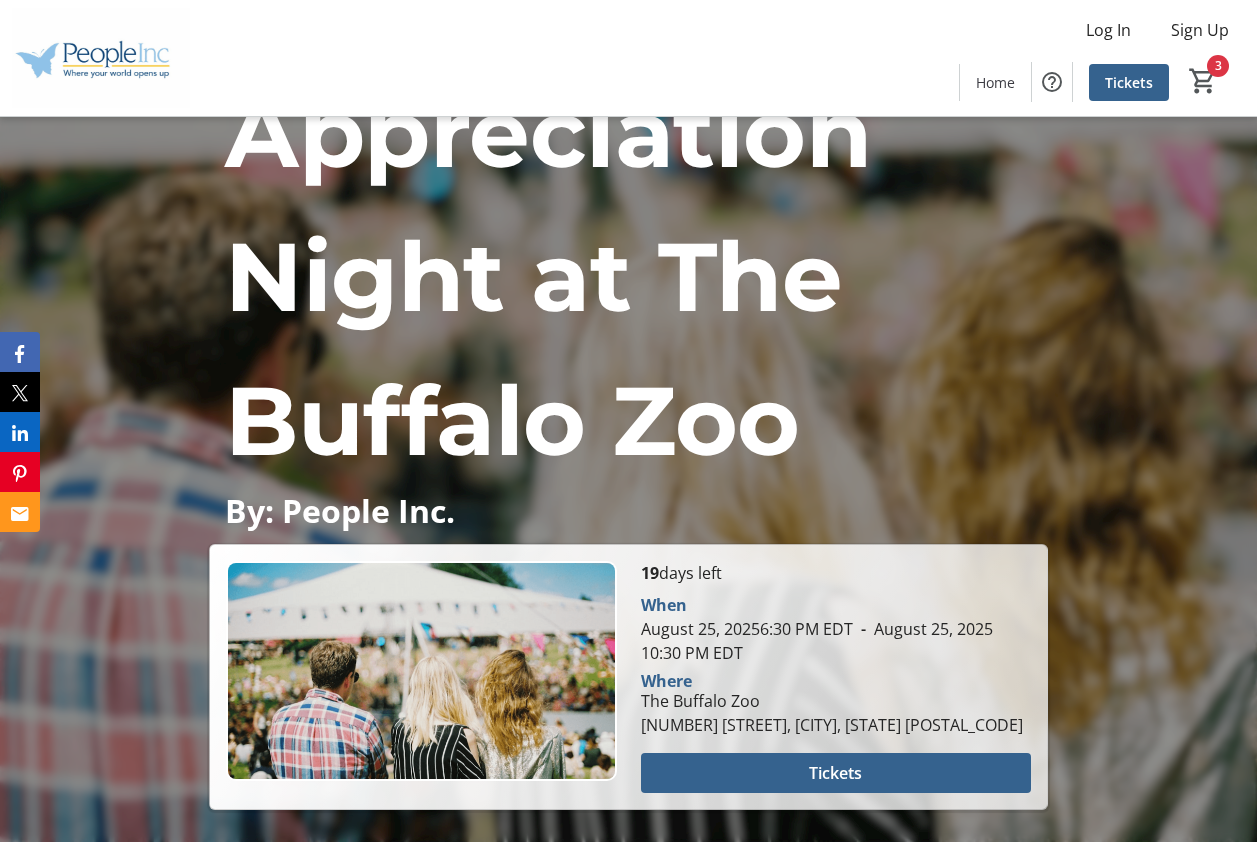 scroll, scrollTop: 300, scrollLeft: 0, axis: vertical 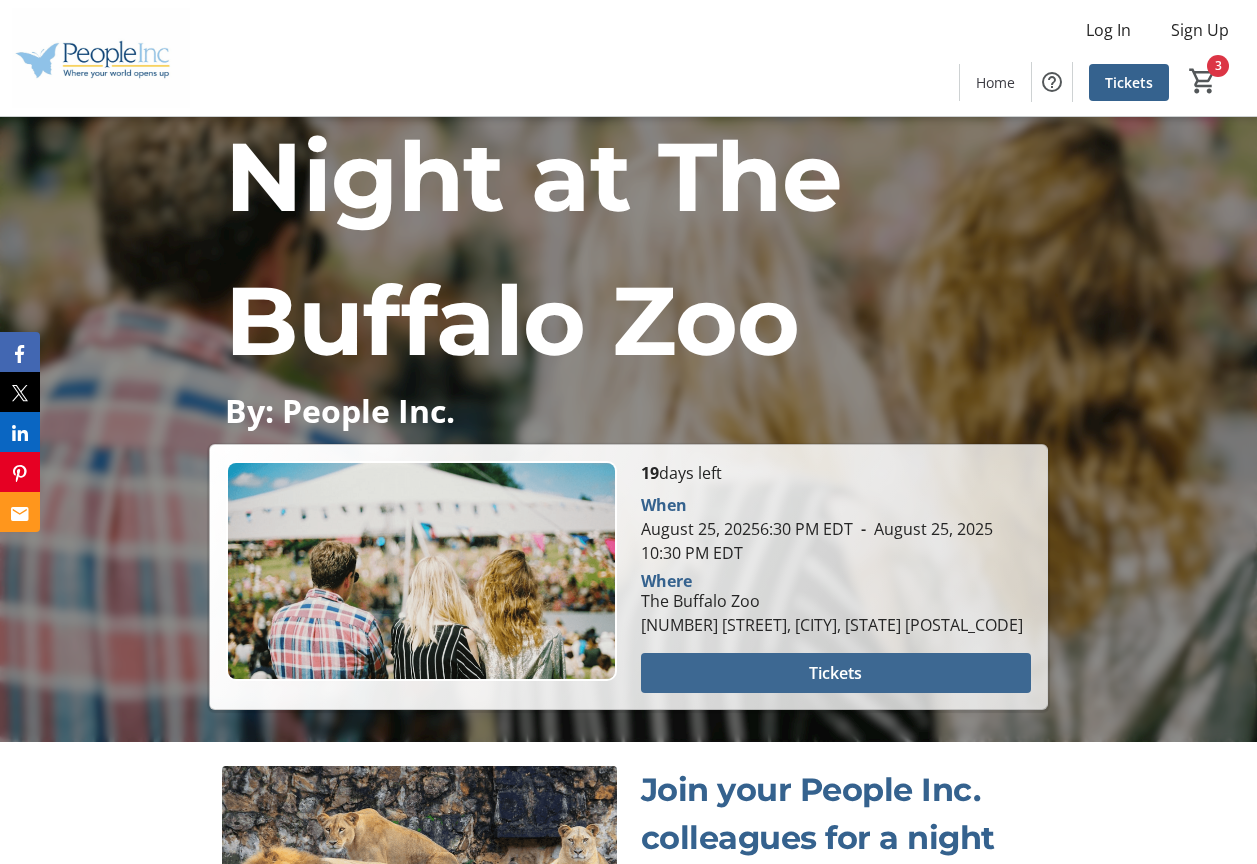 click at bounding box center (836, 673) 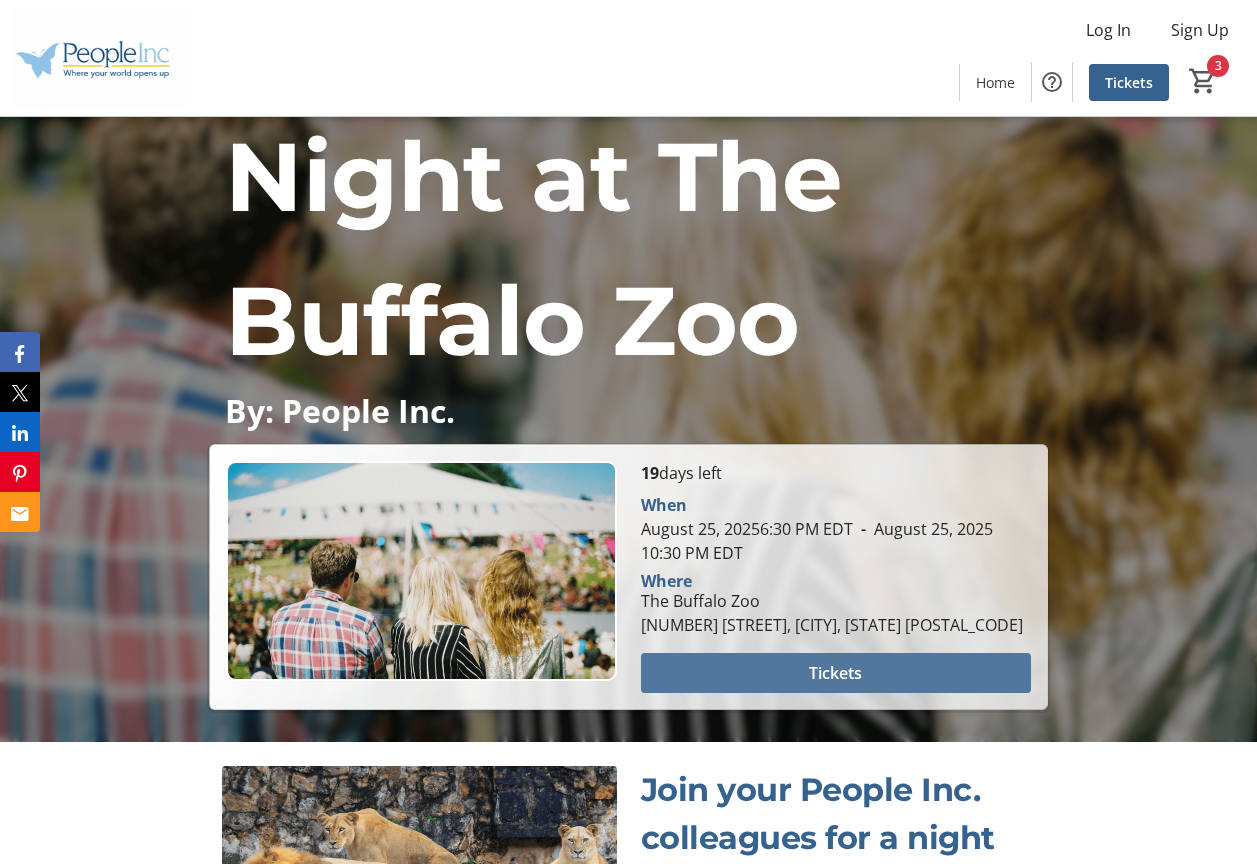 scroll, scrollTop: 0, scrollLeft: 0, axis: both 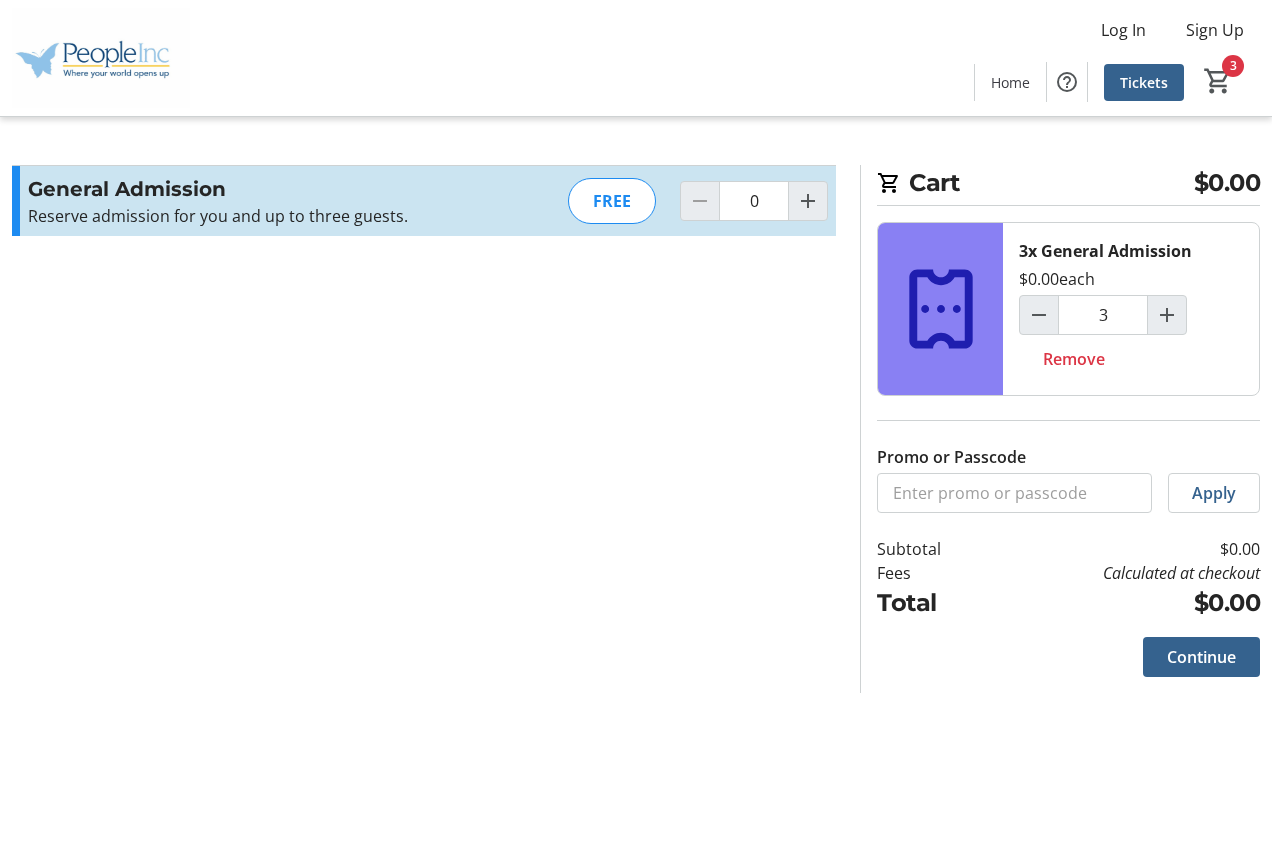 type on "3" 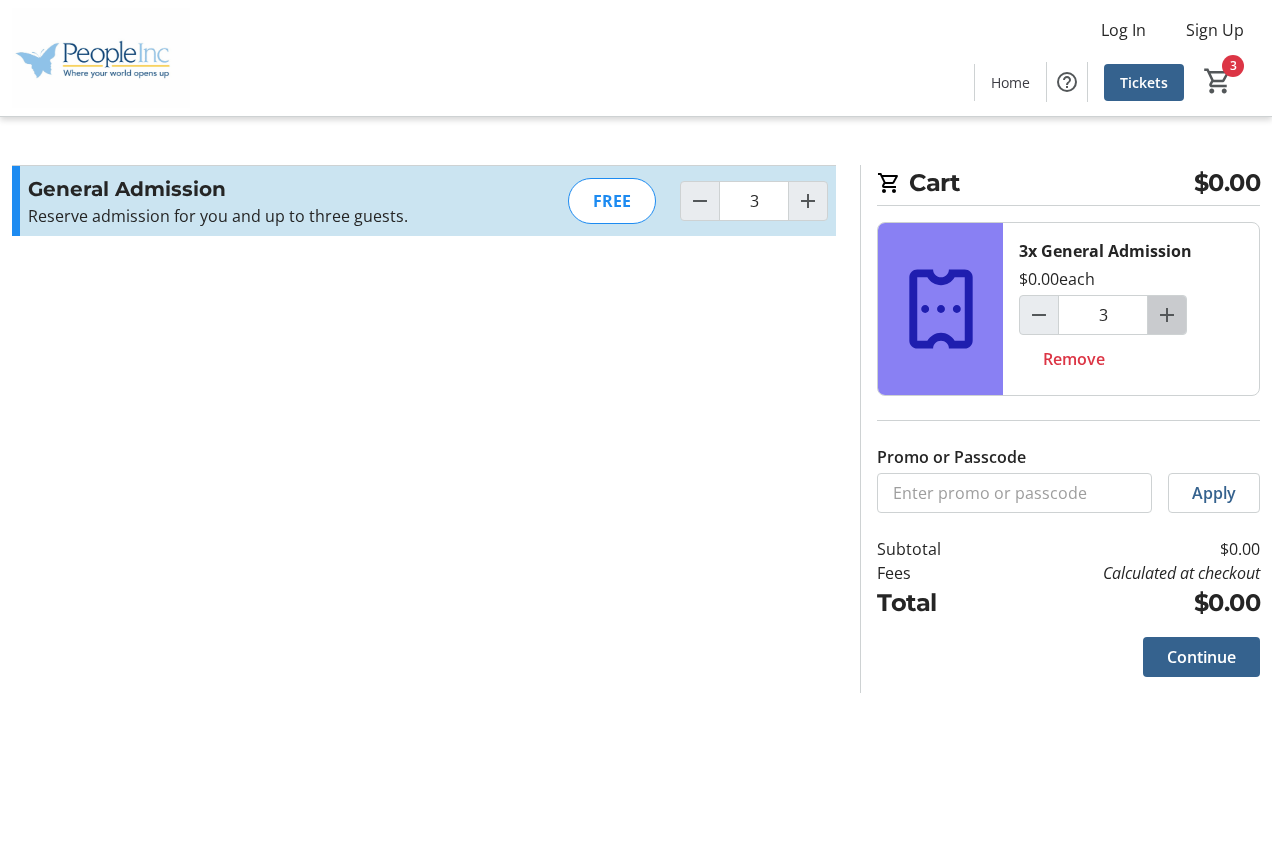 click 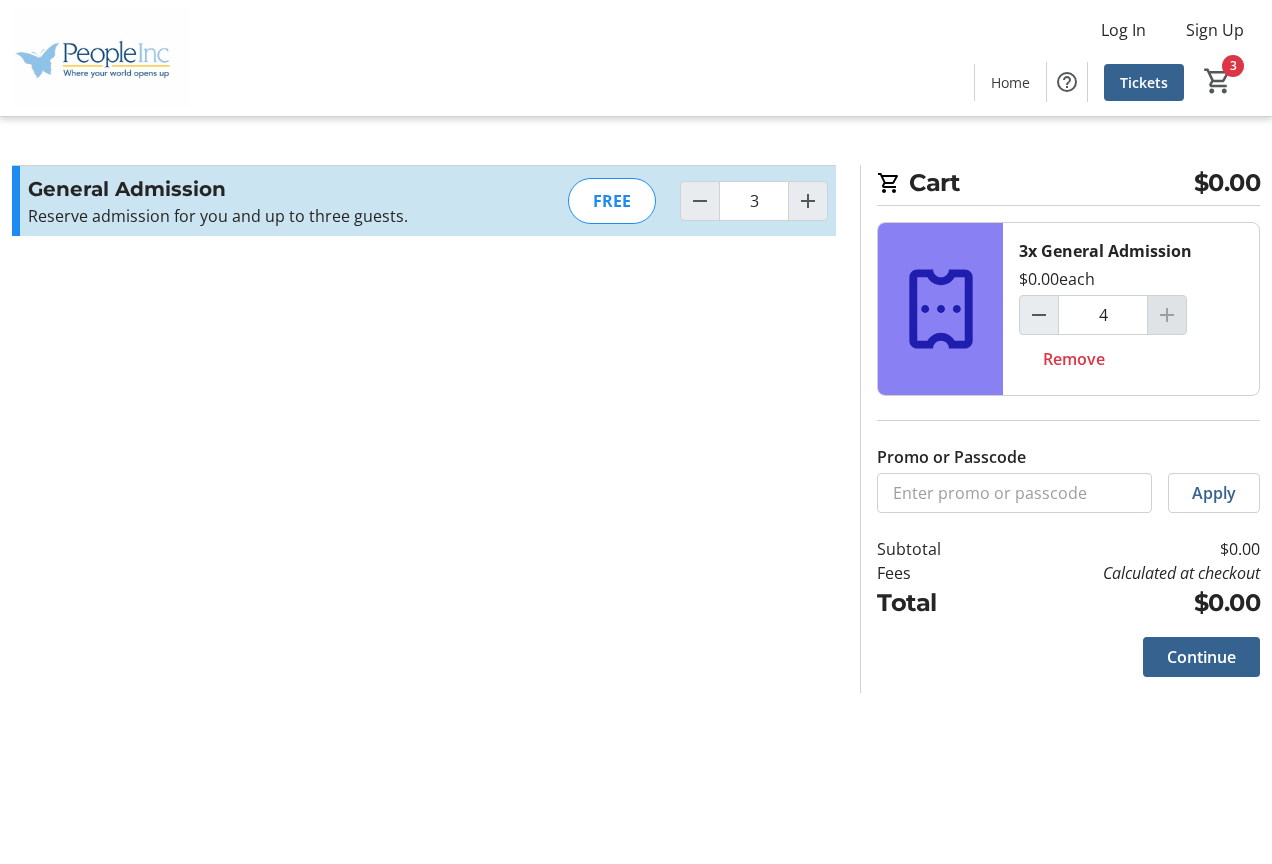 type on "4" 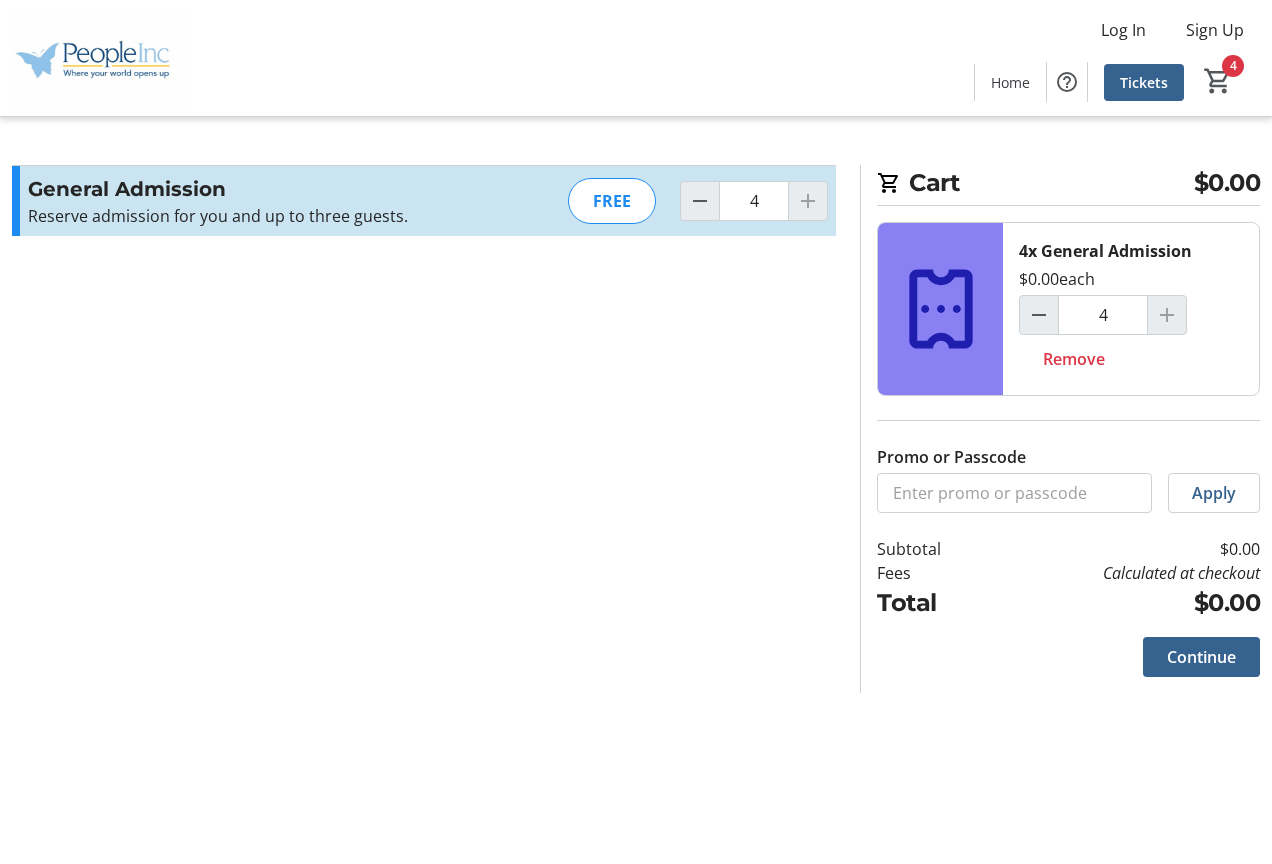 click on "Continue" 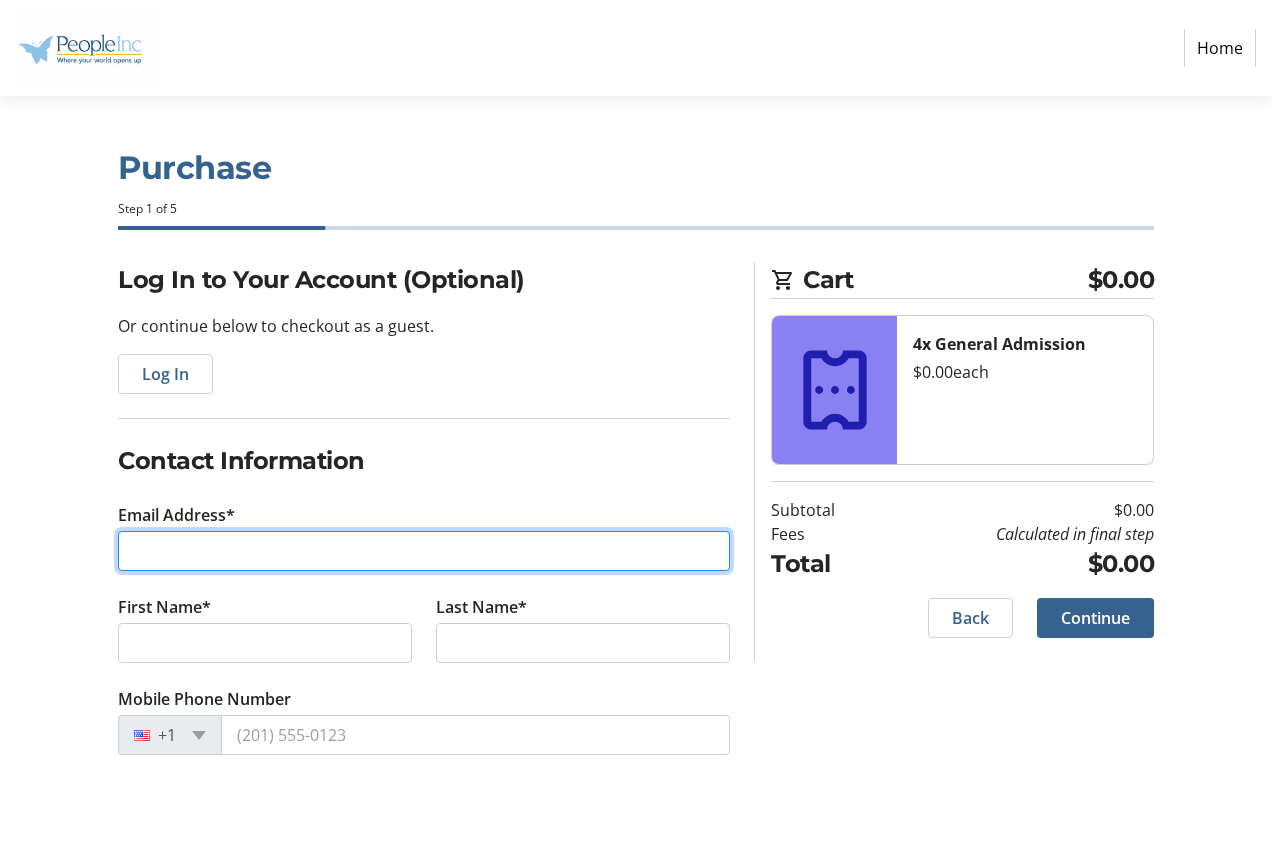 click on "Email Address*" at bounding box center [424, 551] 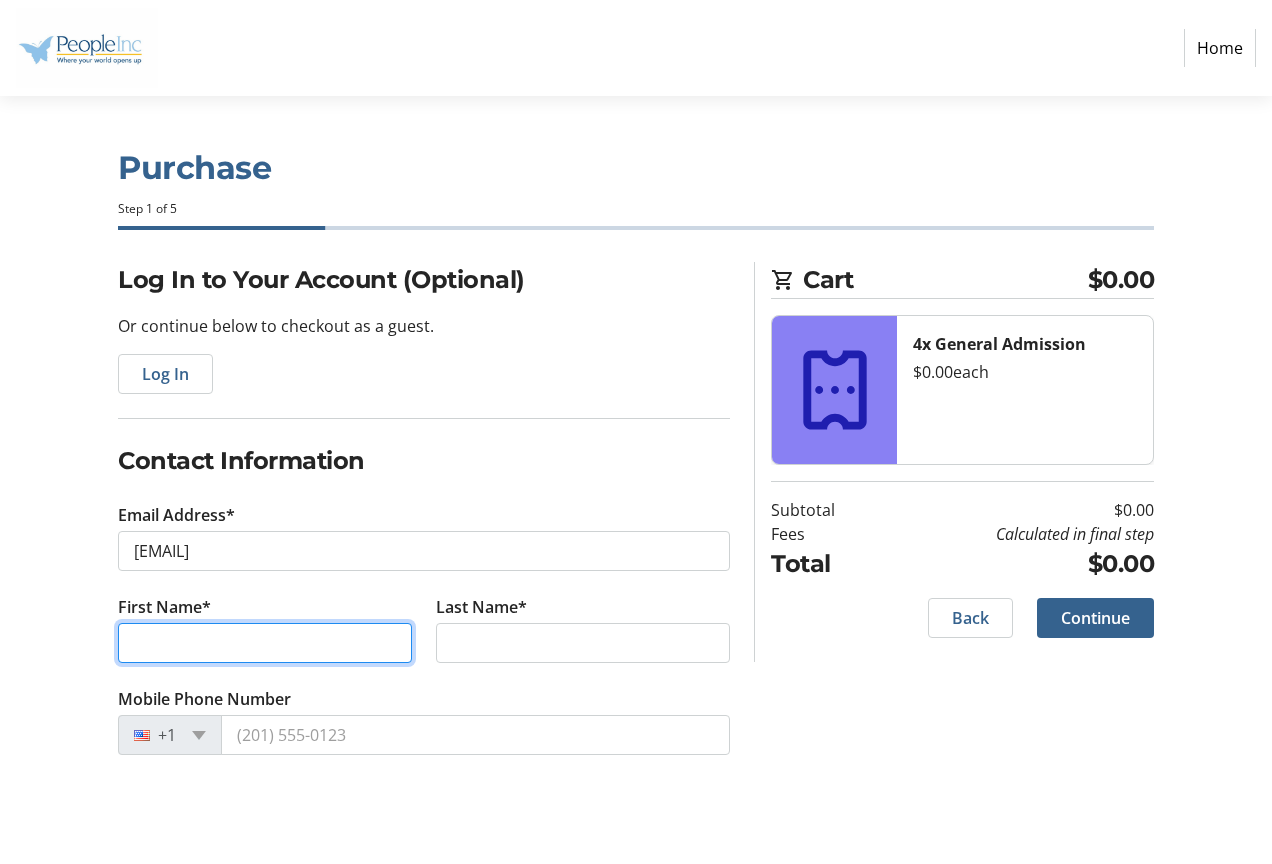 type on "[NAME]" 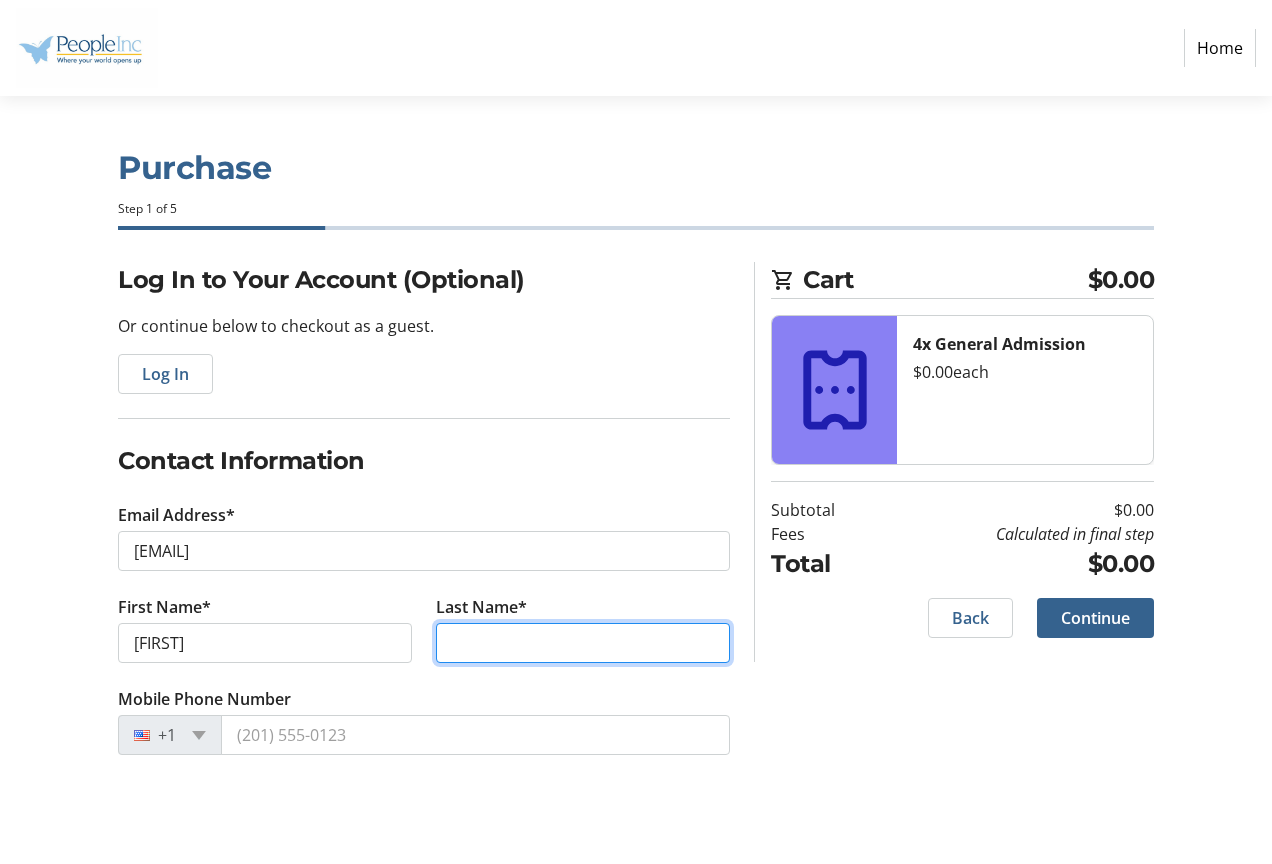 type on "[NAME]" 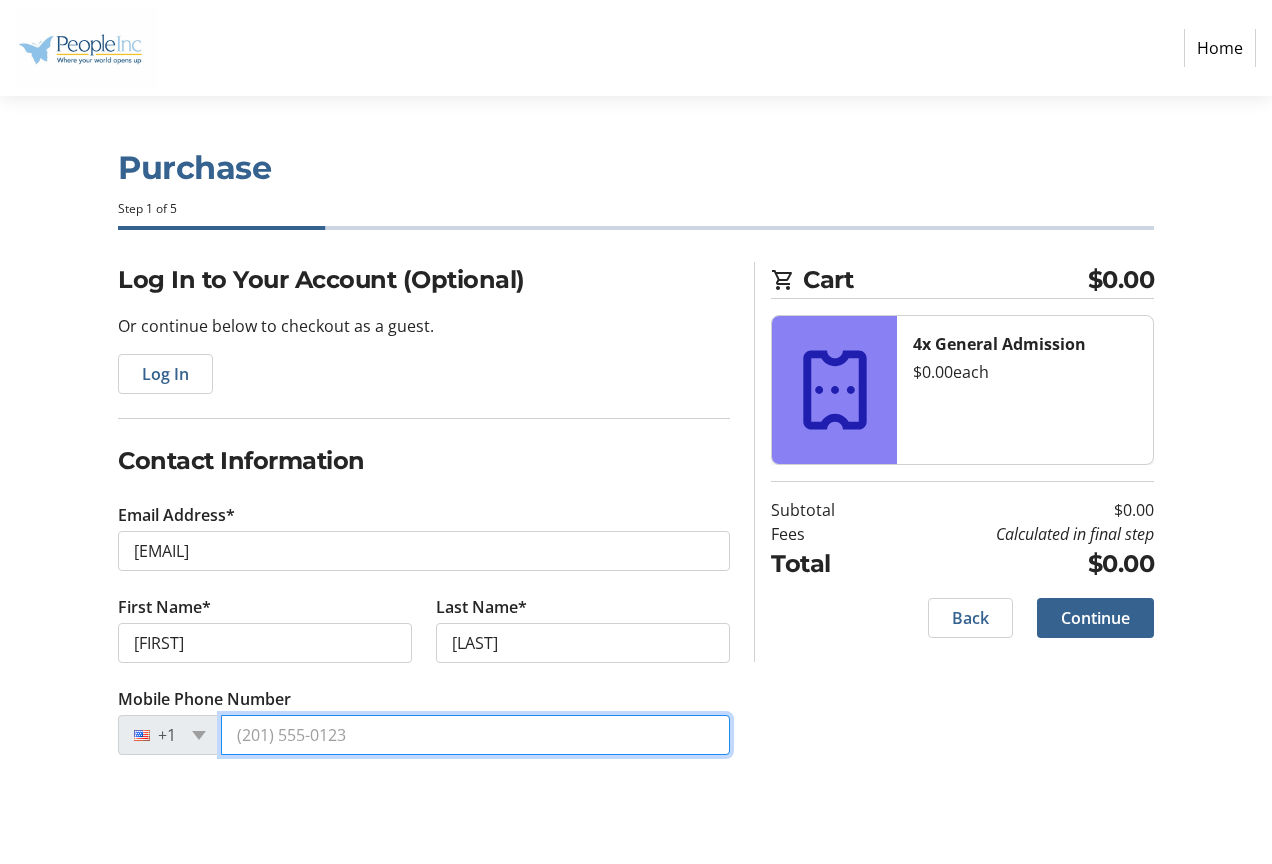 type on "[PHONE]" 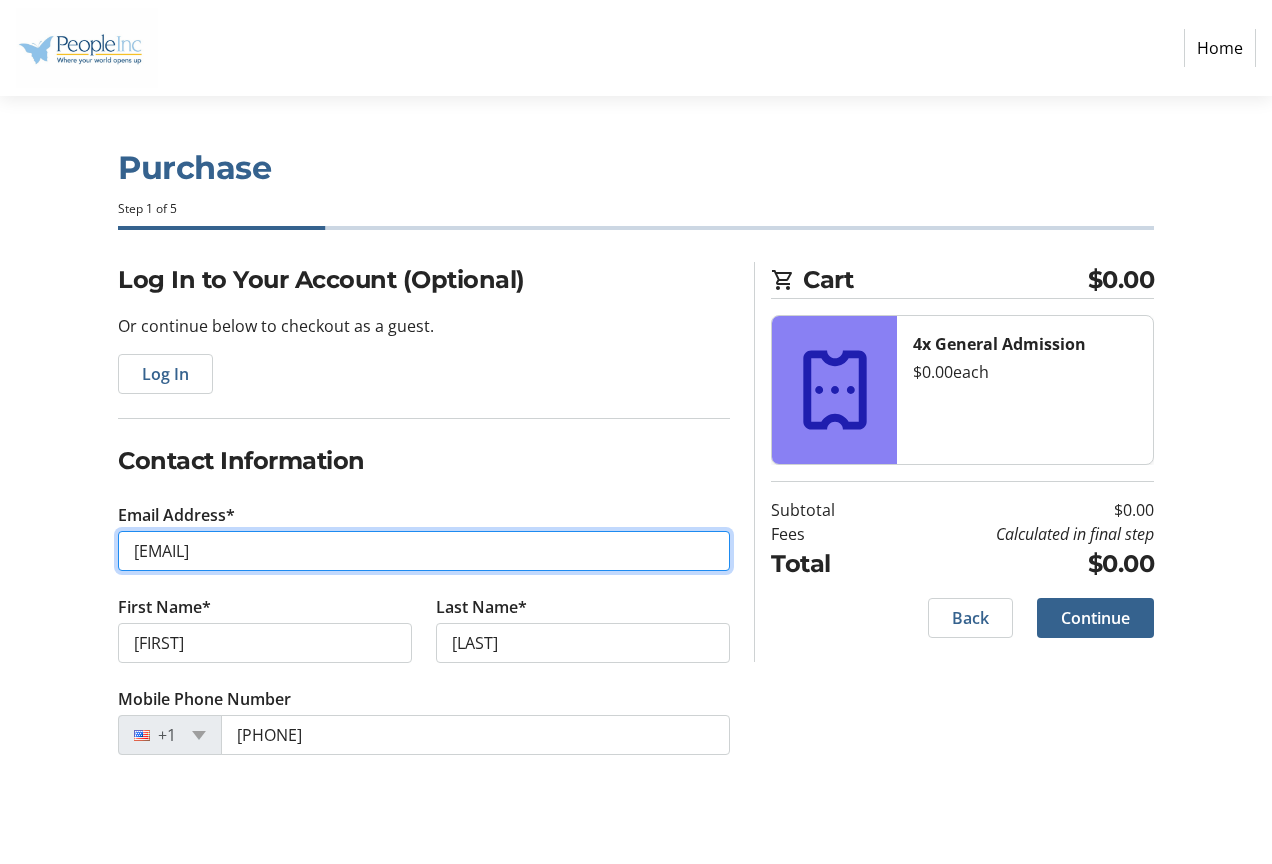 type on "Torianagoree@gmail.com" 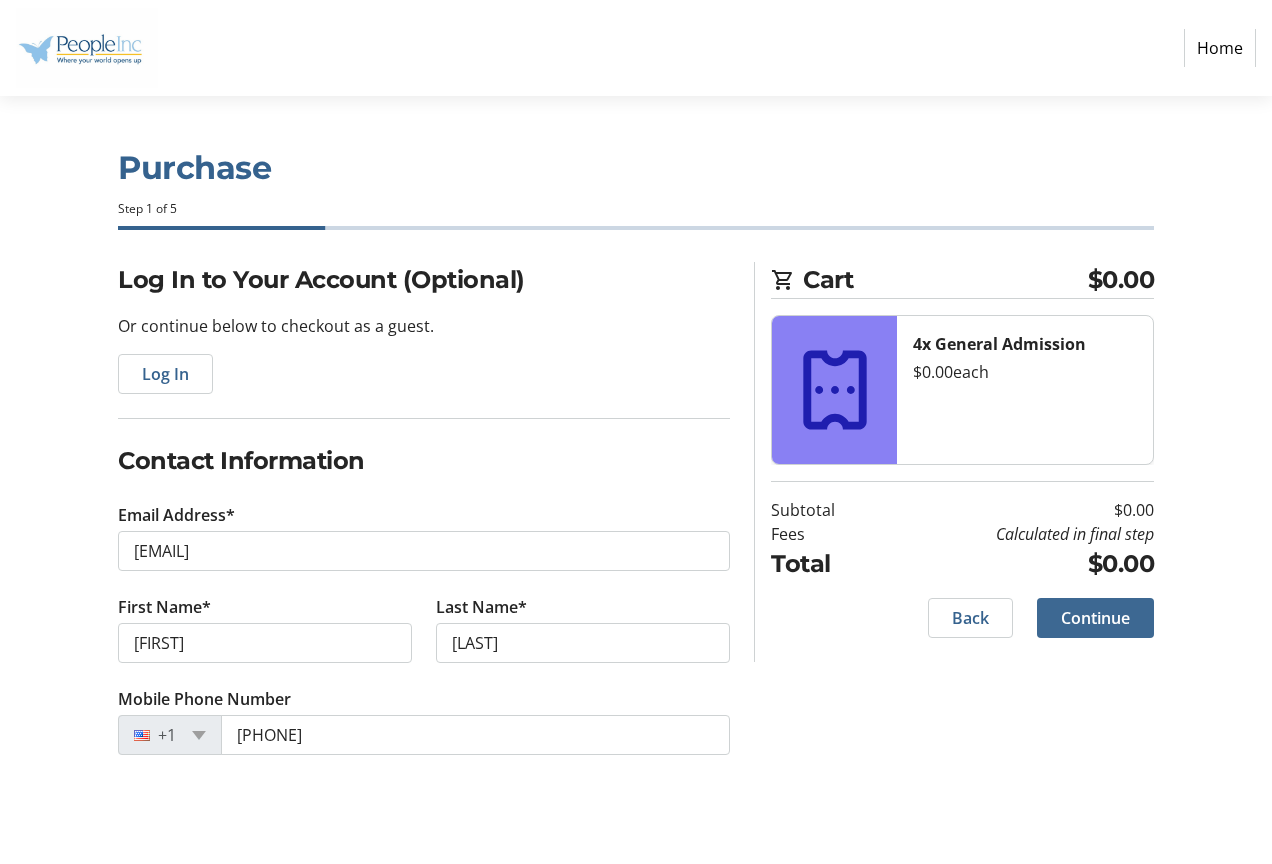 click on "Continue" 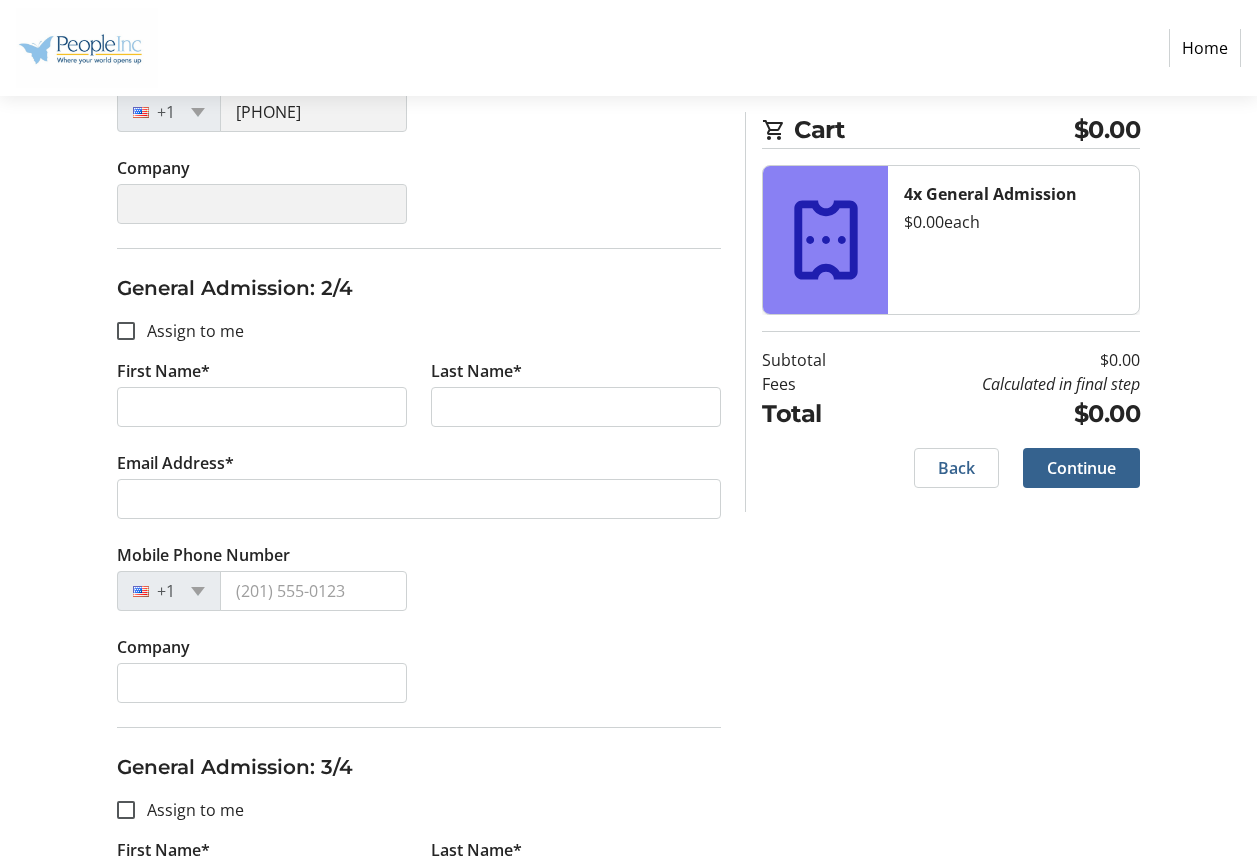 scroll, scrollTop: 600, scrollLeft: 0, axis: vertical 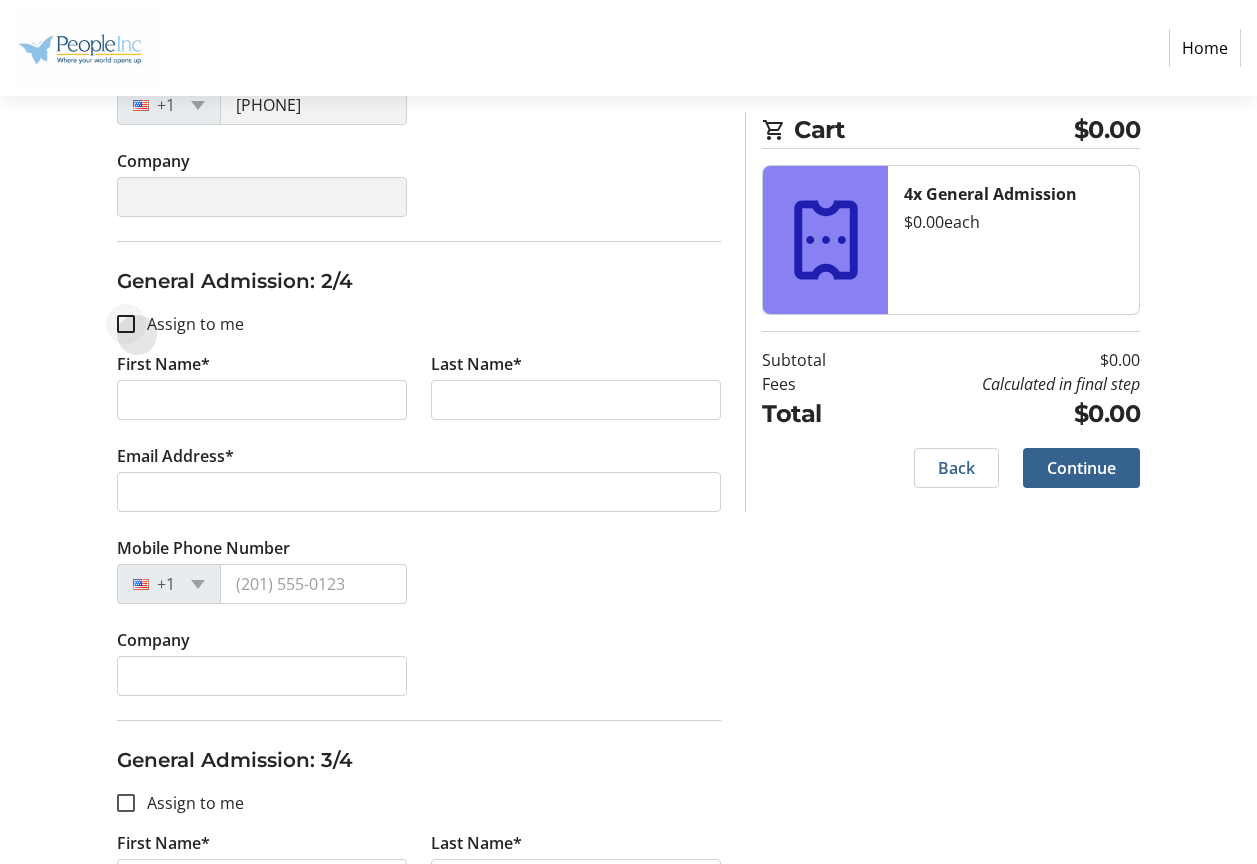 click at bounding box center [126, 324] 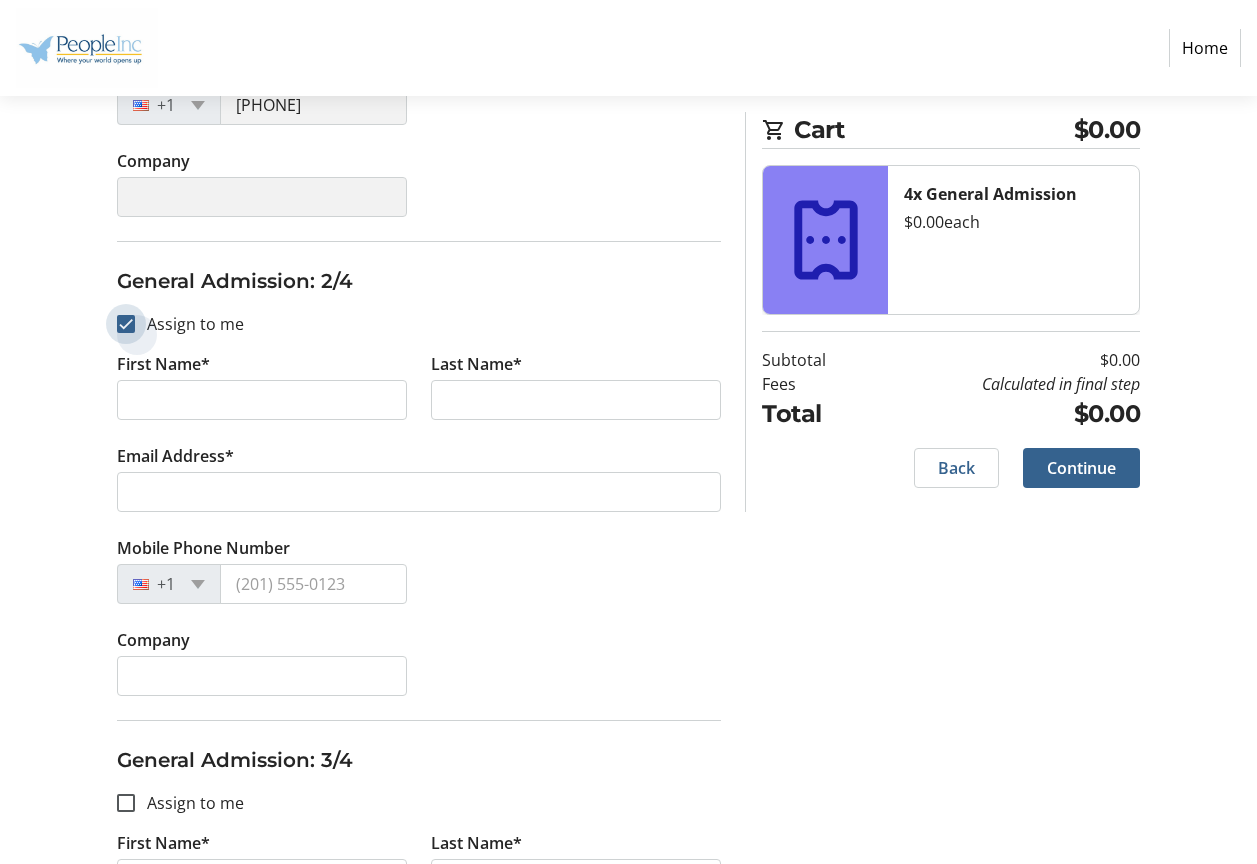 checkbox on "true" 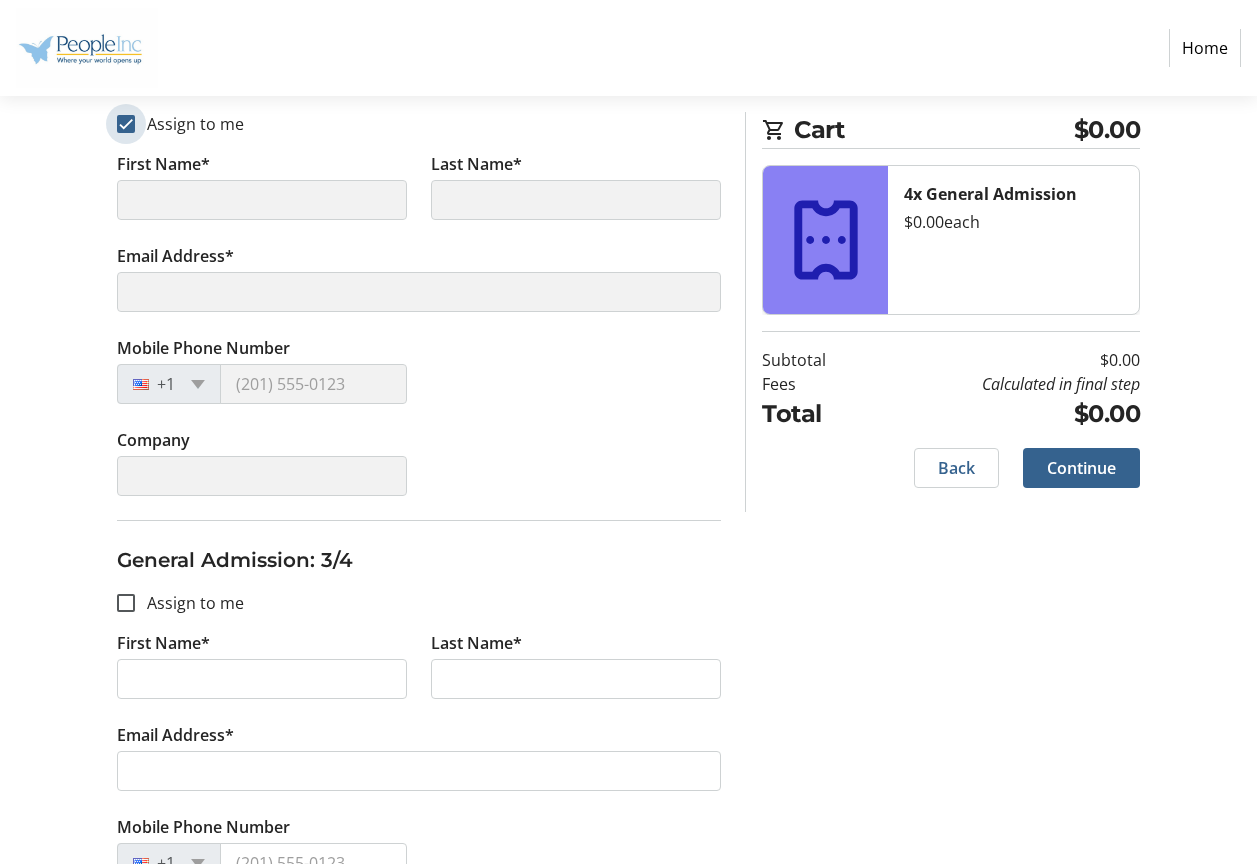 type on "[NAME]" 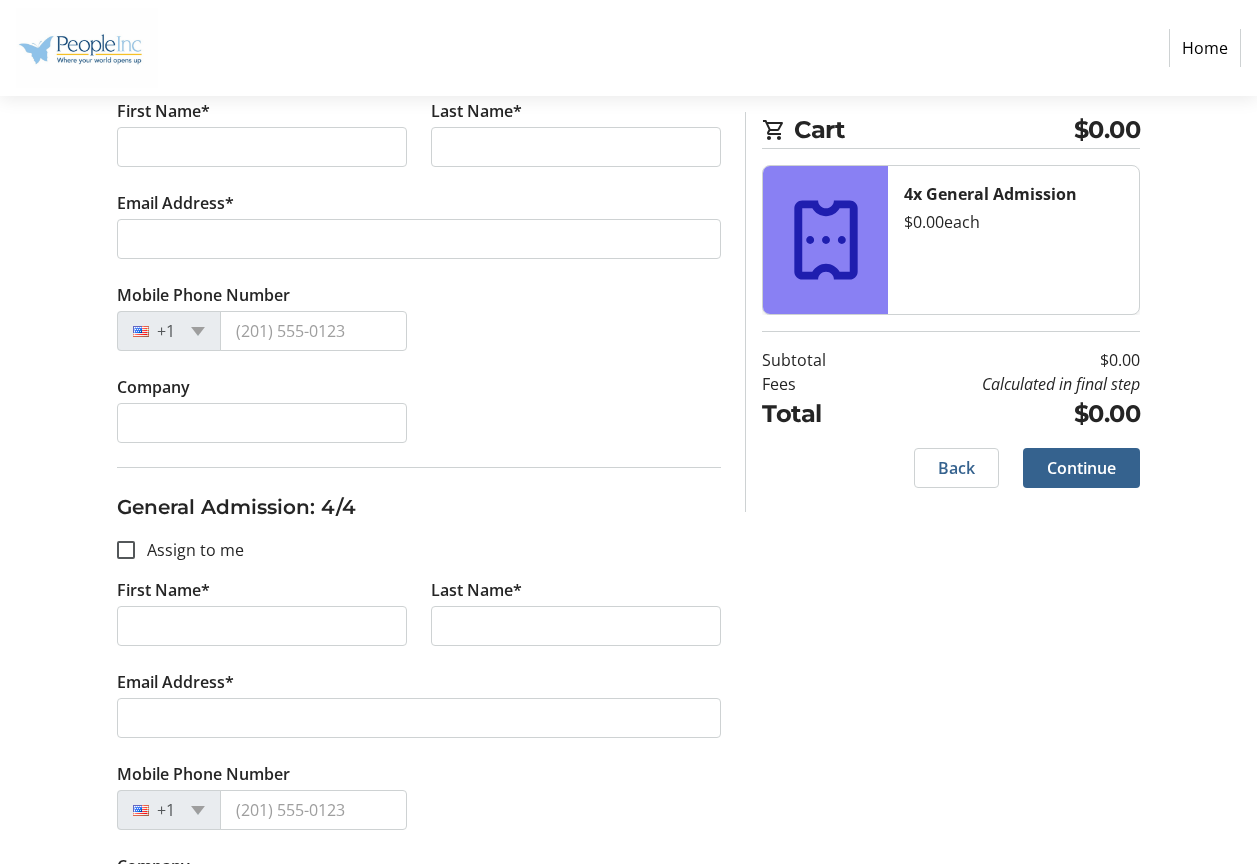 scroll, scrollTop: 1100, scrollLeft: 0, axis: vertical 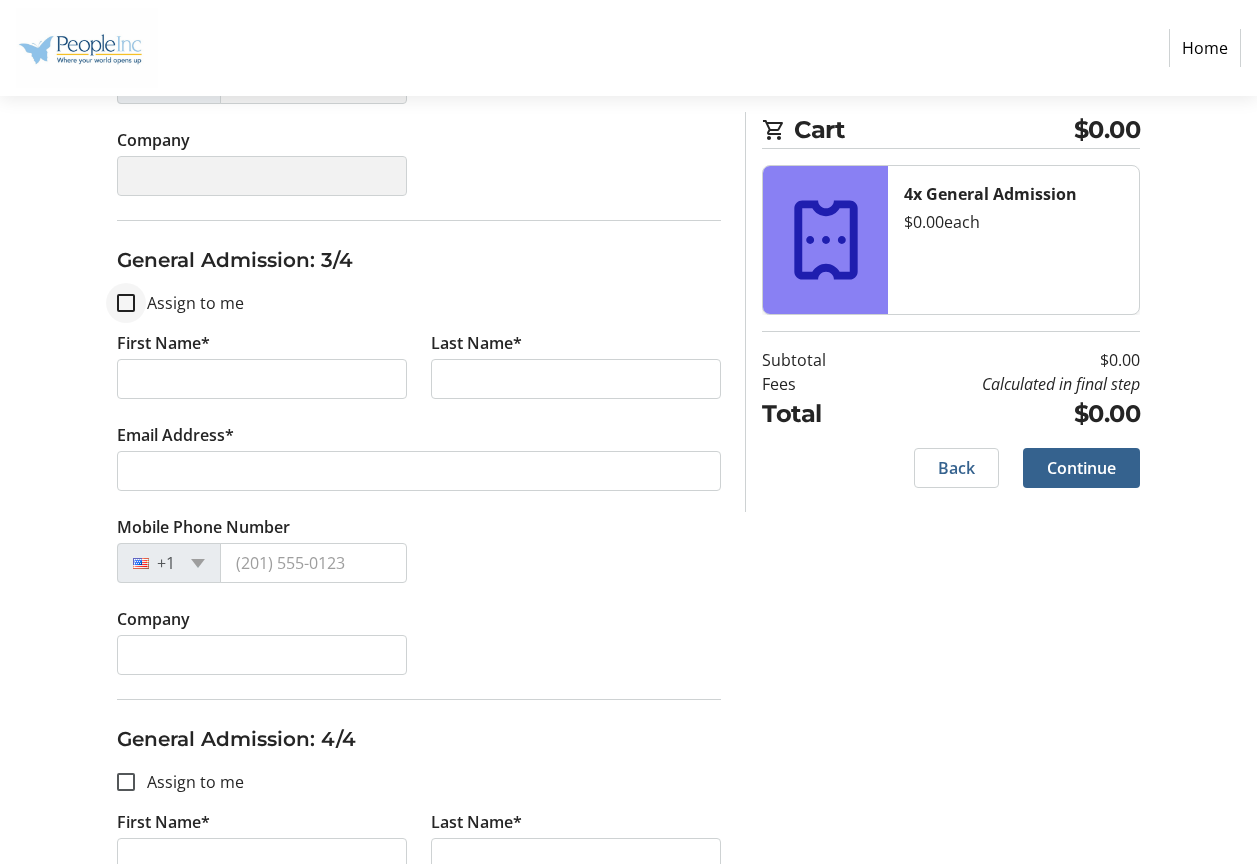 click at bounding box center [126, 303] 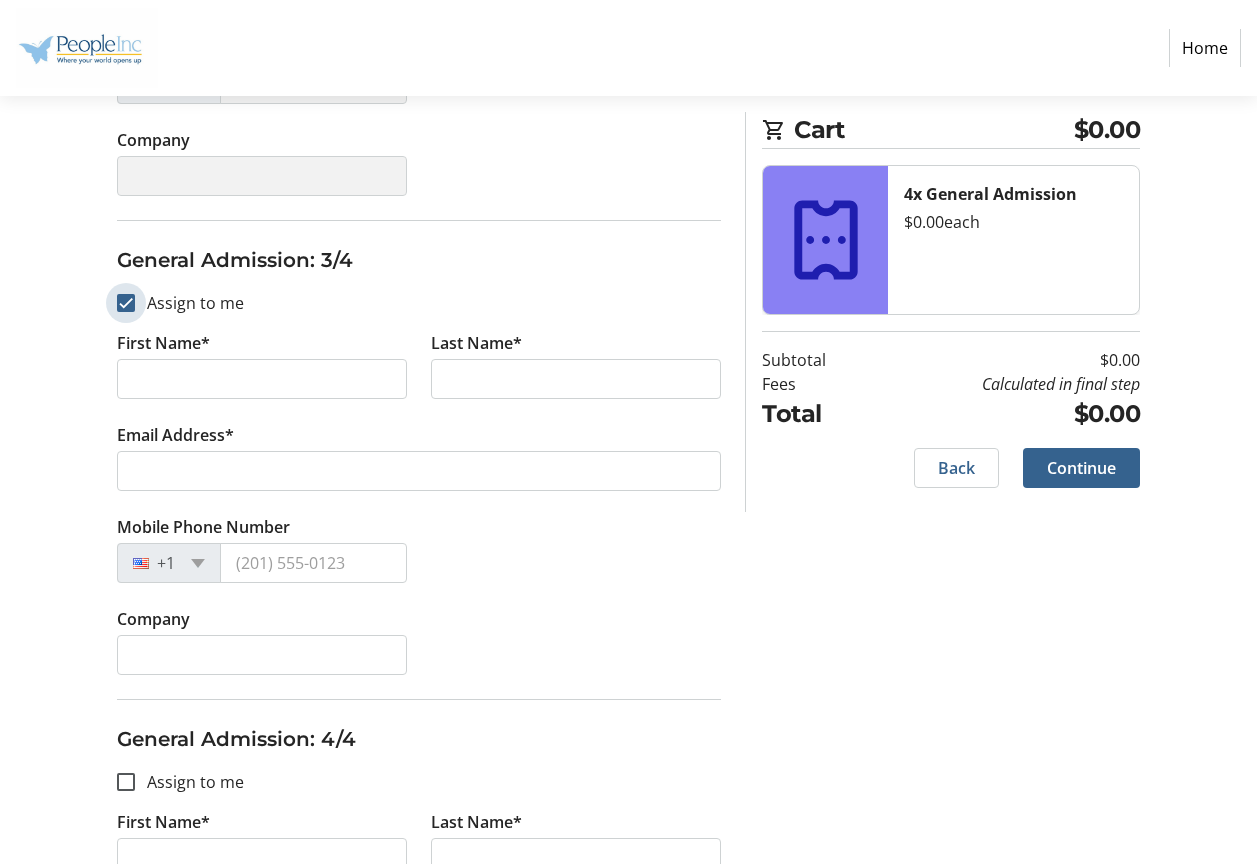 checkbox on "true" 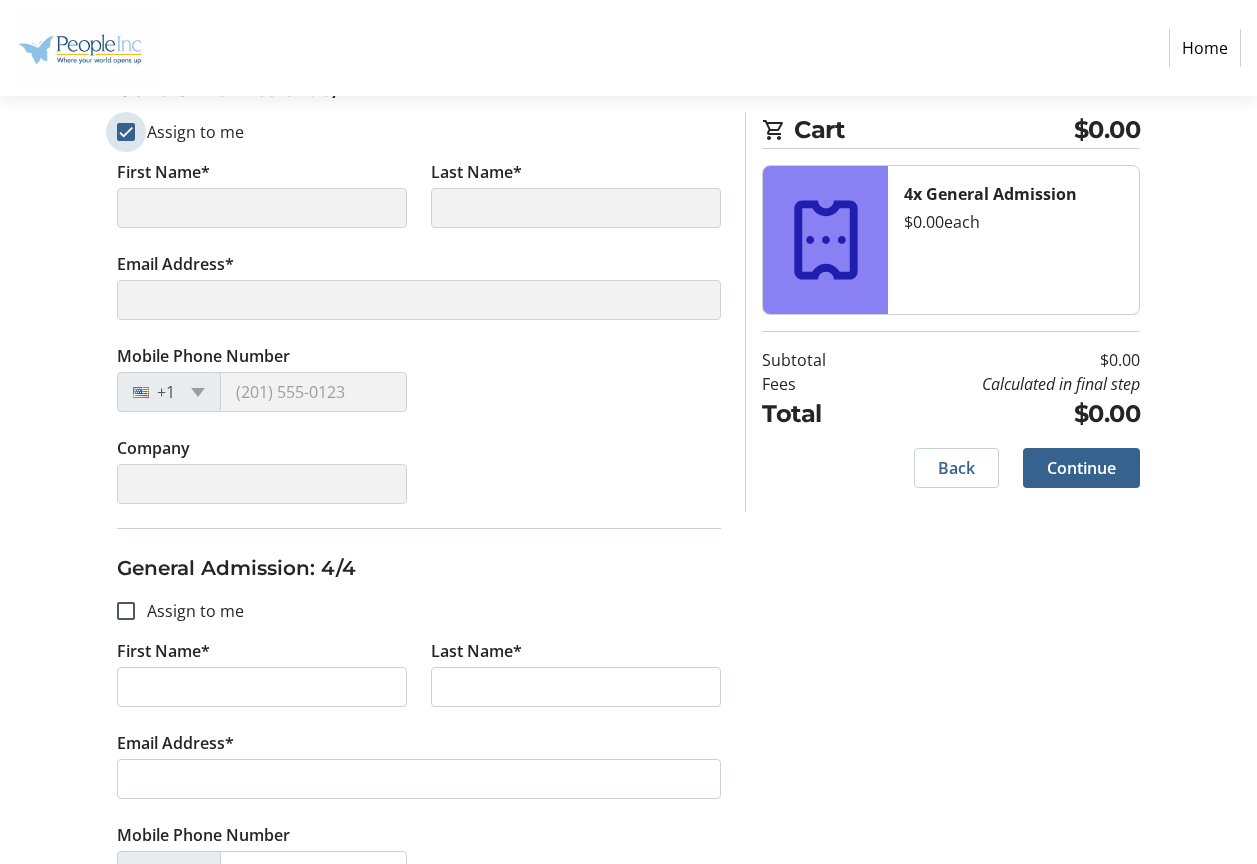 scroll, scrollTop: 1414, scrollLeft: 0, axis: vertical 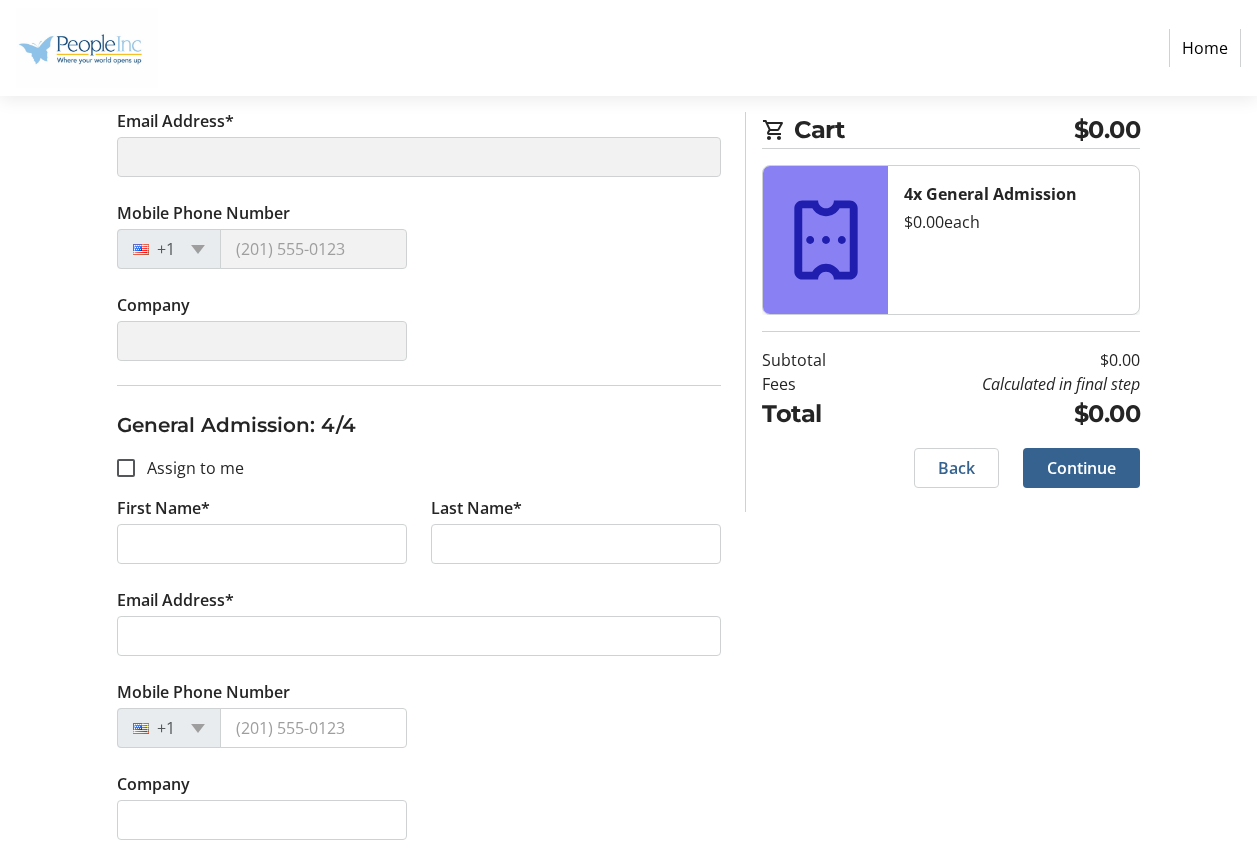 type on "[FIRST]" 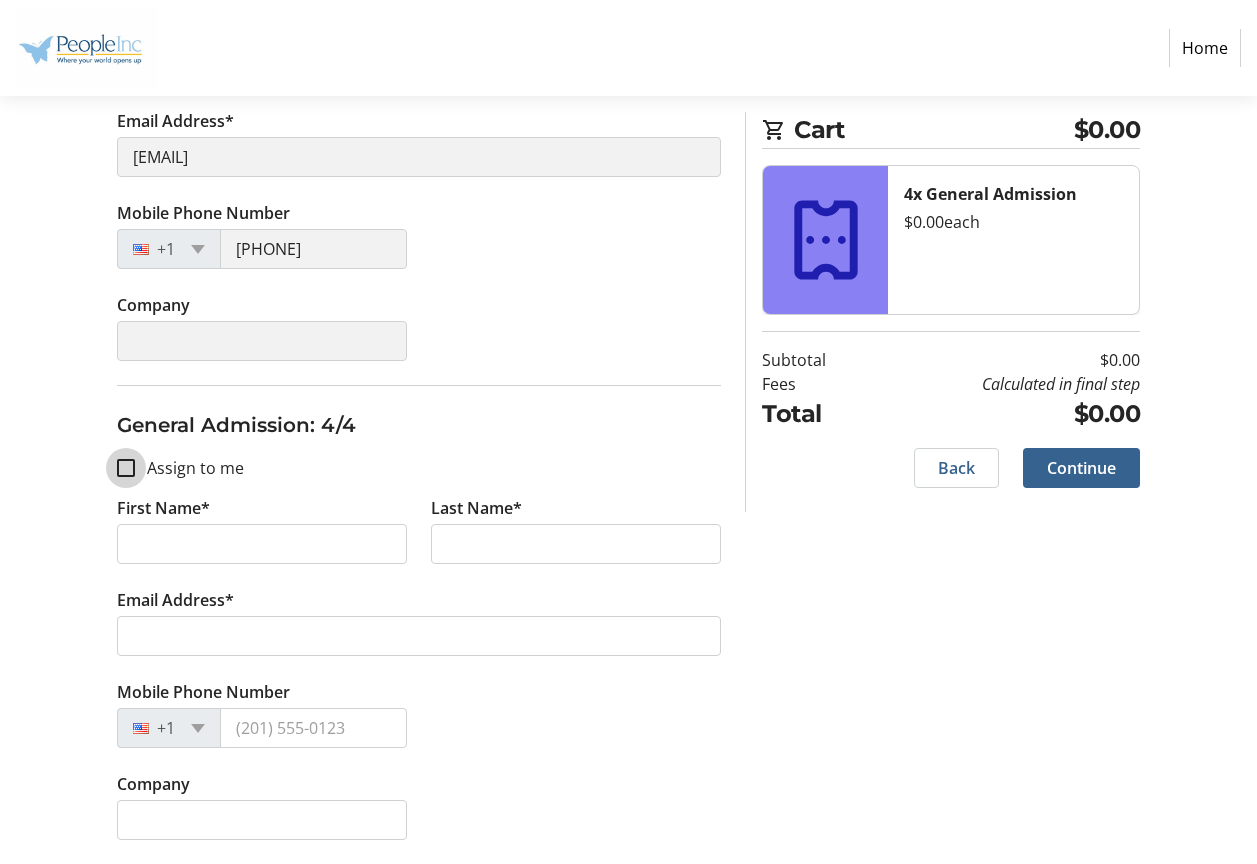 click on "Assign to me" at bounding box center [126, 468] 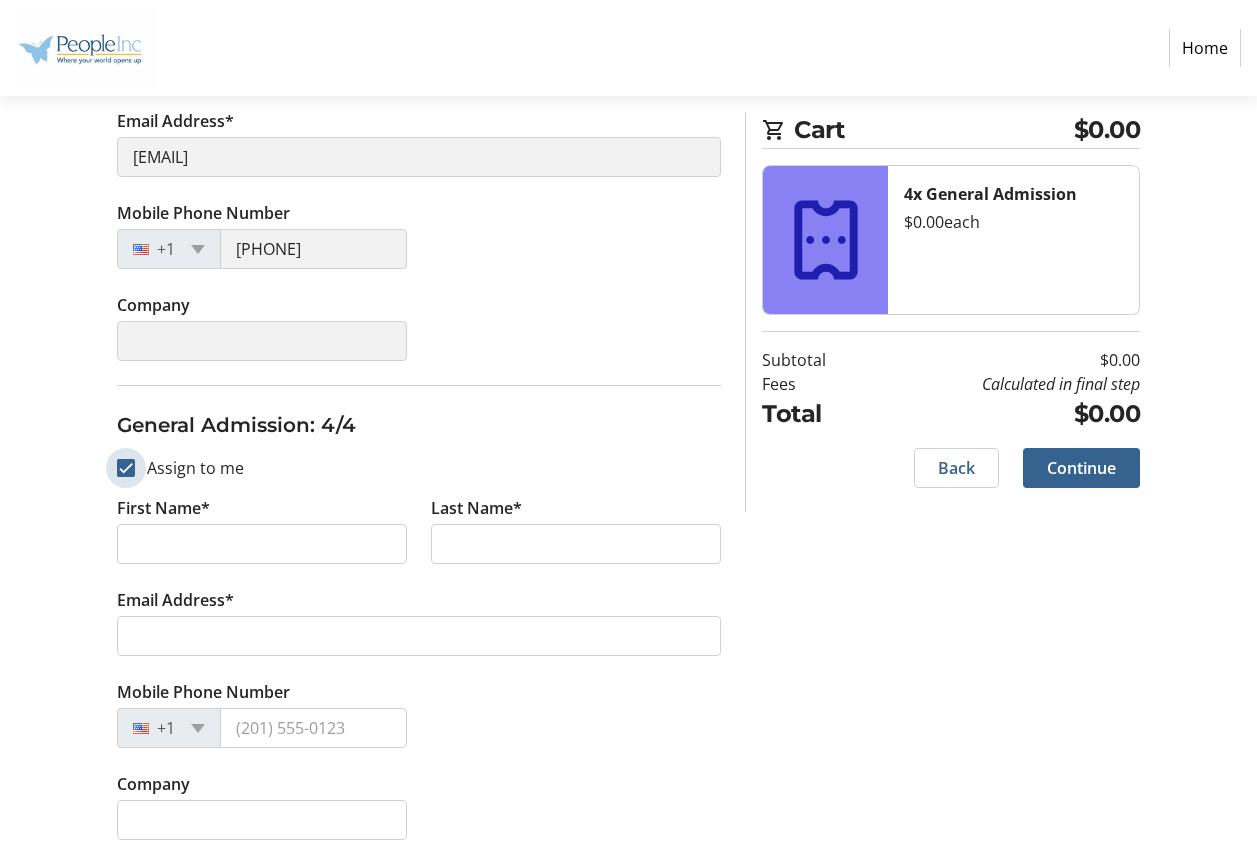 checkbox on "true" 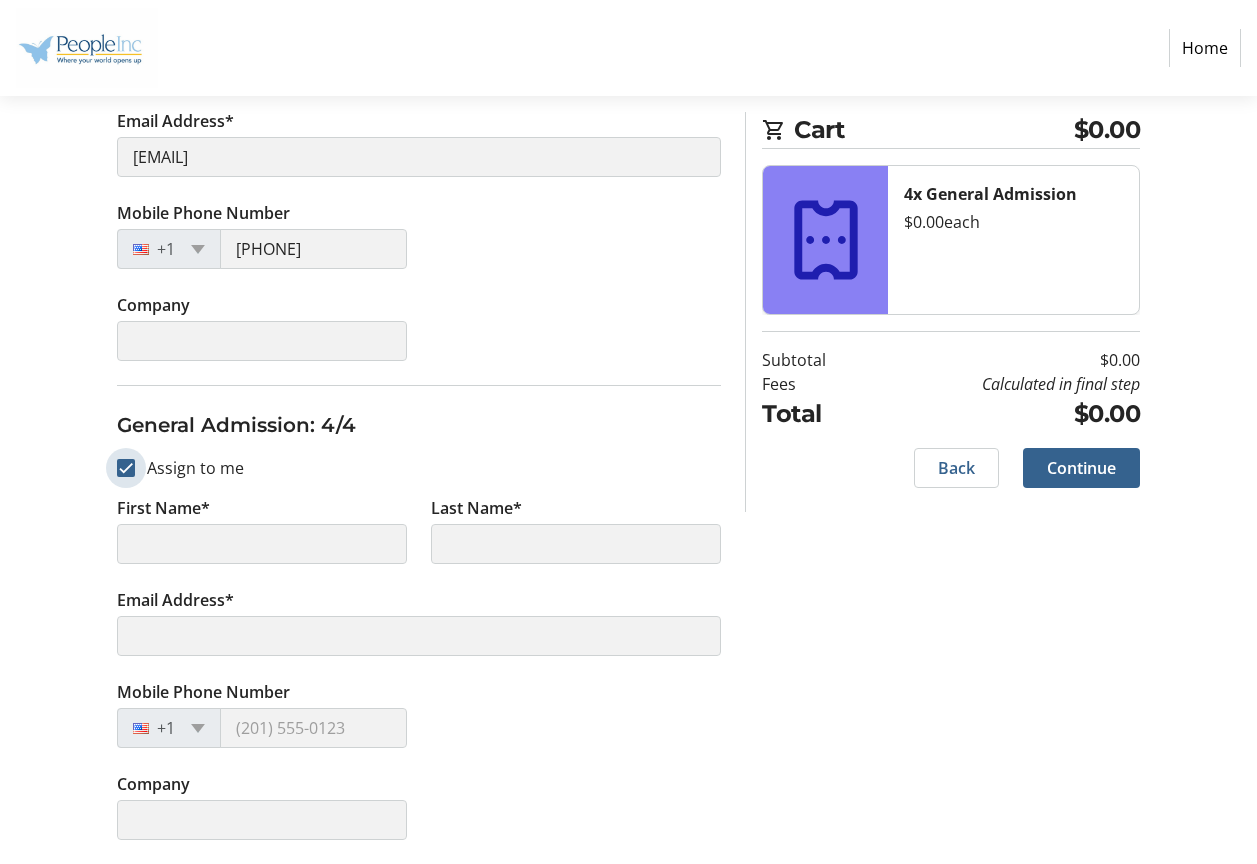type on "[FIRST]" 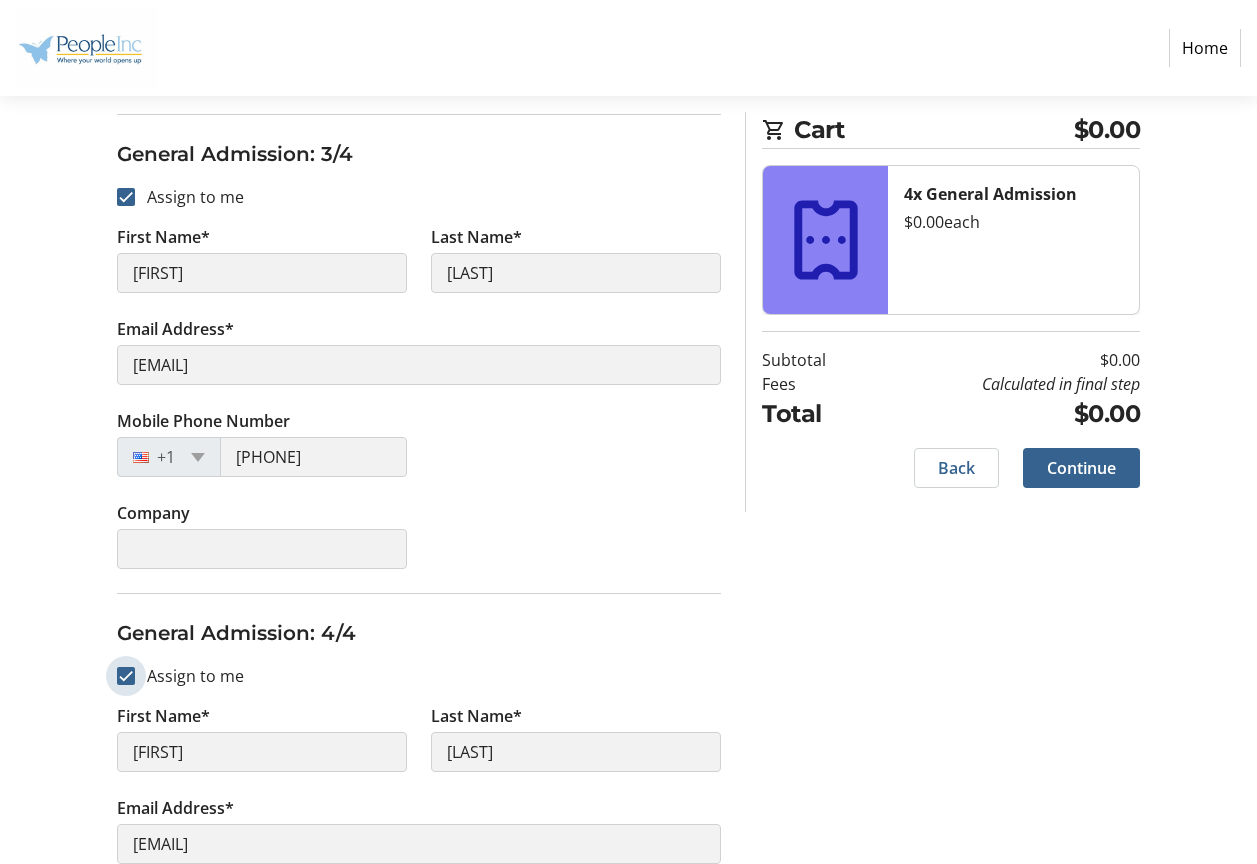 scroll, scrollTop: 1414, scrollLeft: 0, axis: vertical 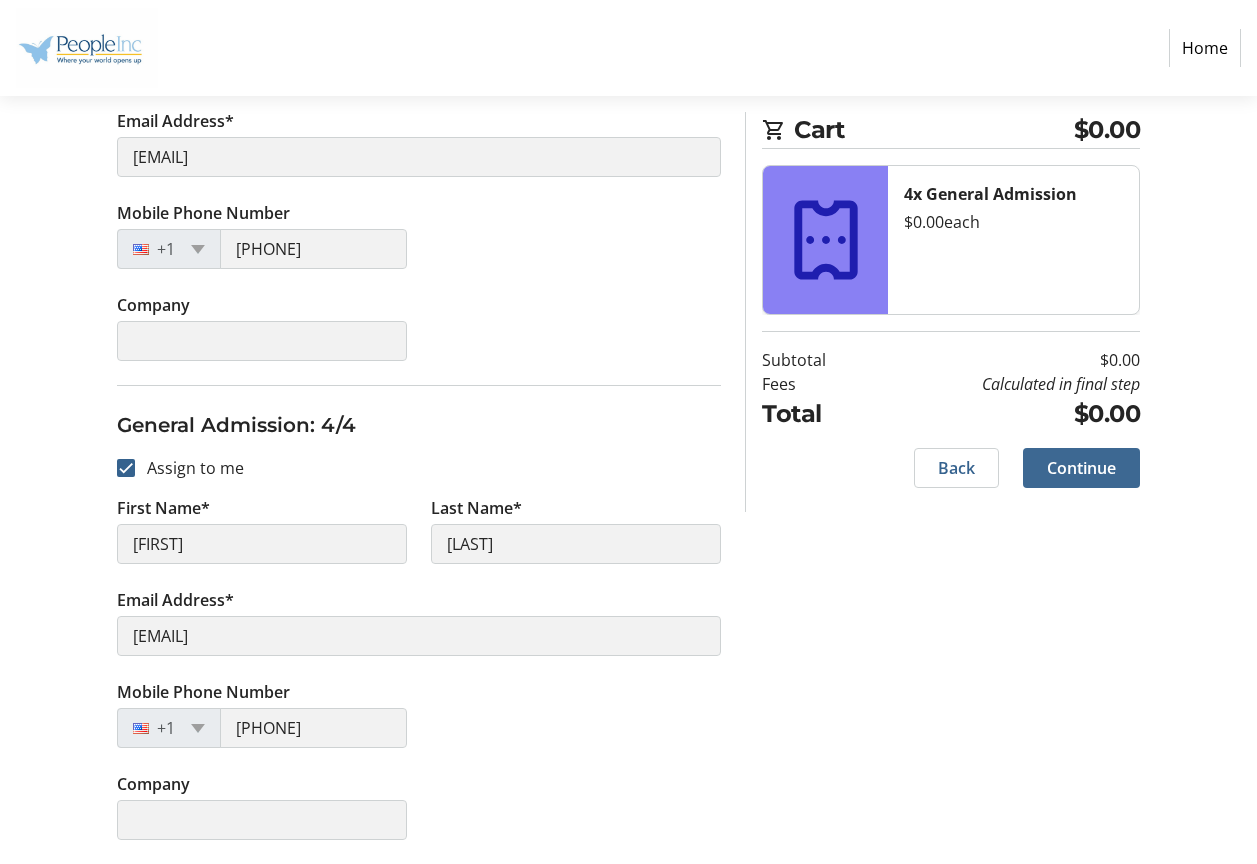 click on "Continue" 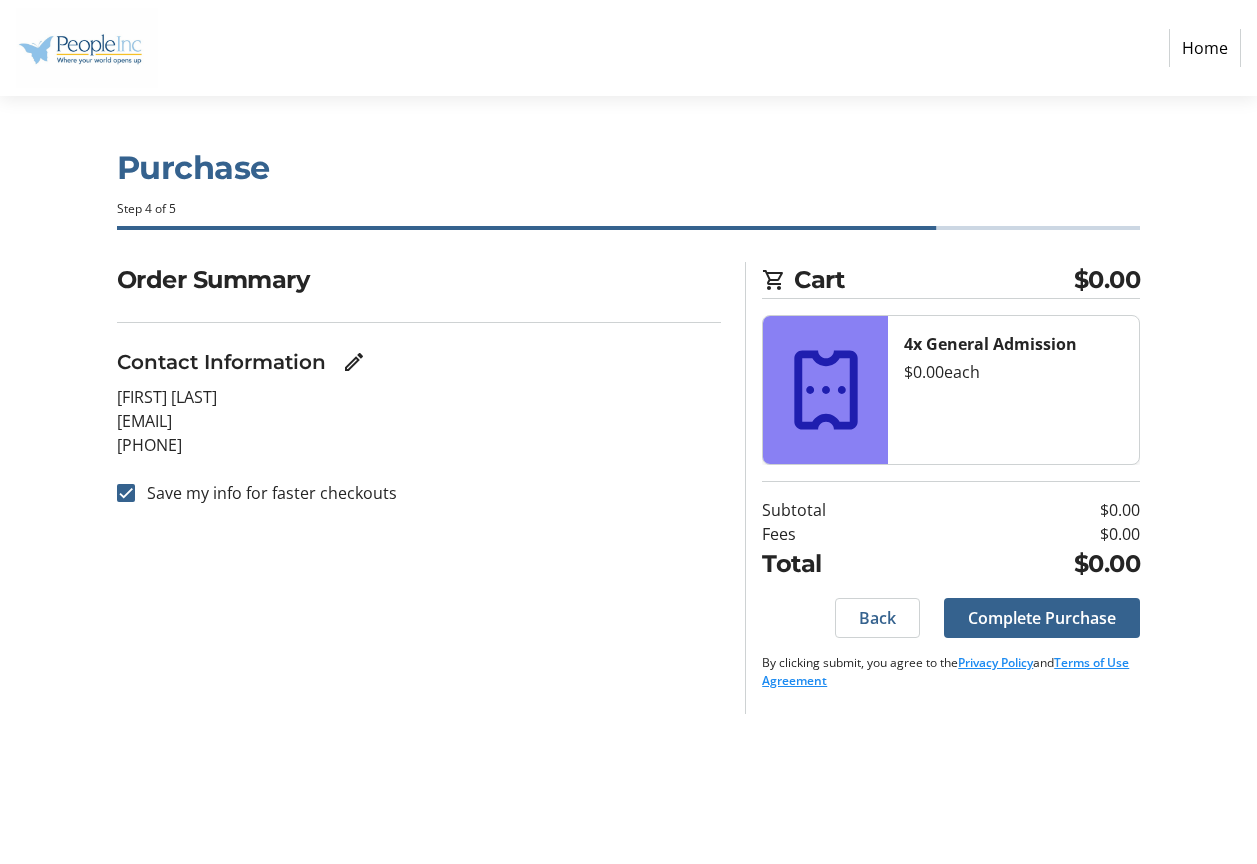 scroll, scrollTop: 0, scrollLeft: 0, axis: both 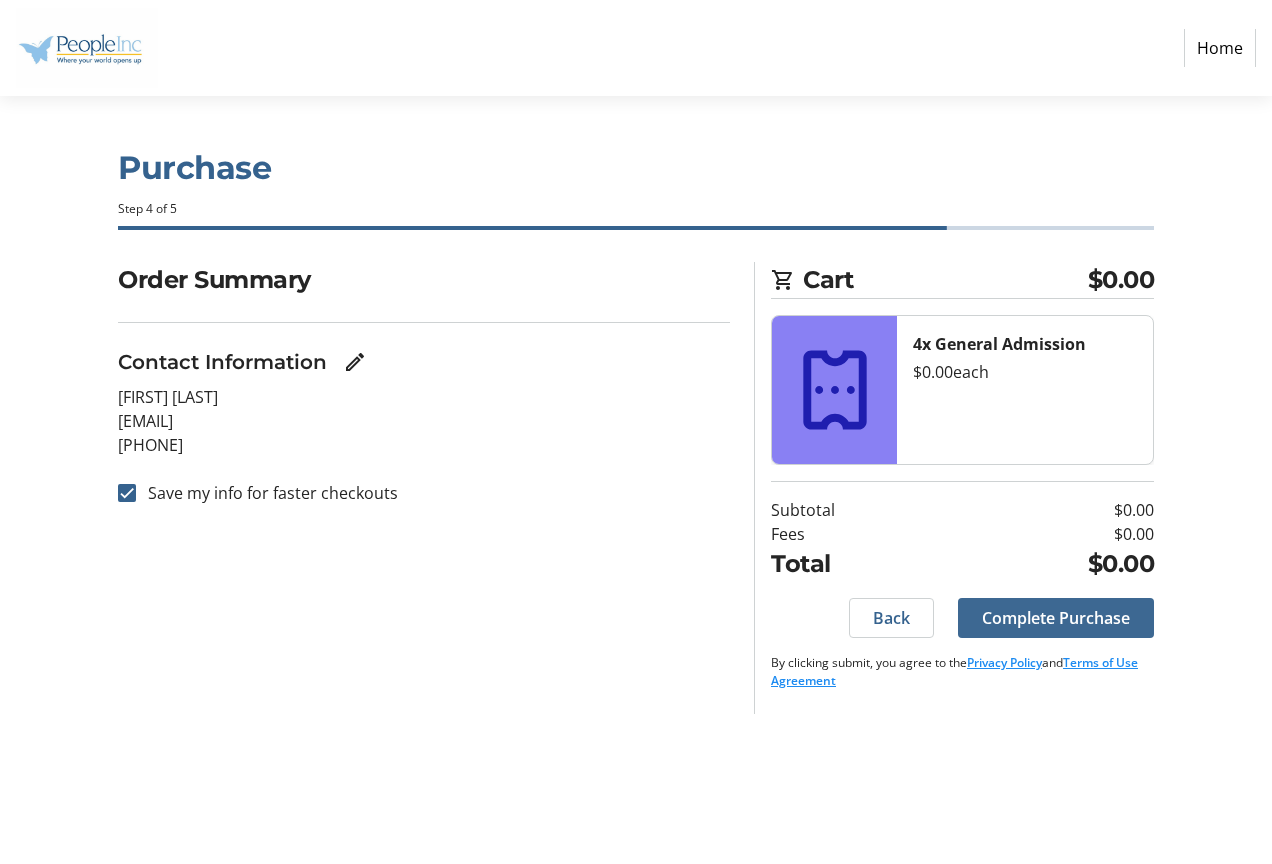 click 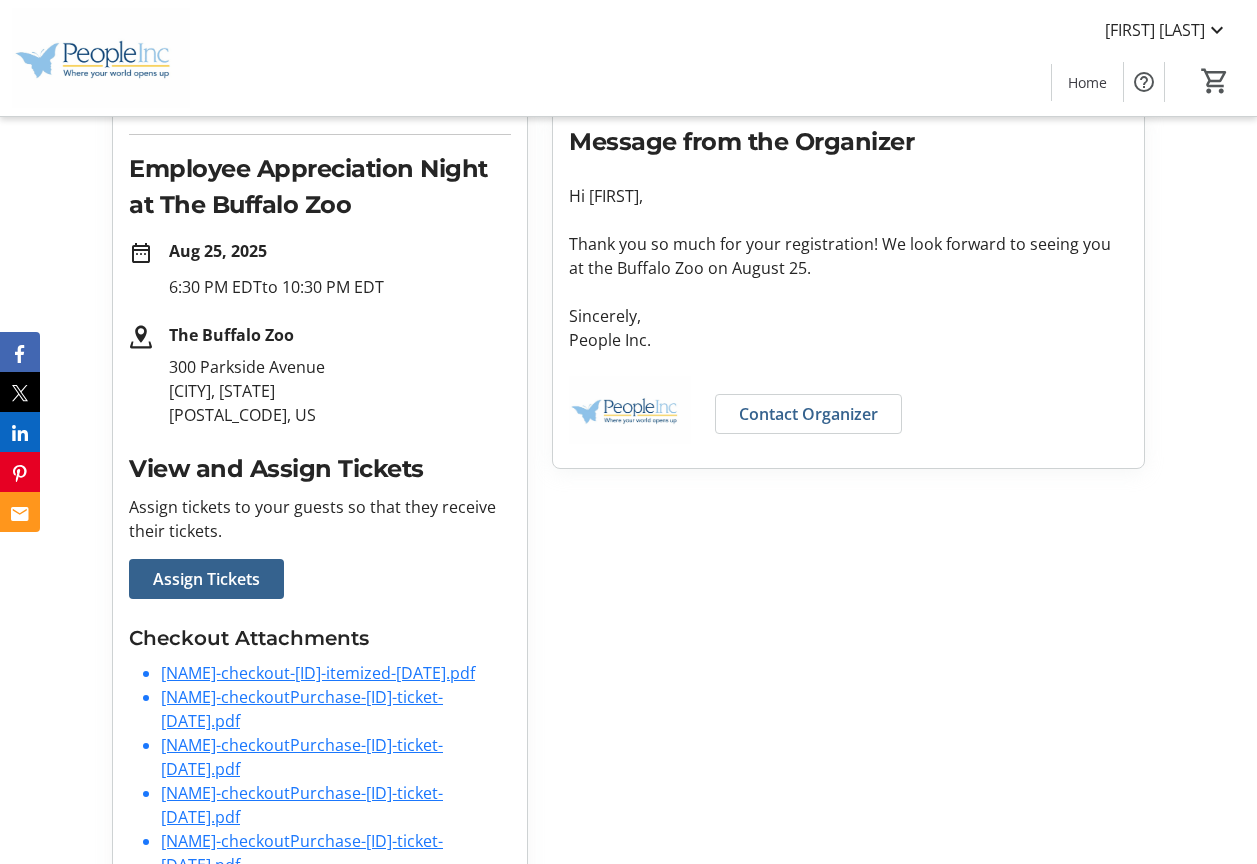 scroll, scrollTop: 463, scrollLeft: 0, axis: vertical 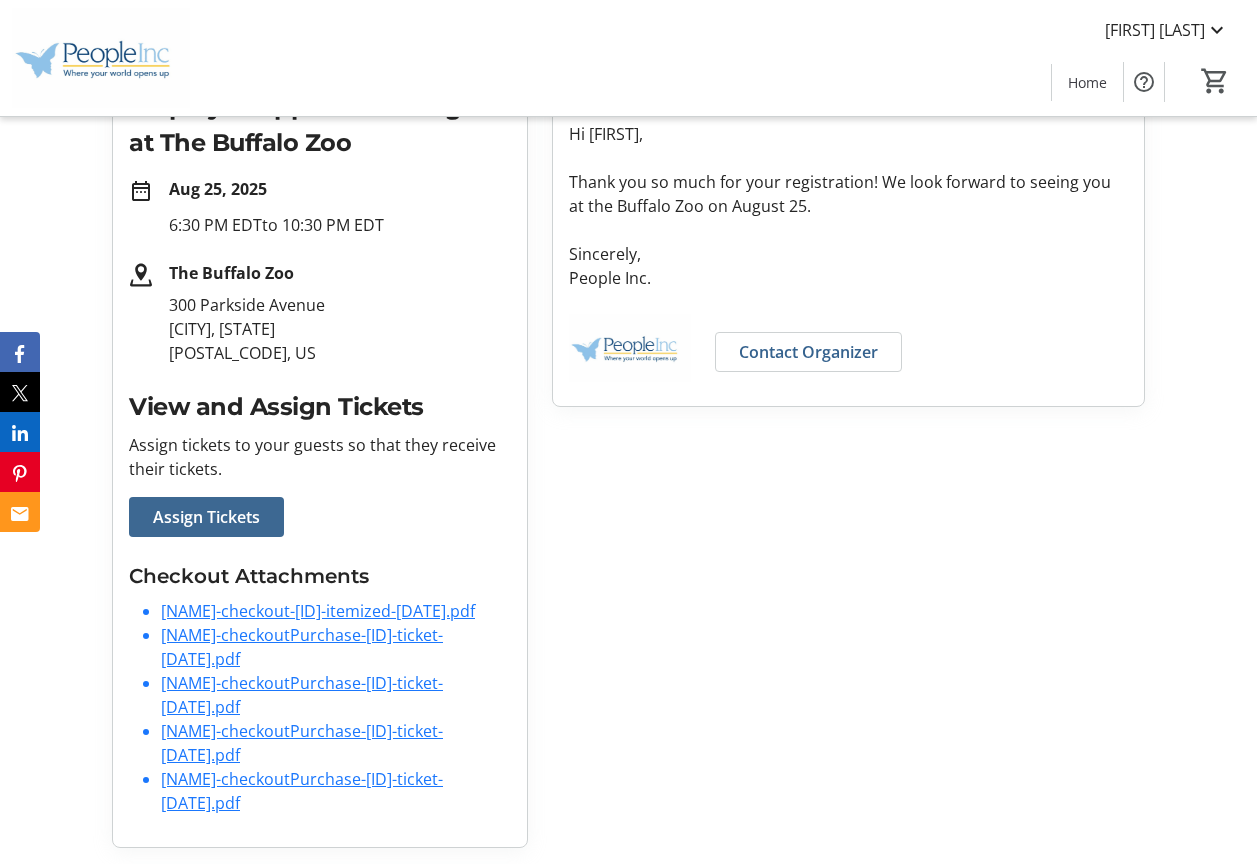 click on "Assign Tickets" 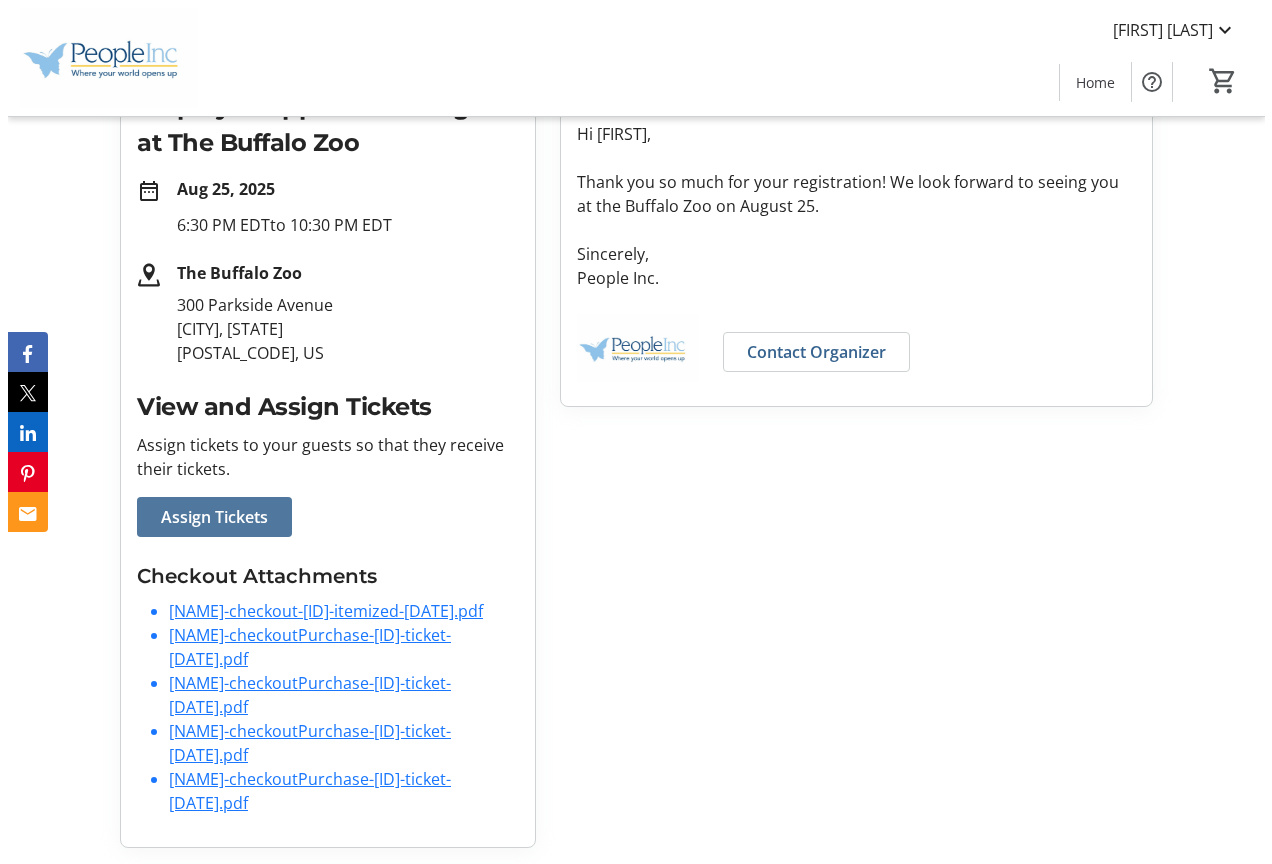 scroll, scrollTop: 0, scrollLeft: 0, axis: both 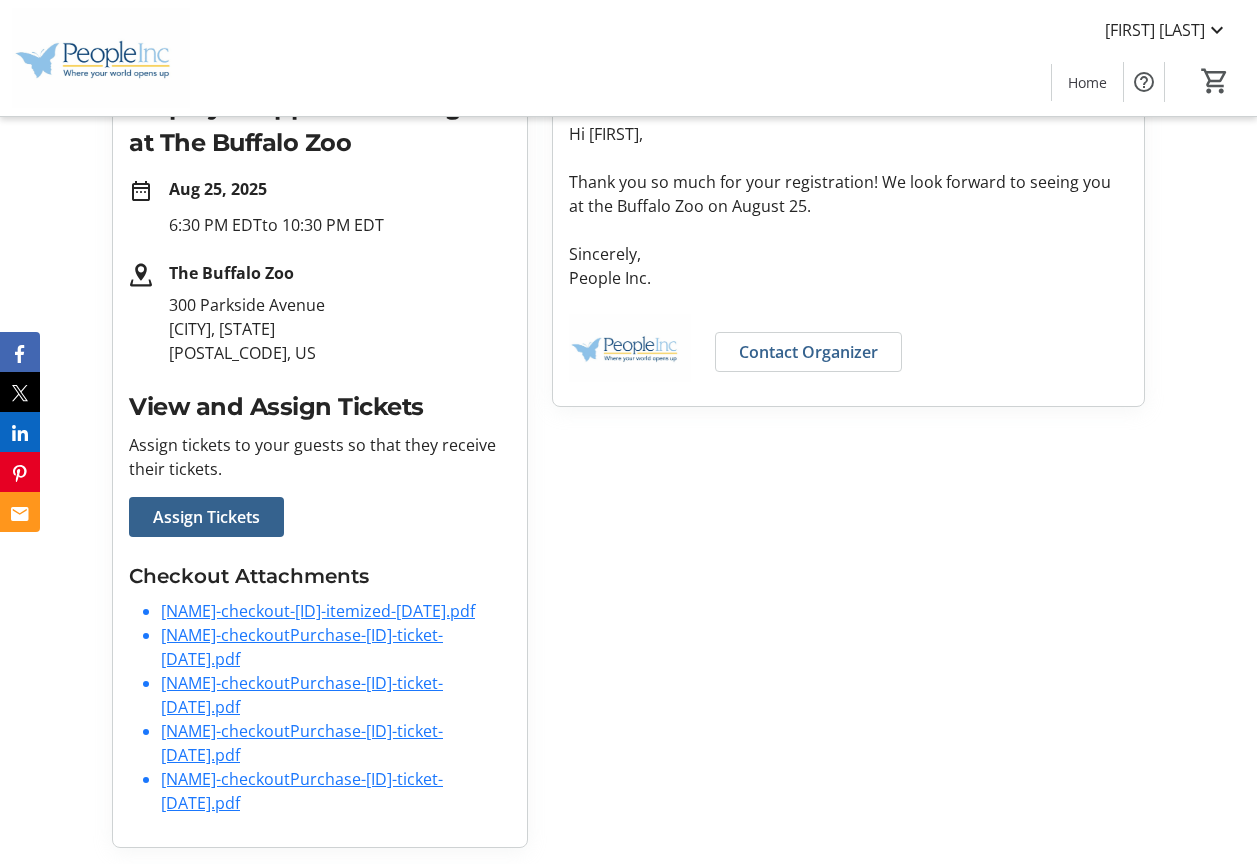 click on "TorianaGoree-checkoutPurchase-UohCL4g6YdR-ticket-2025-08-07T00-42-03-593Z.pdf" 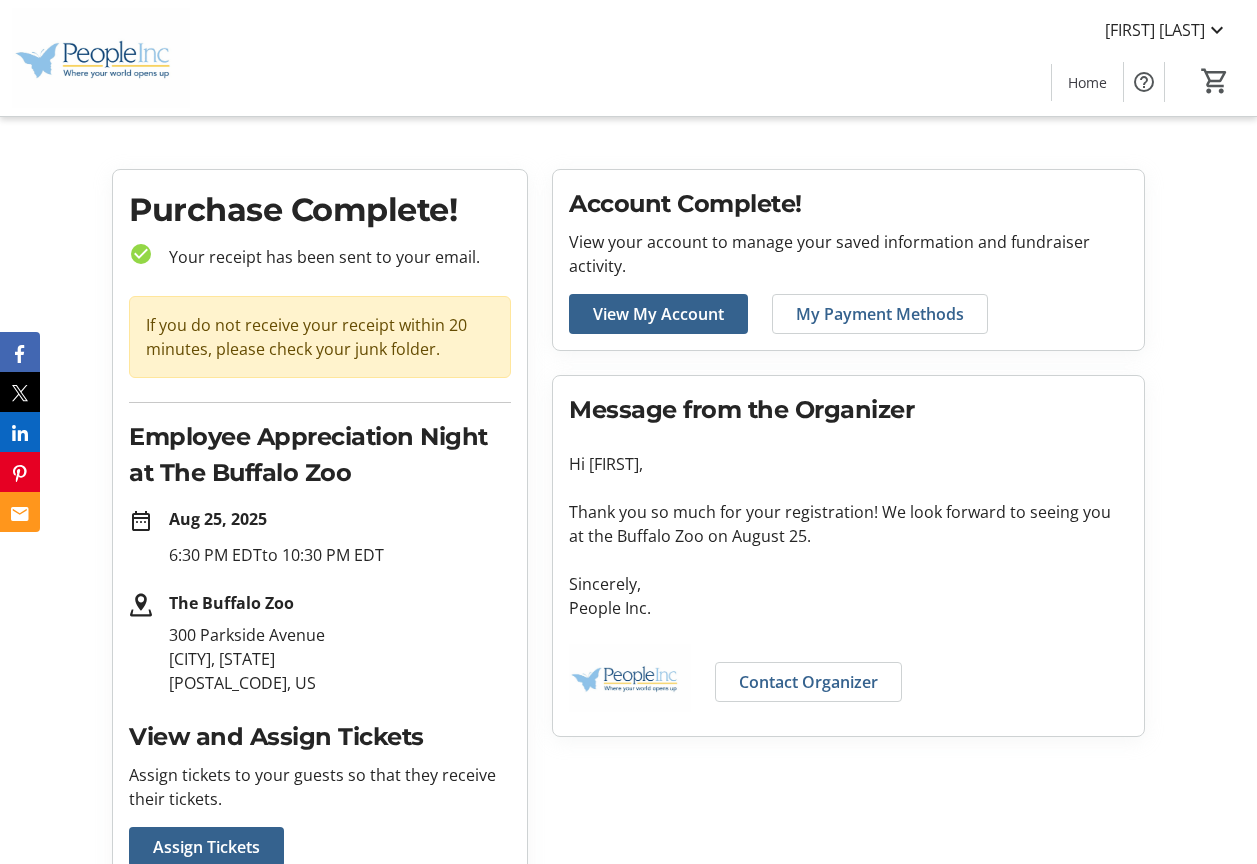 scroll, scrollTop: 0, scrollLeft: 0, axis: both 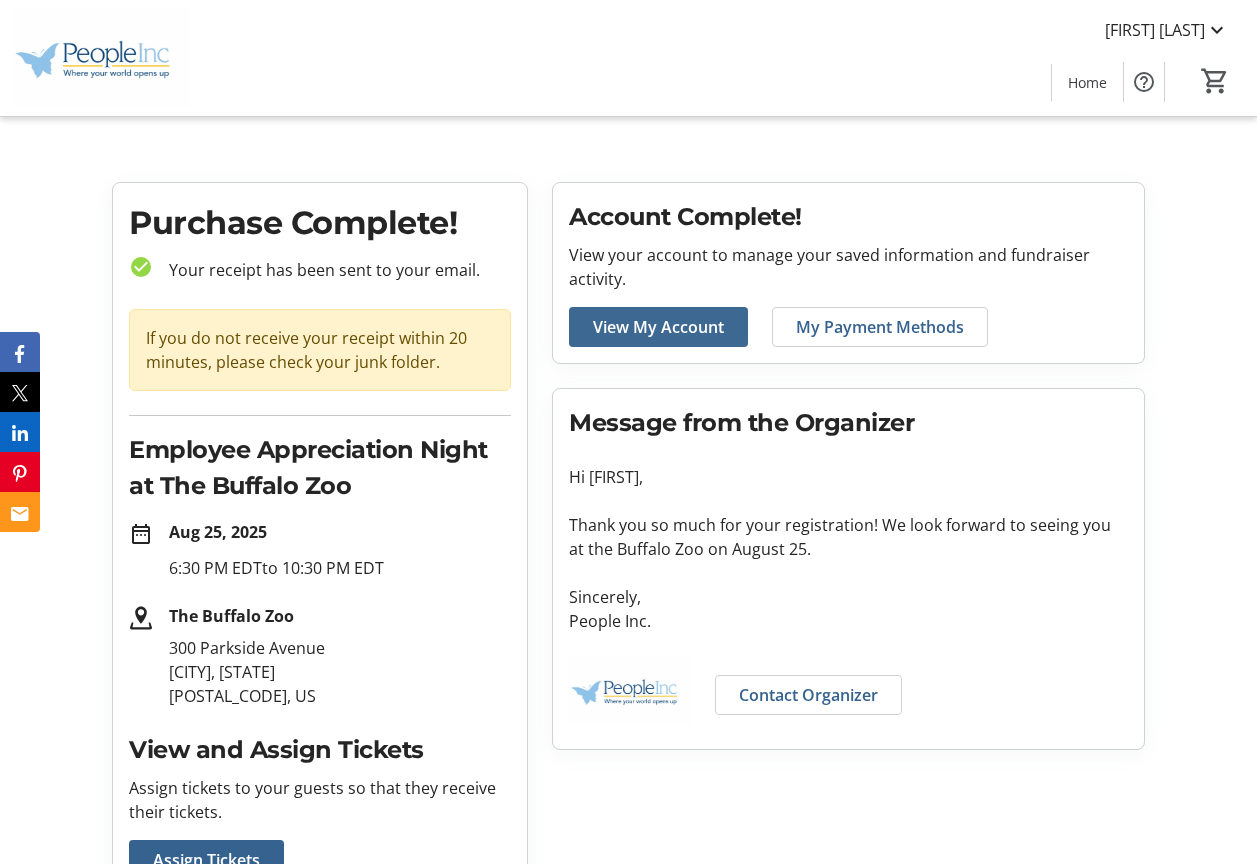 click on "View My Account" 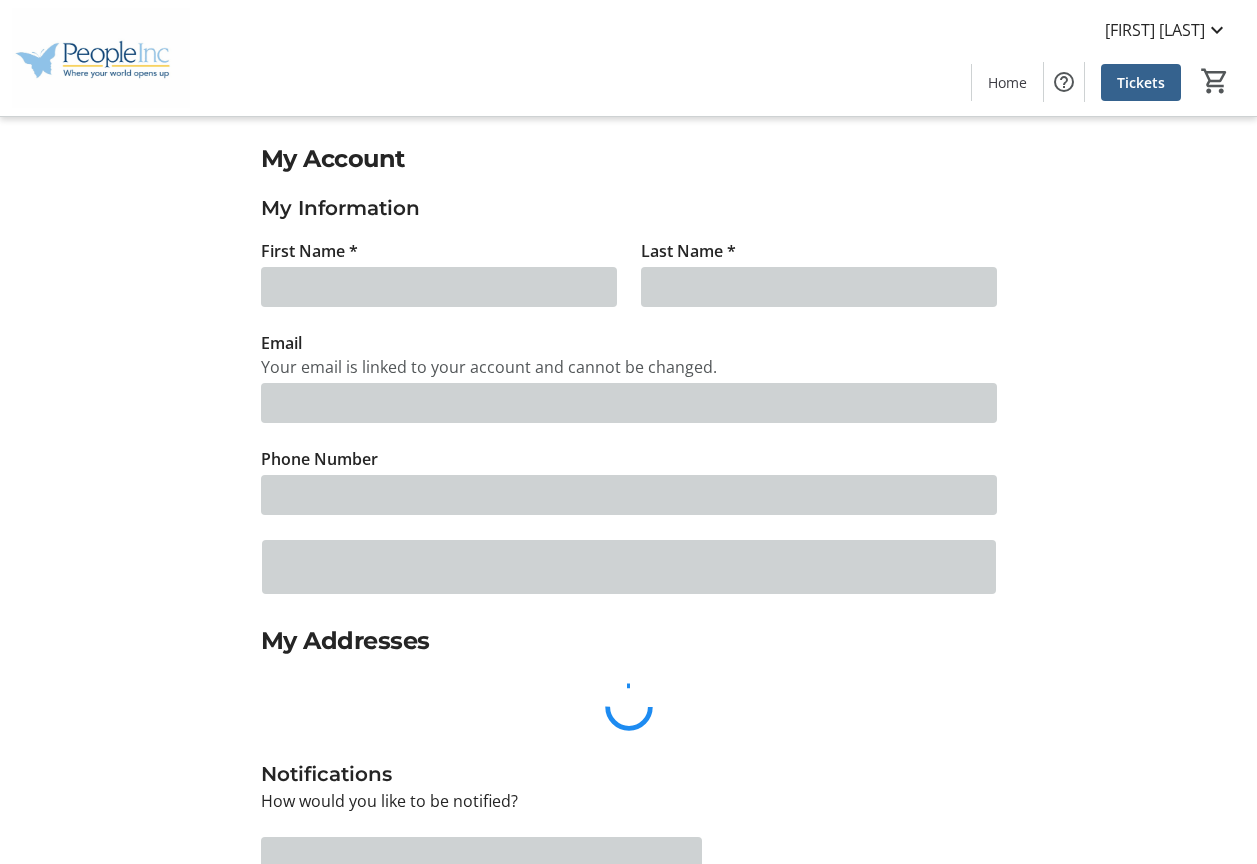 type on "[FIRST]" 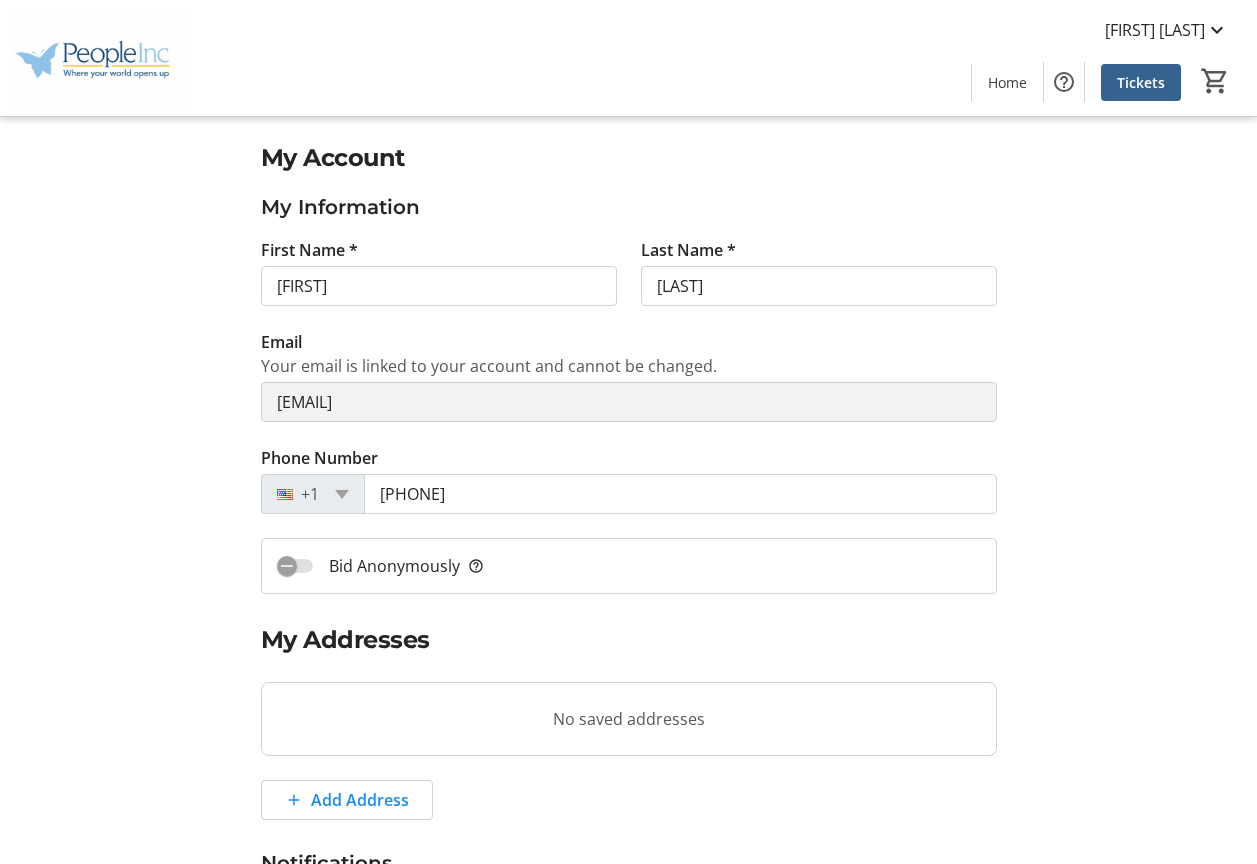 scroll, scrollTop: 0, scrollLeft: 0, axis: both 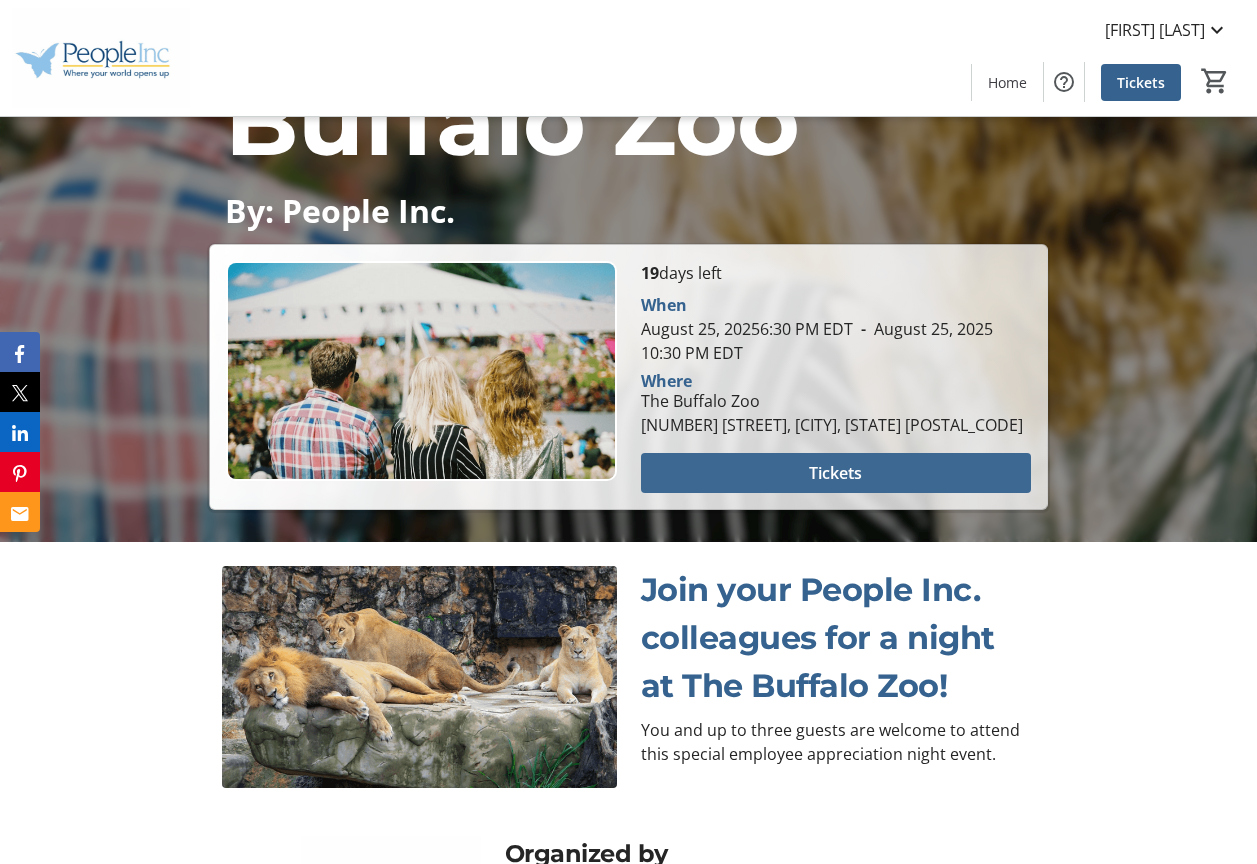 click at bounding box center [836, 473] 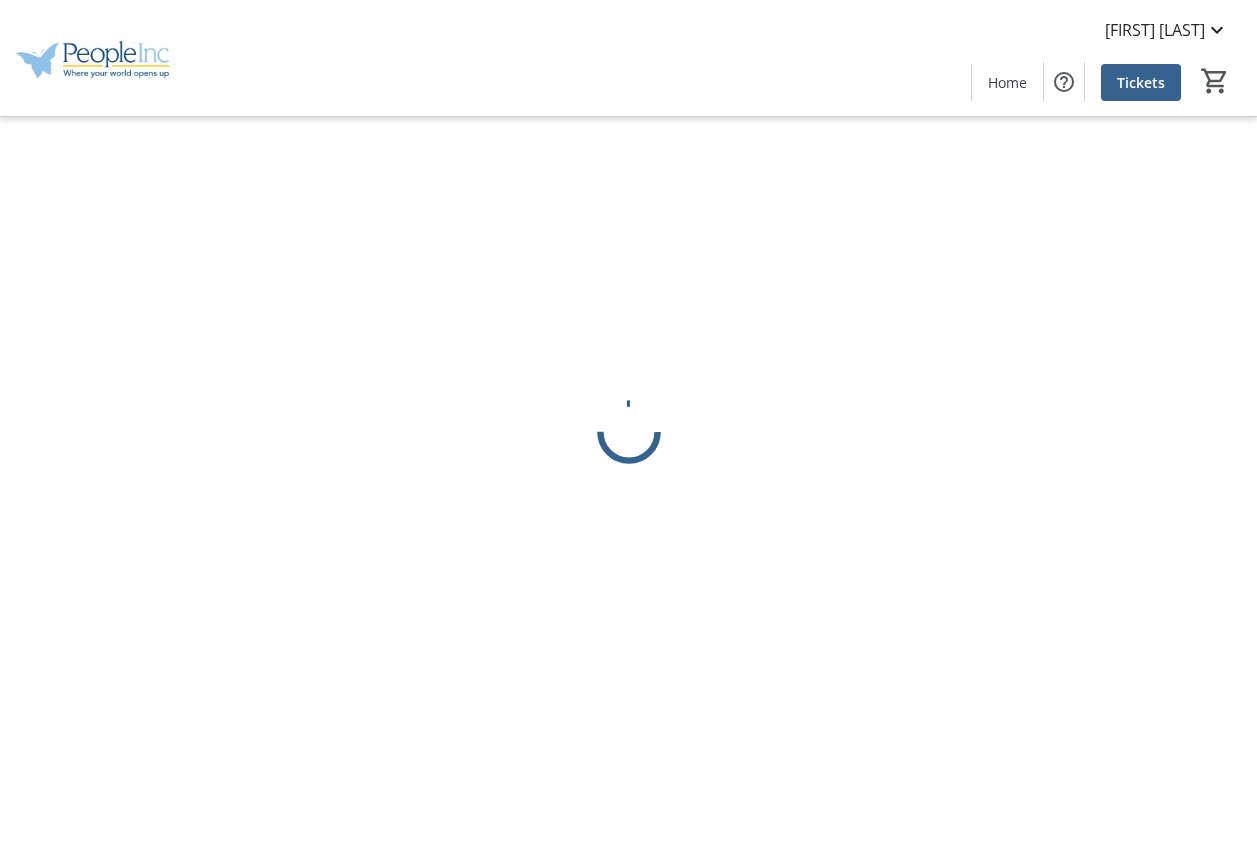 scroll, scrollTop: 0, scrollLeft: 0, axis: both 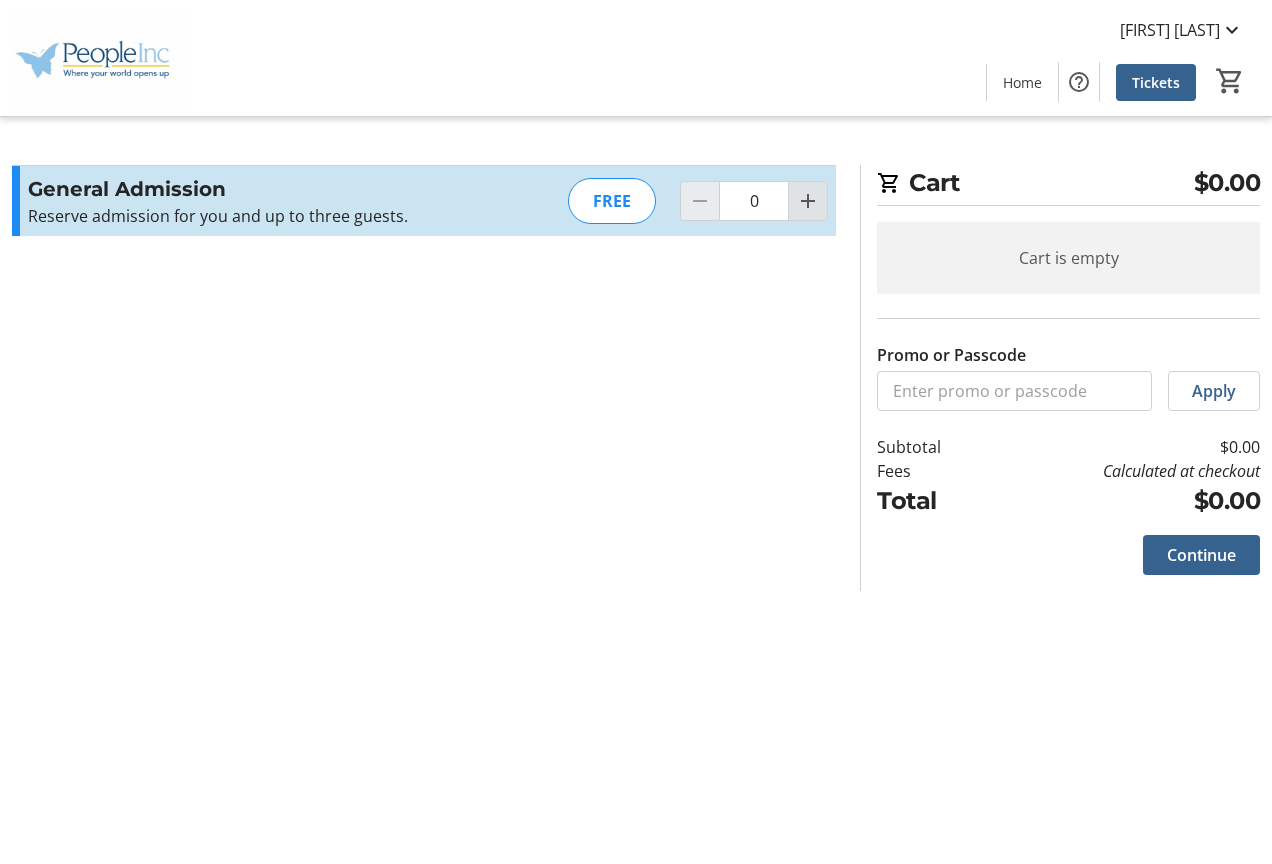 click 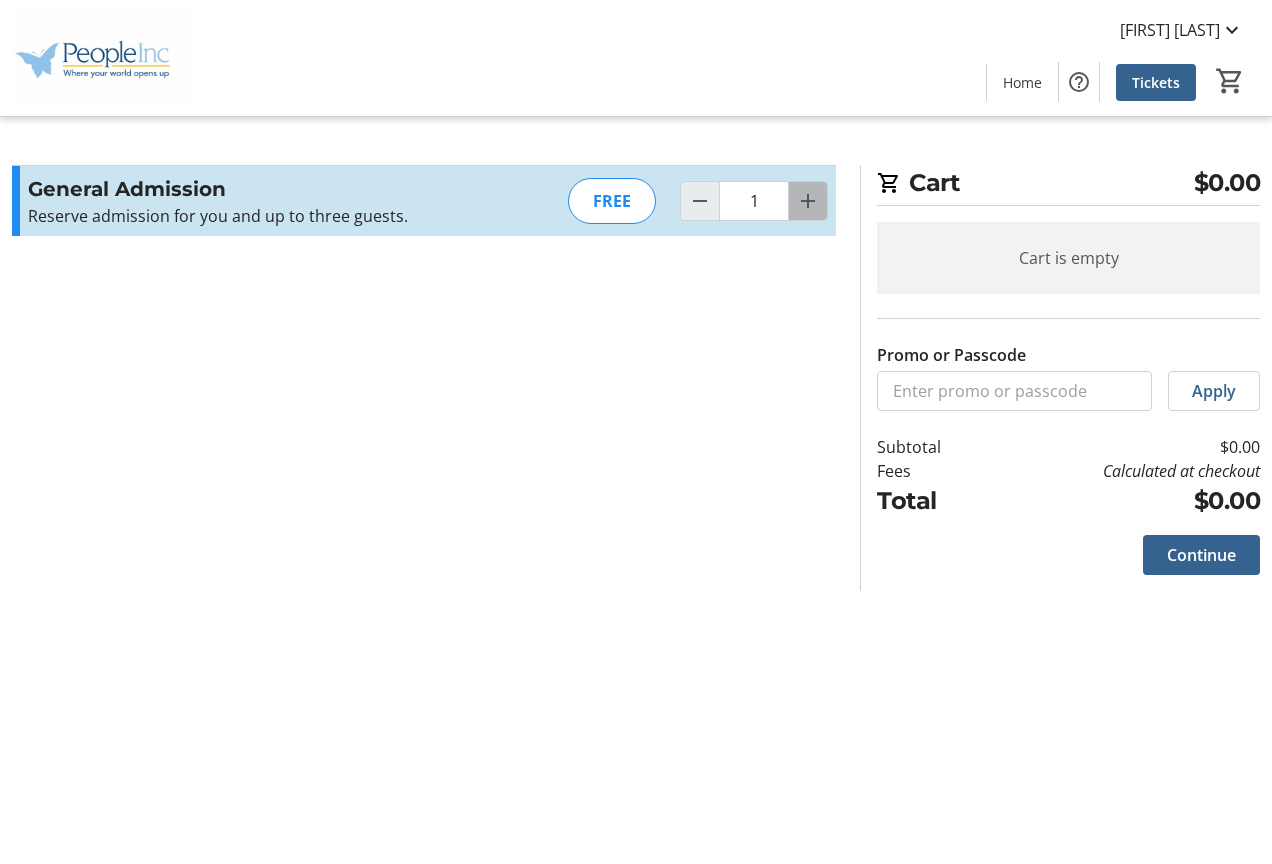 click 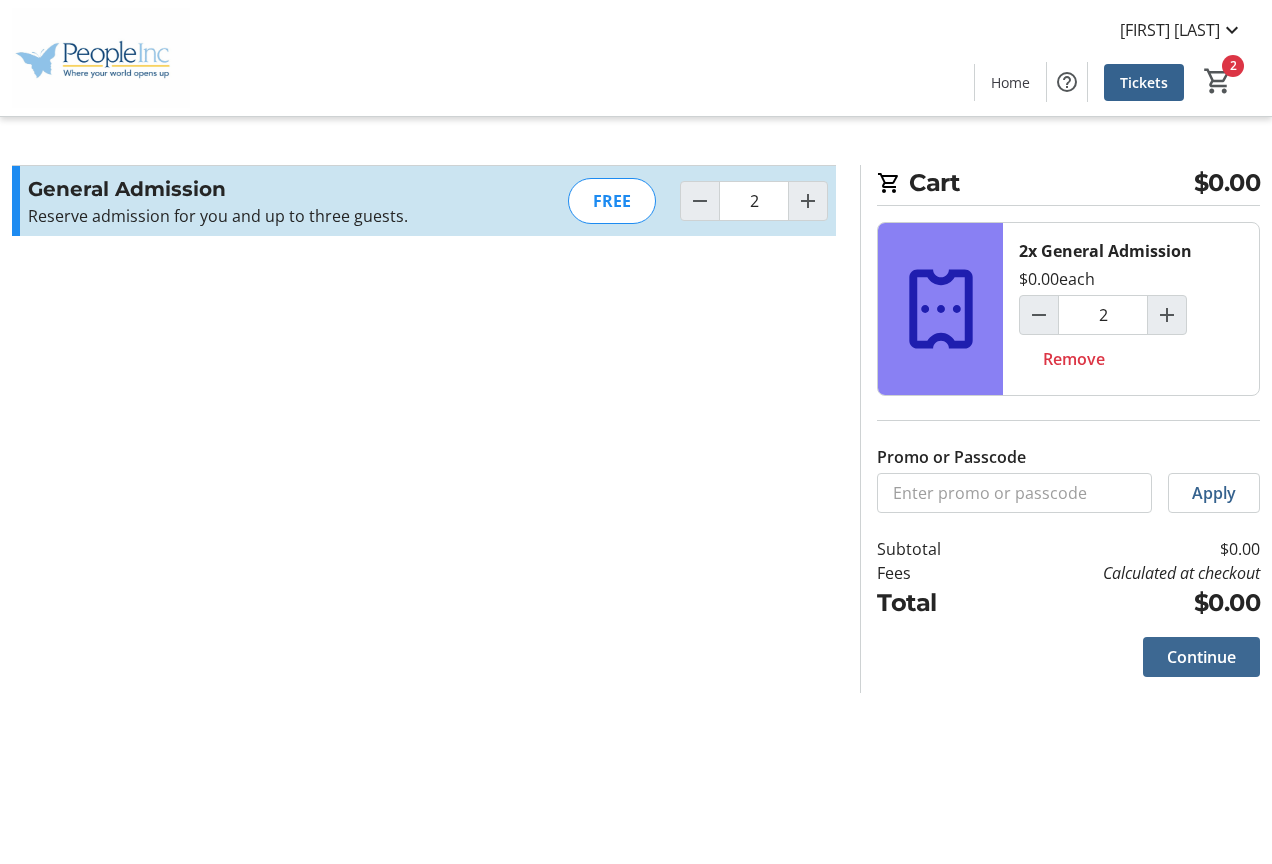 click on "Continue" 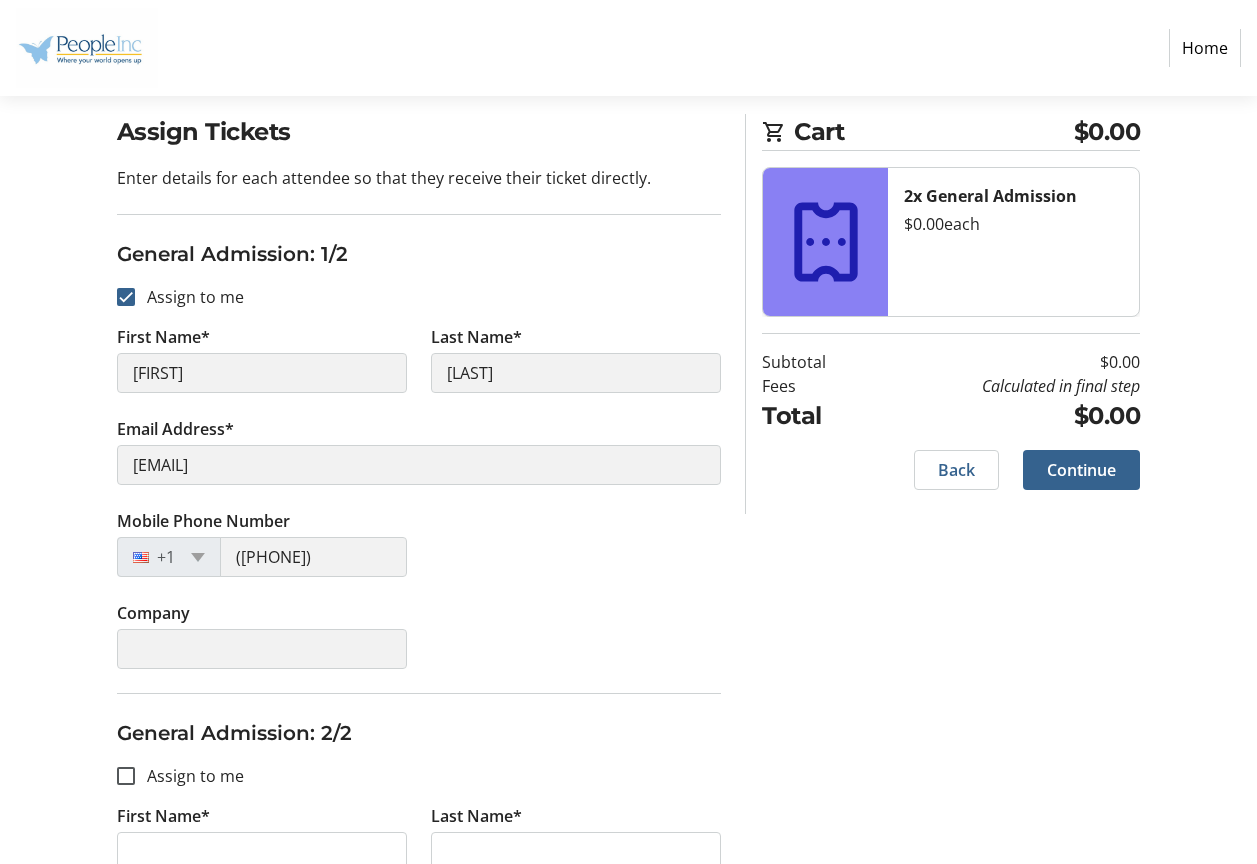 scroll, scrollTop: 0, scrollLeft: 0, axis: both 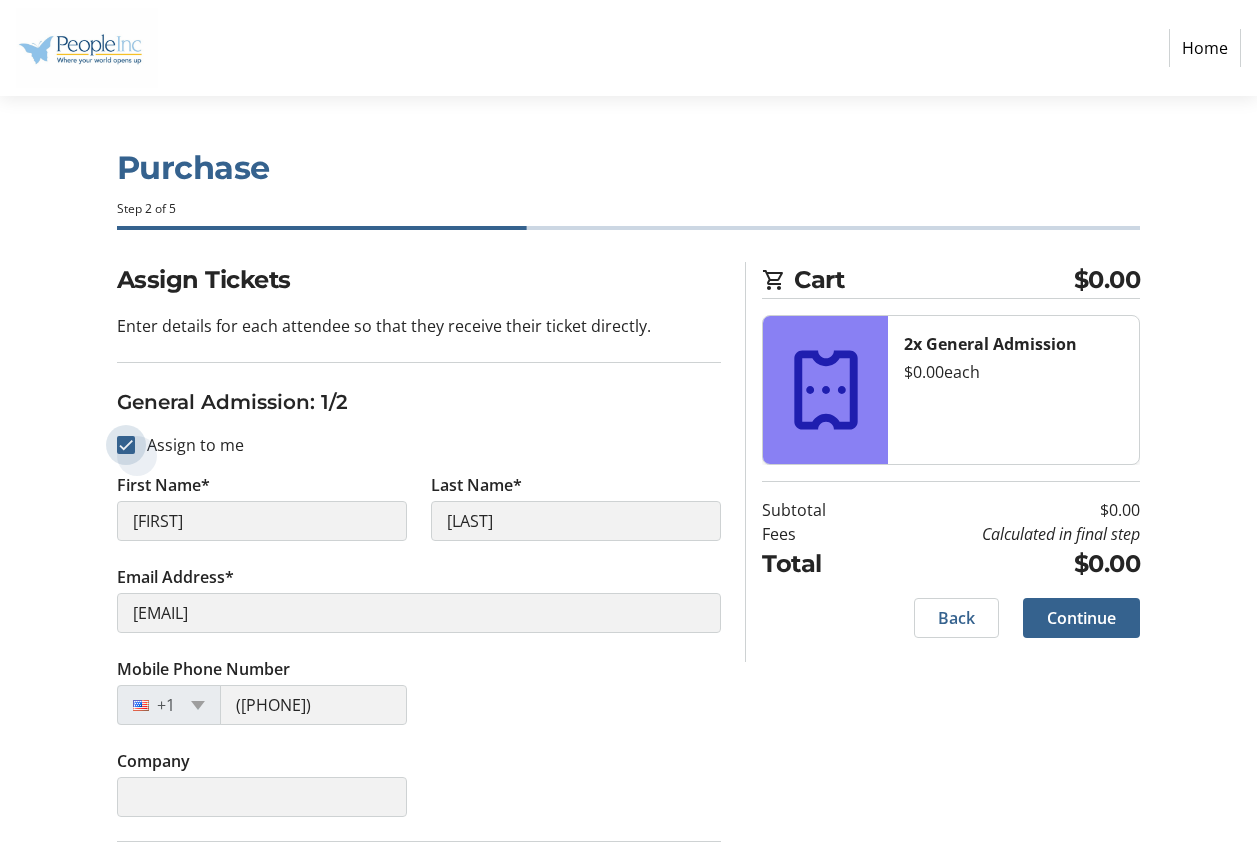 click on "Assign to me" at bounding box center [126, 445] 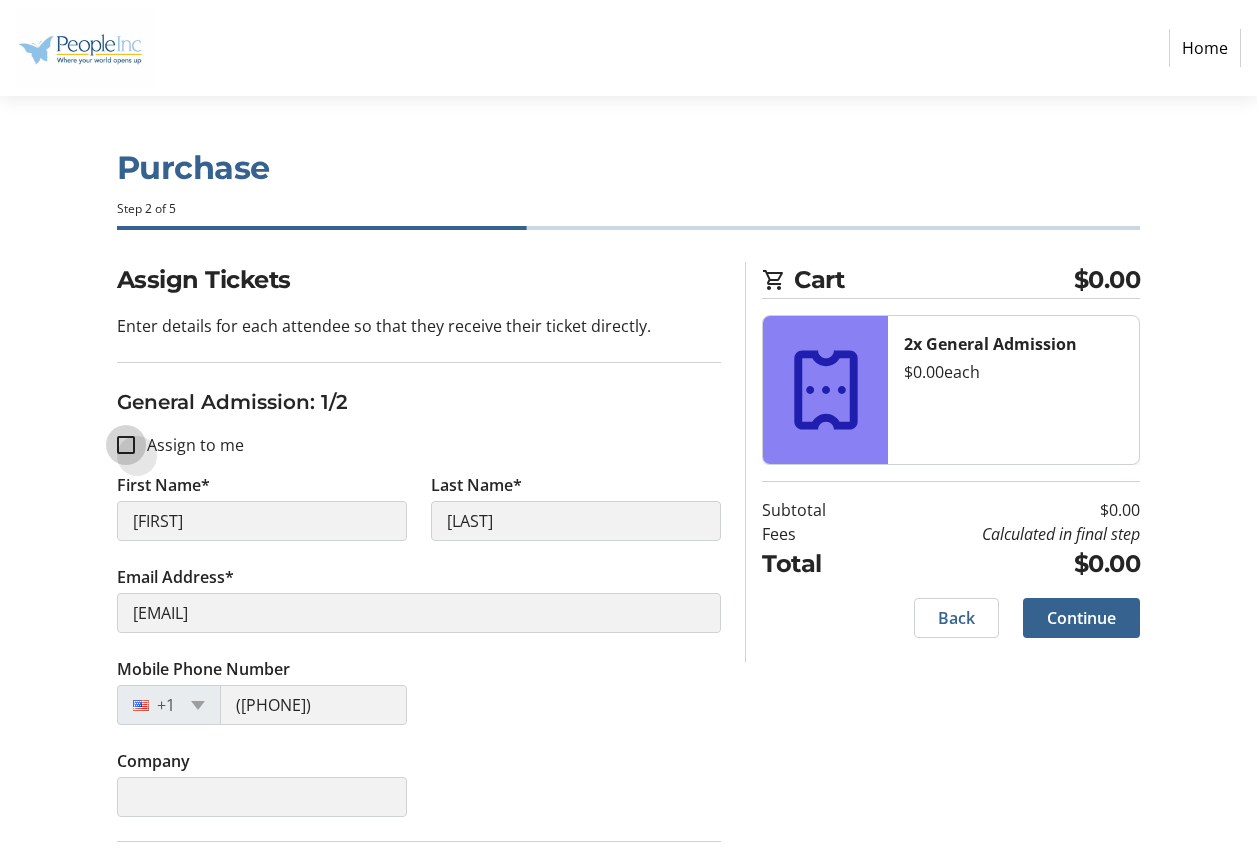 checkbox on "false" 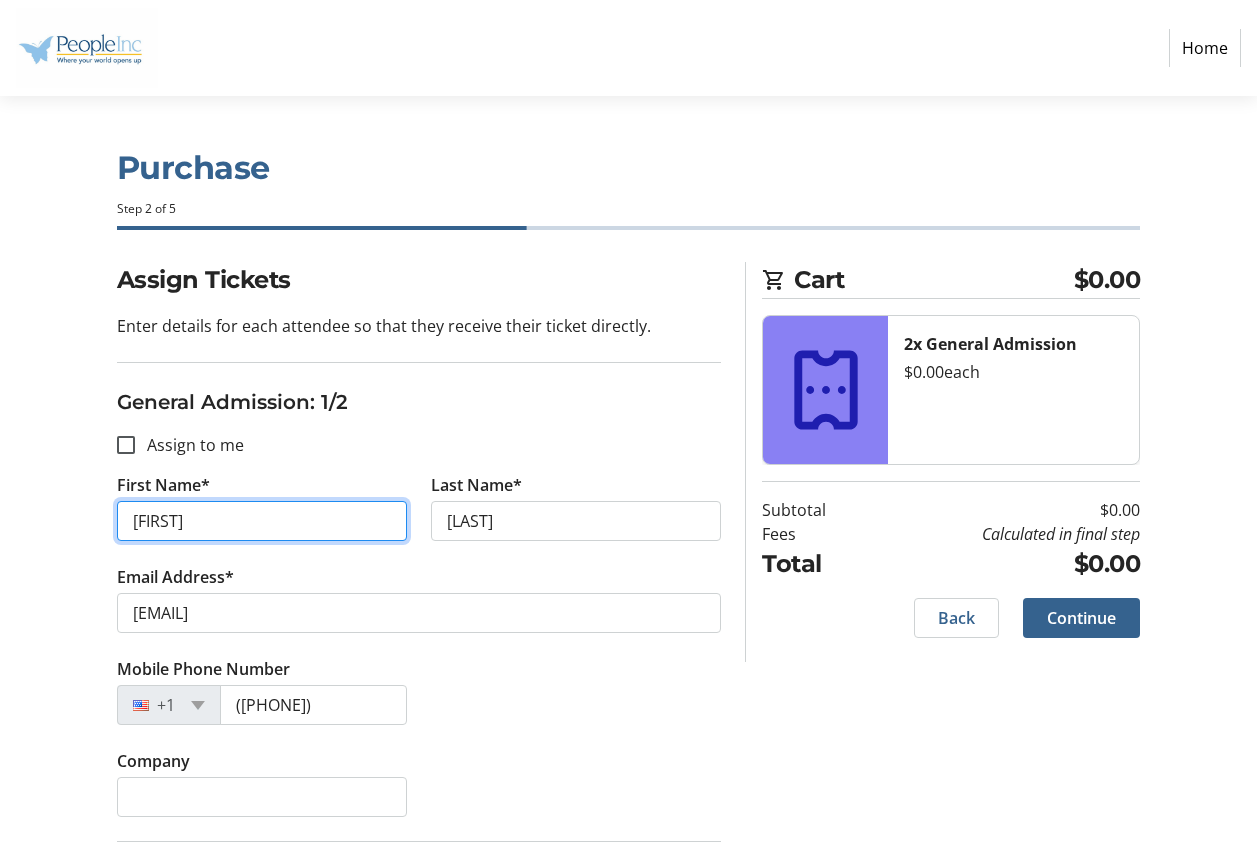 drag, startPoint x: 242, startPoint y: 521, endPoint x: 91, endPoint y: 504, distance: 151.95393 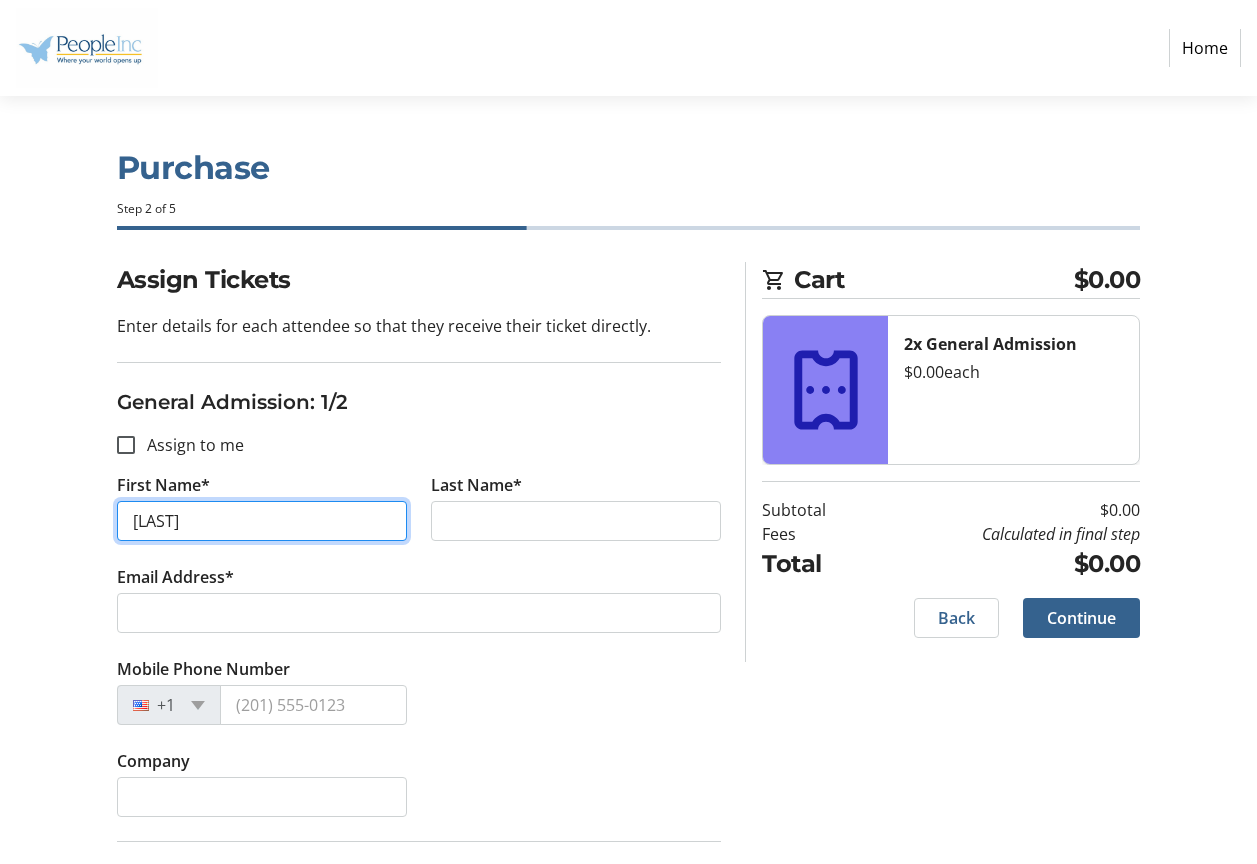 type on "[NAME]" 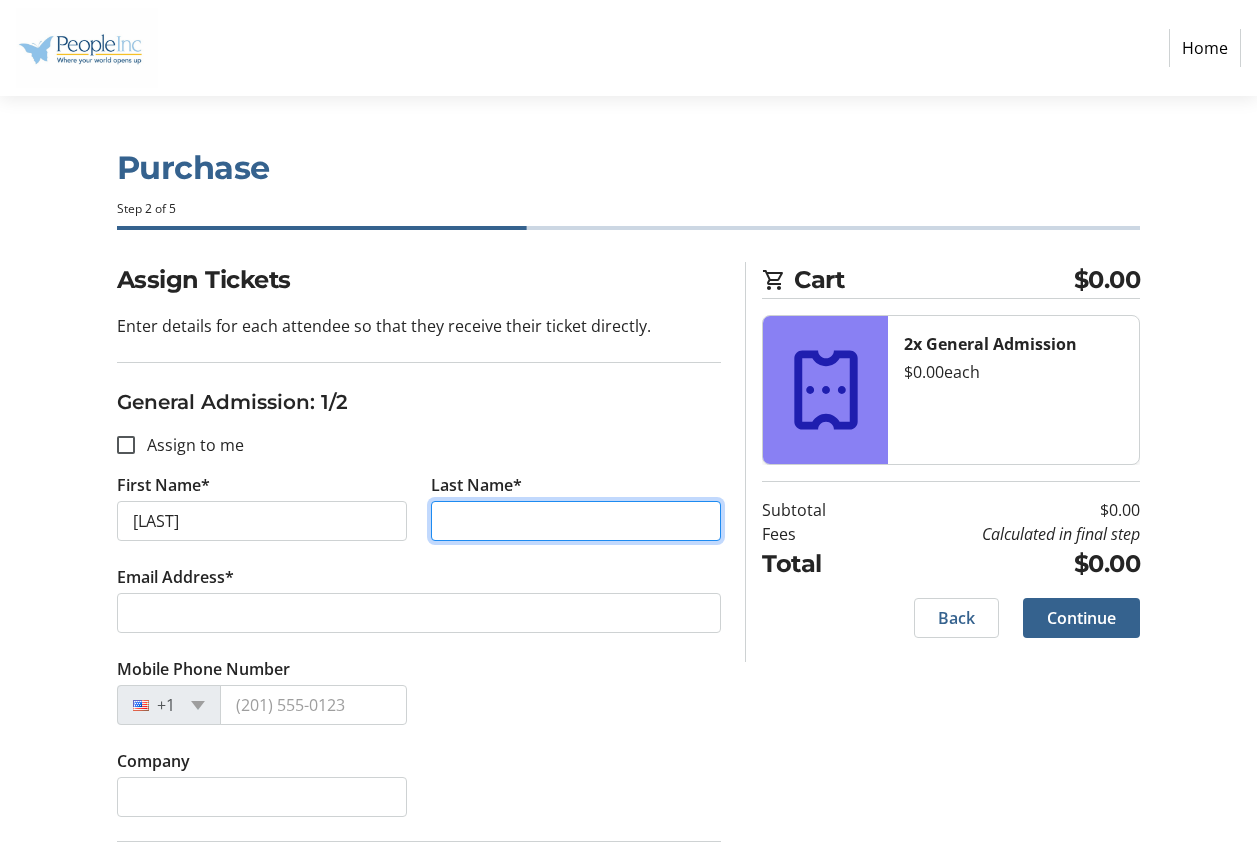 click on "Last Name*" at bounding box center (576, 521) 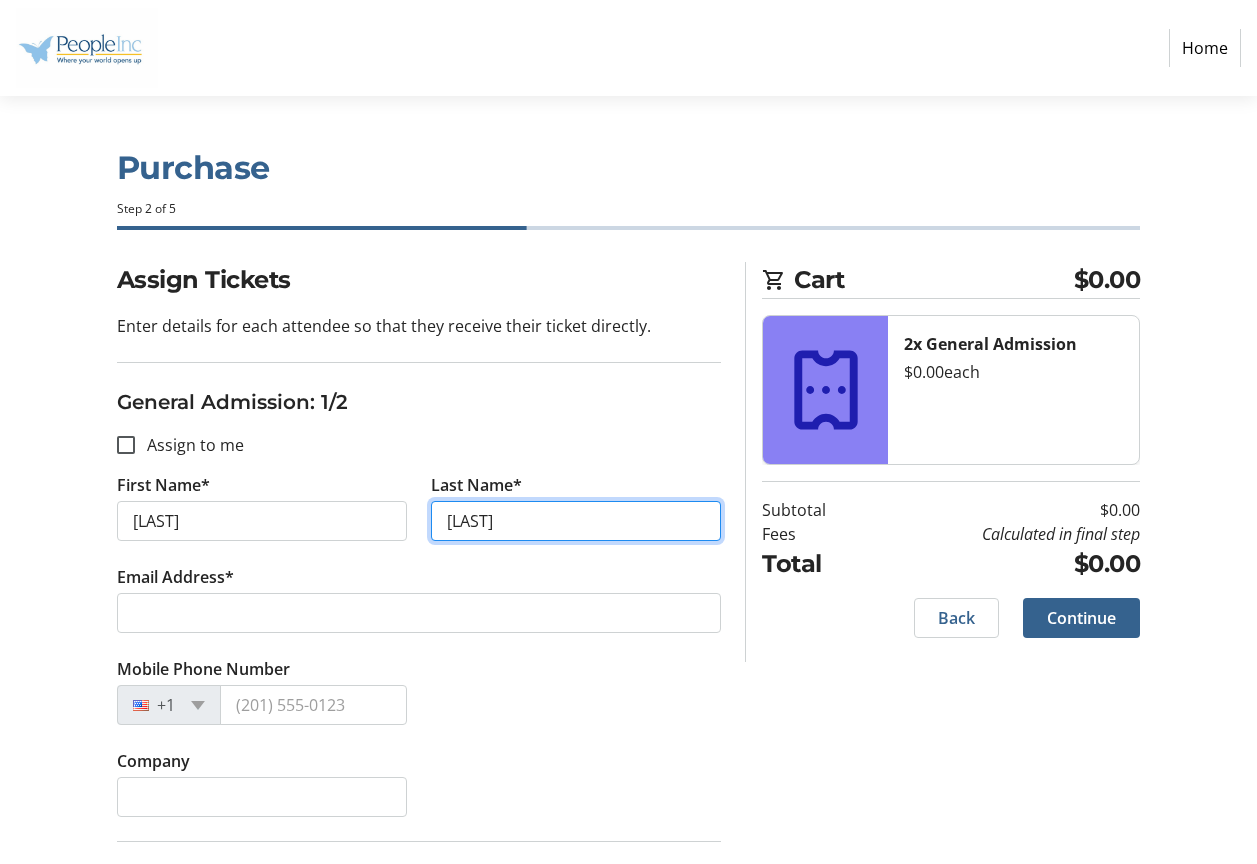 type on "Leonard" 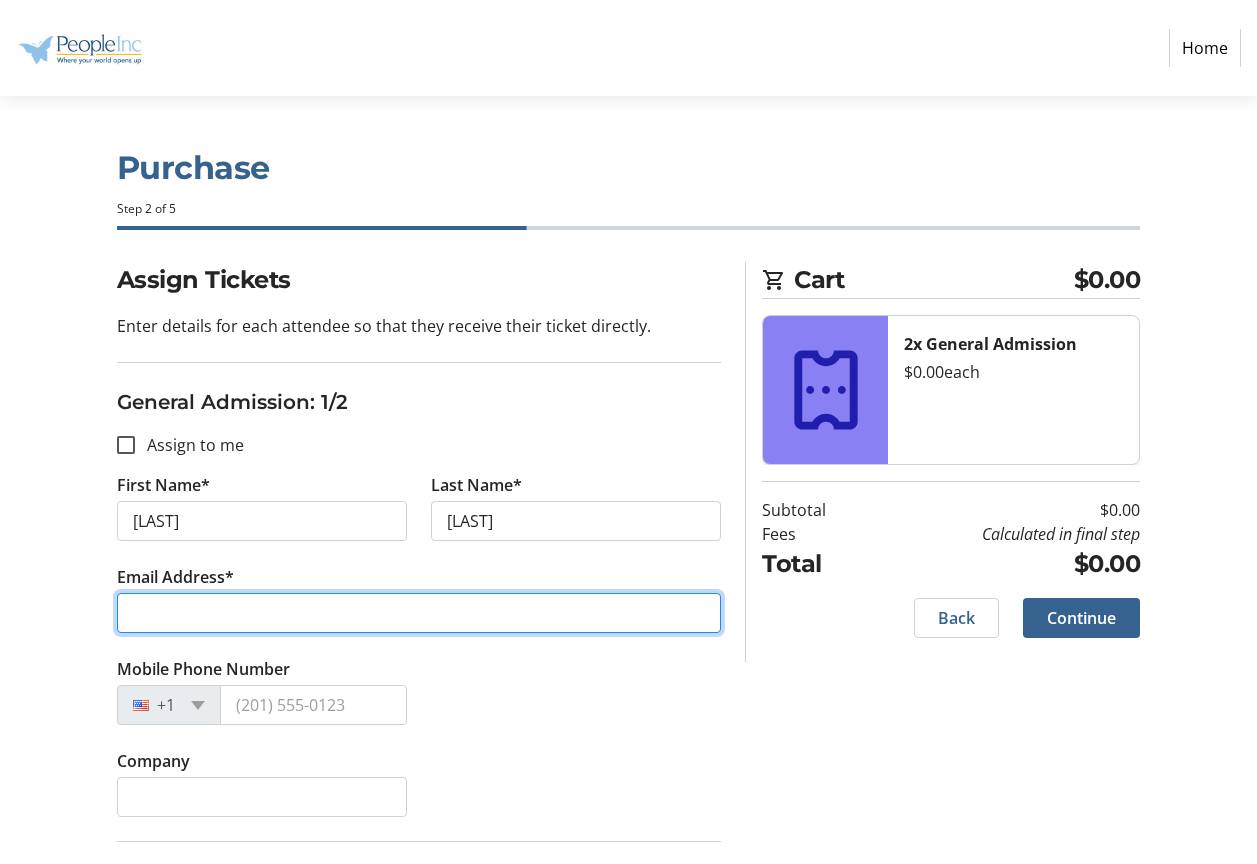 click on "Email Address*" at bounding box center (419, 613) 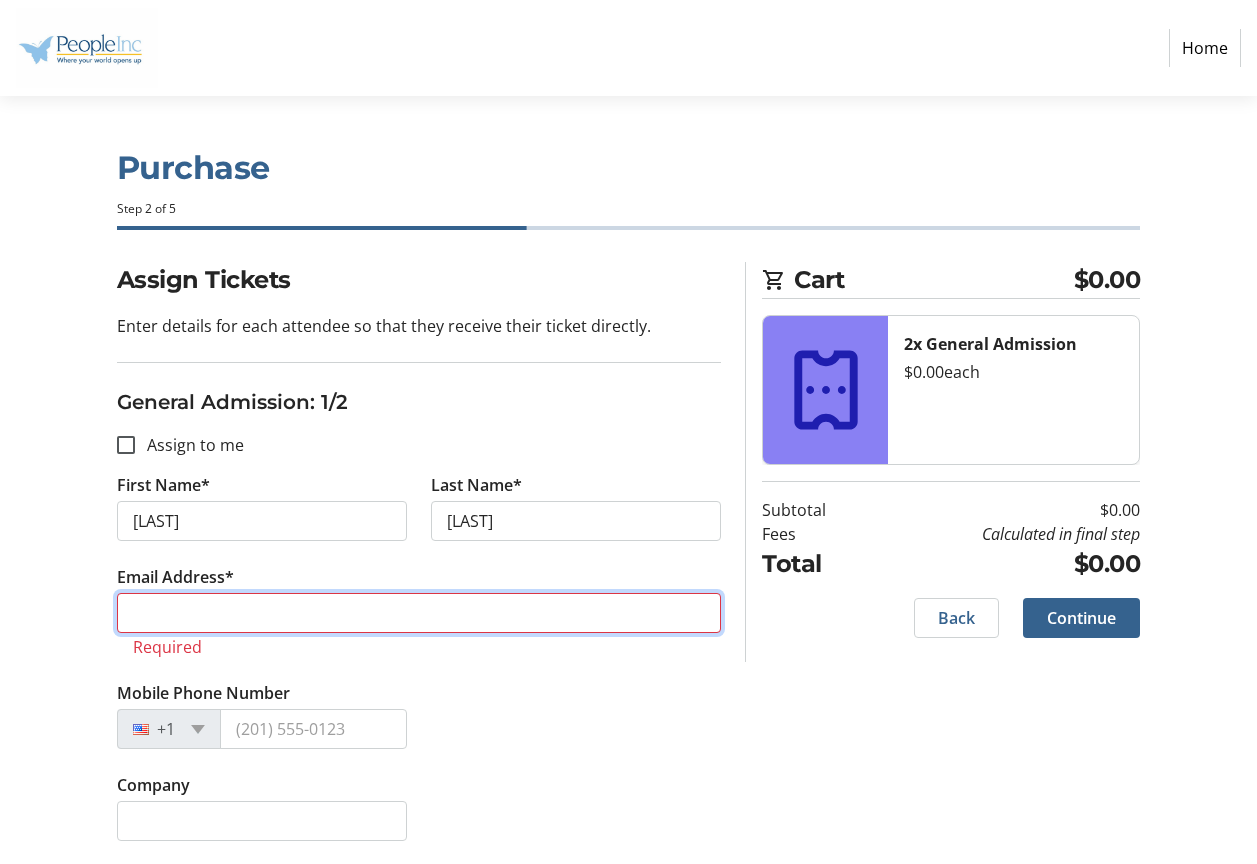 paste on "riley.leonard@people-inc.work" 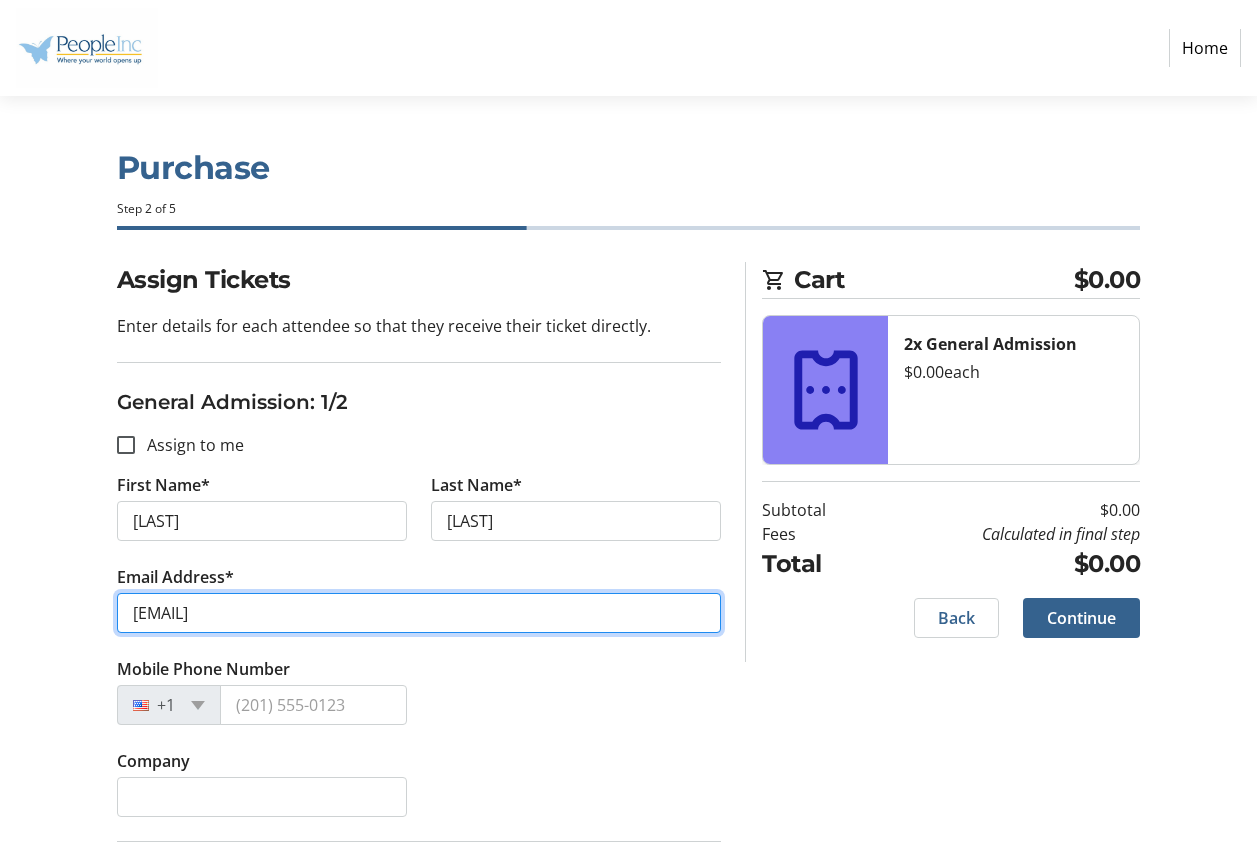 type on "riley.leonard@people-inc.work" 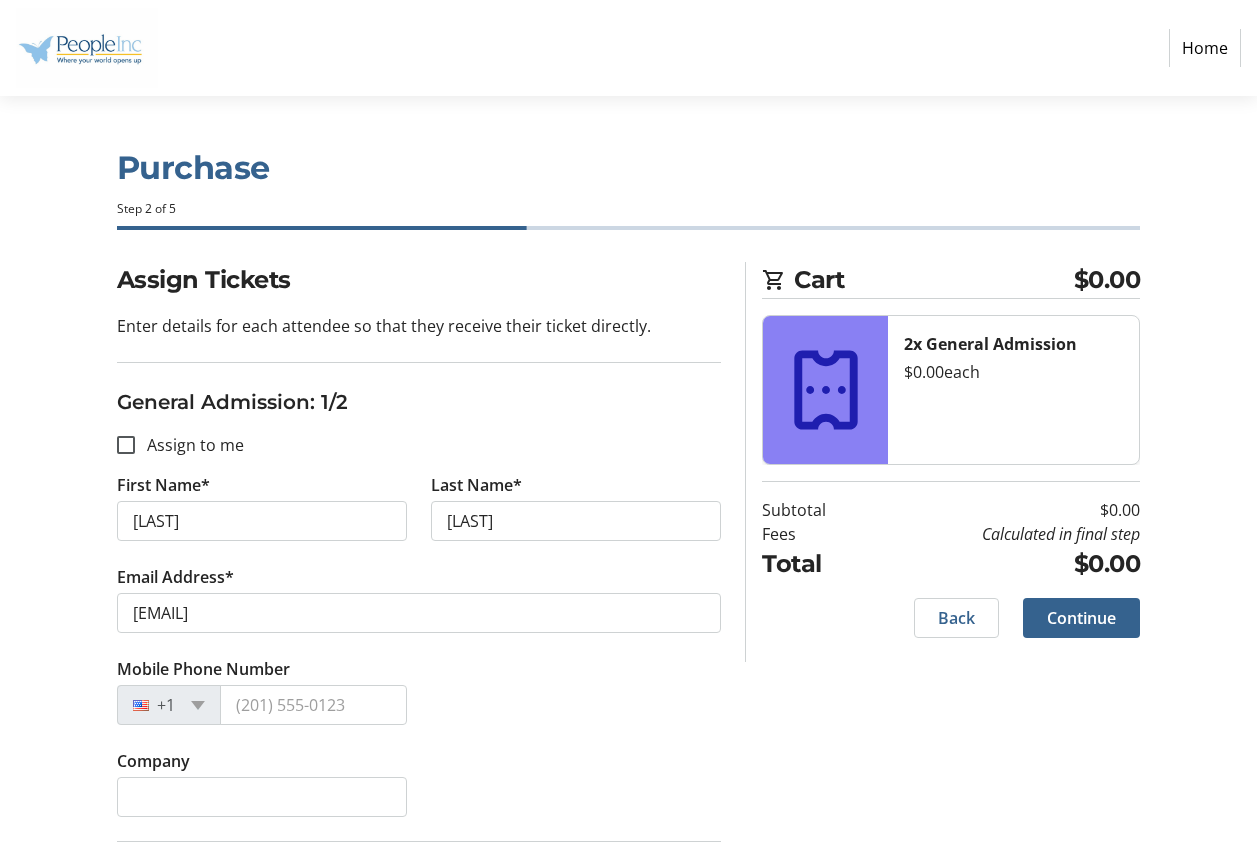 click on "Company" 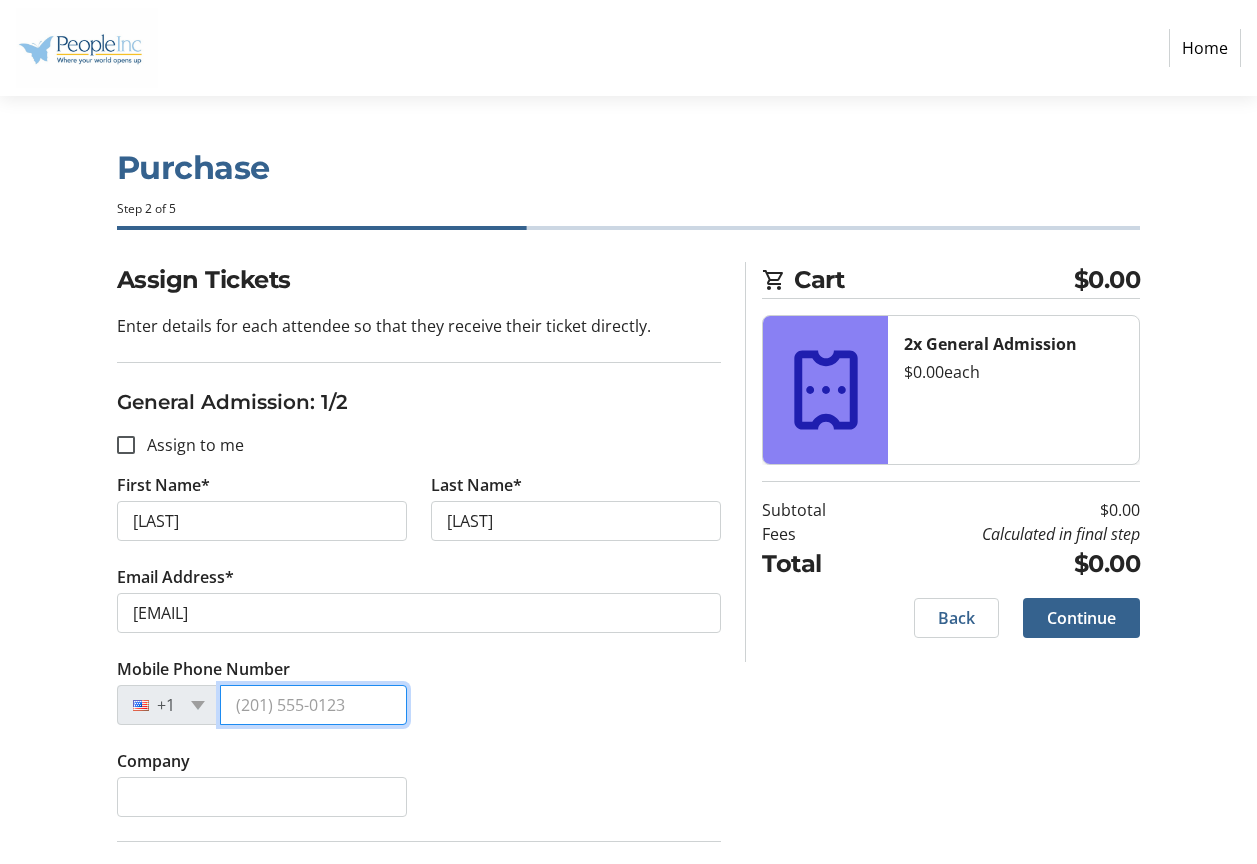 click on "Mobile Phone Number" at bounding box center (313, 705) 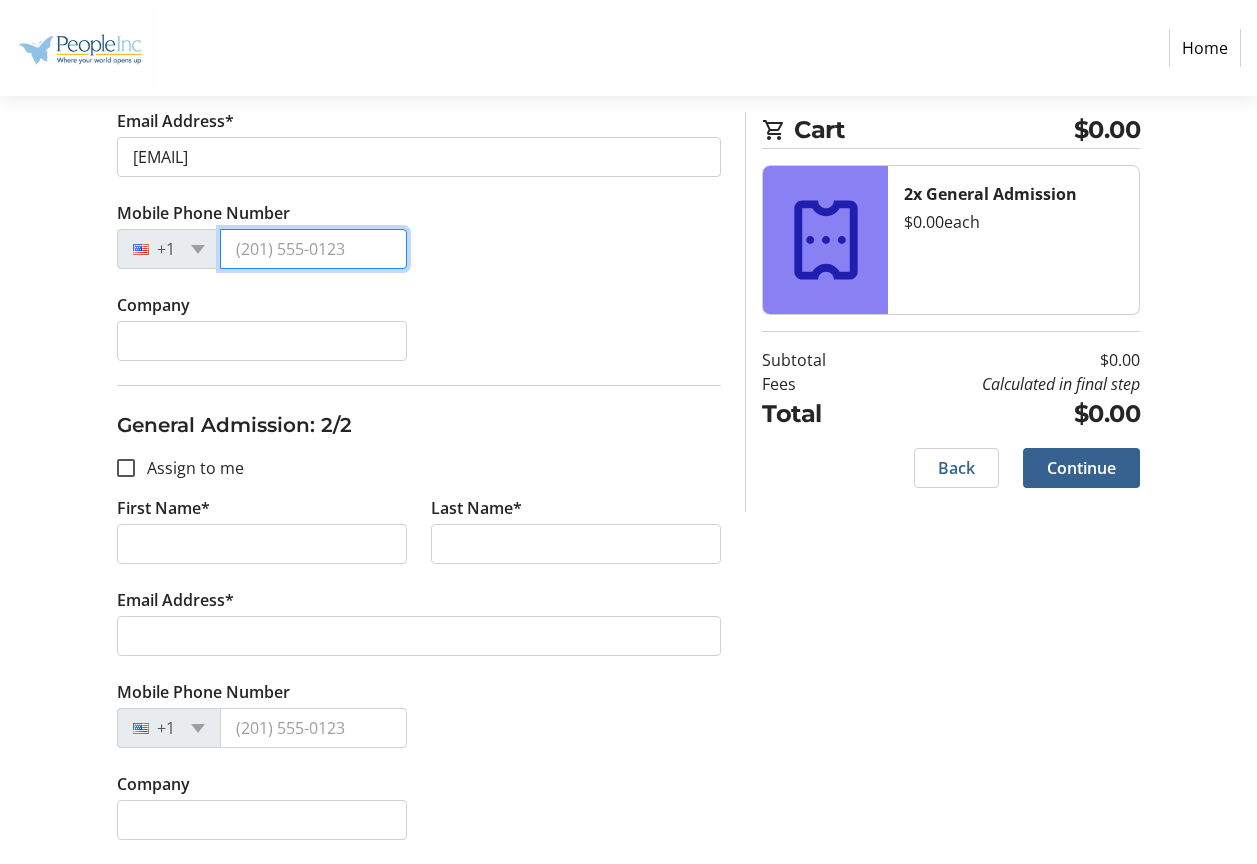scroll, scrollTop: 256, scrollLeft: 0, axis: vertical 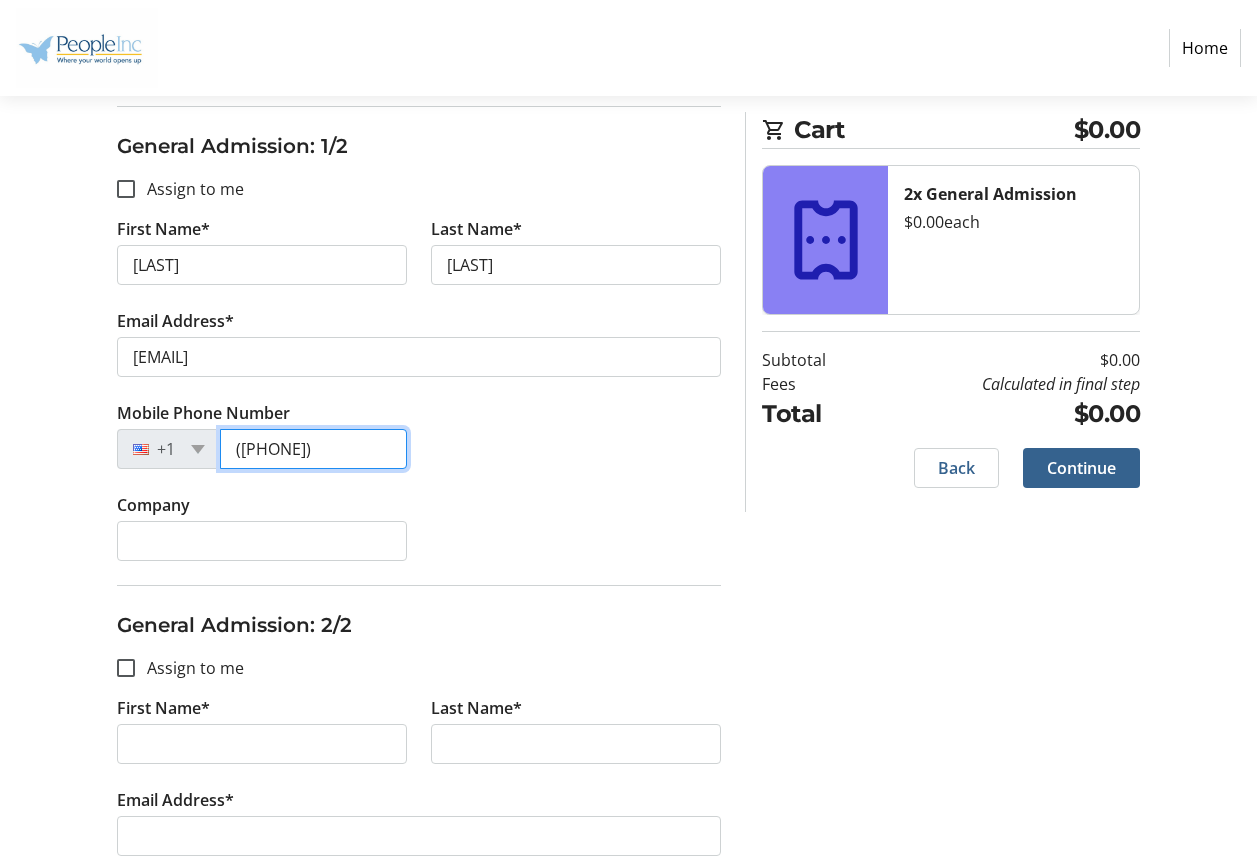 type on "(607) 767-5712" 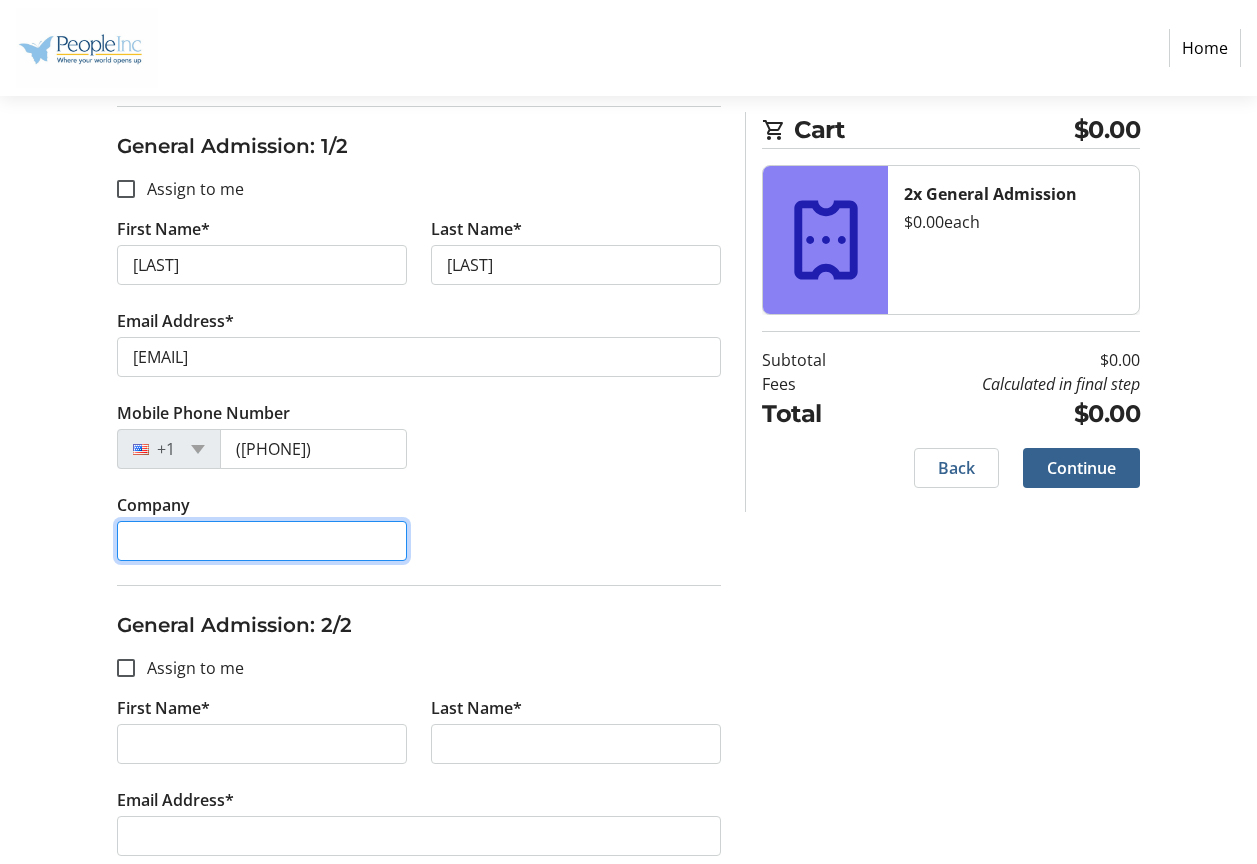 click on "Company" at bounding box center (262, 541) 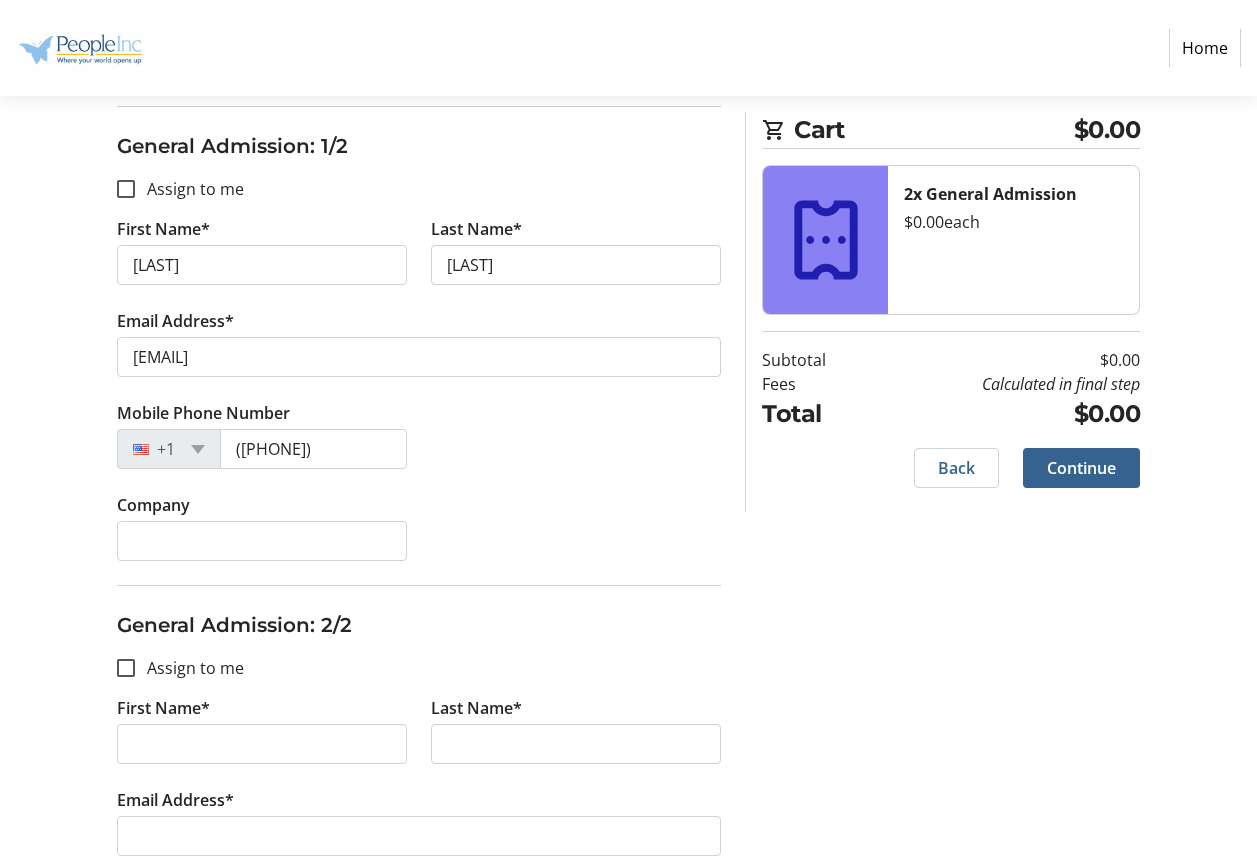 click on "Mobile Phone Number +1 (607) 767-5712" 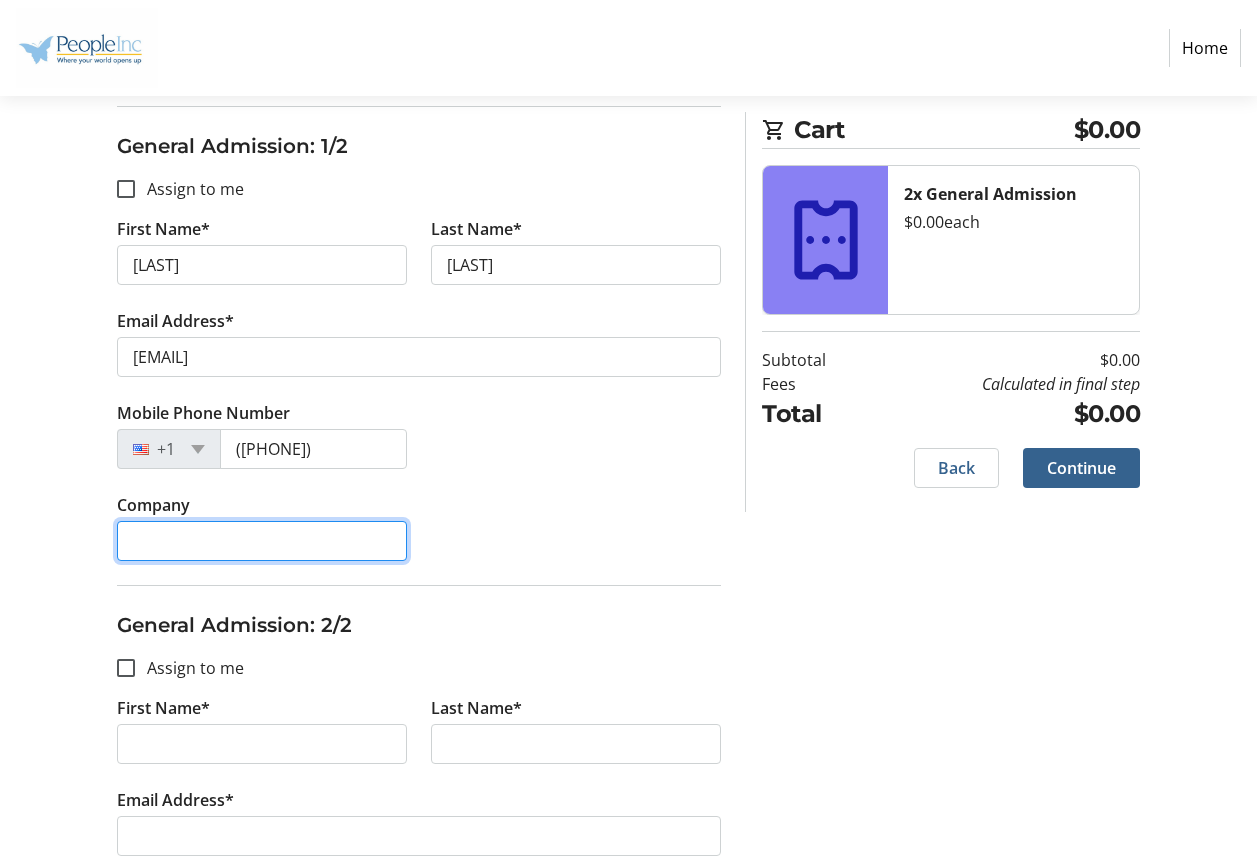 click on "Company" at bounding box center (262, 541) 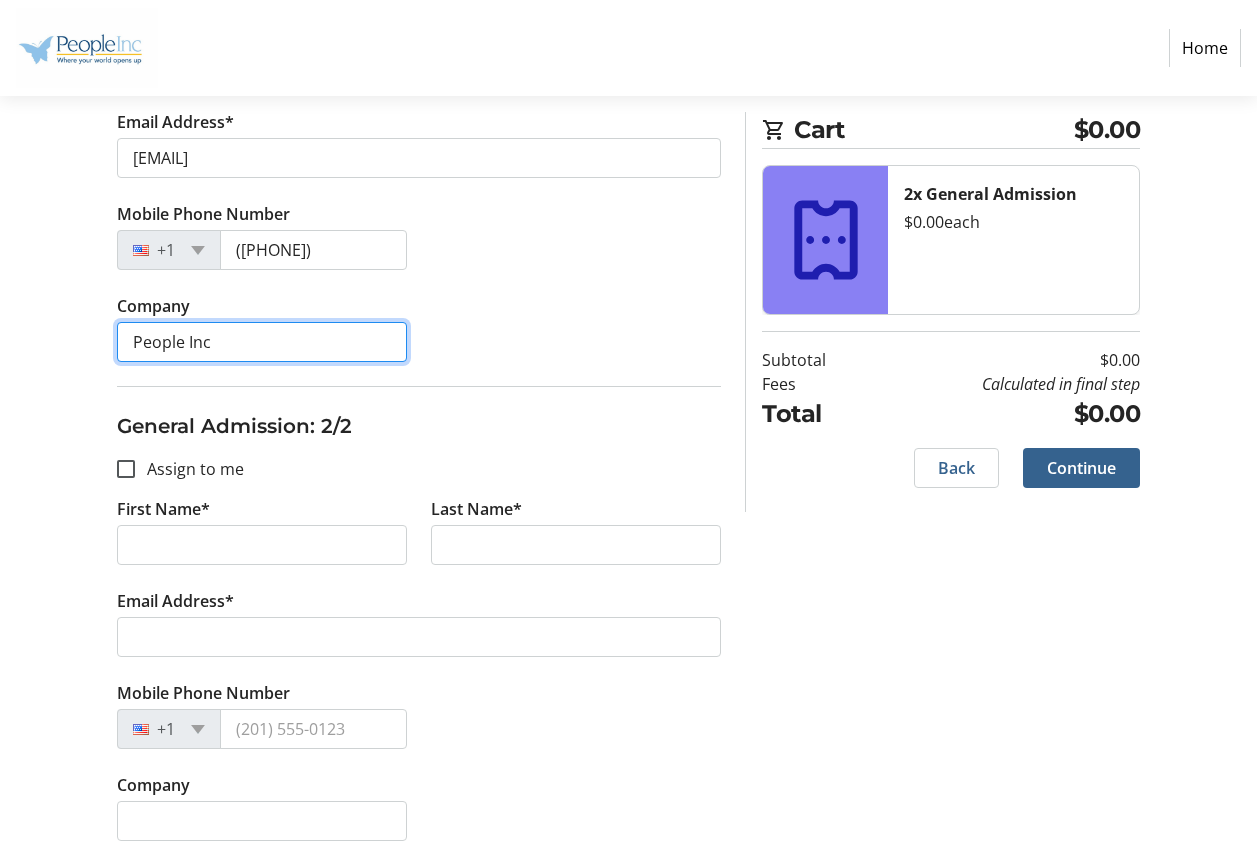 scroll, scrollTop: 456, scrollLeft: 0, axis: vertical 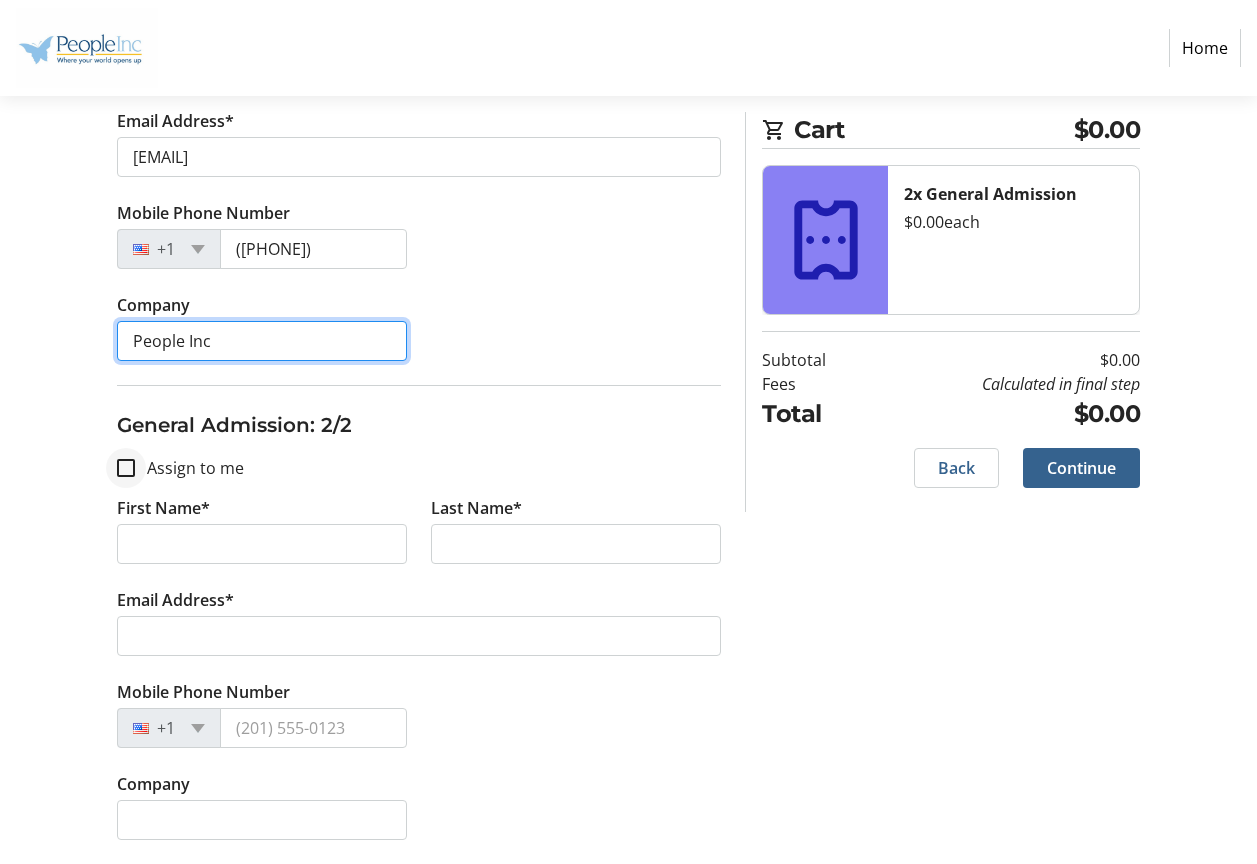 type on "People Inc" 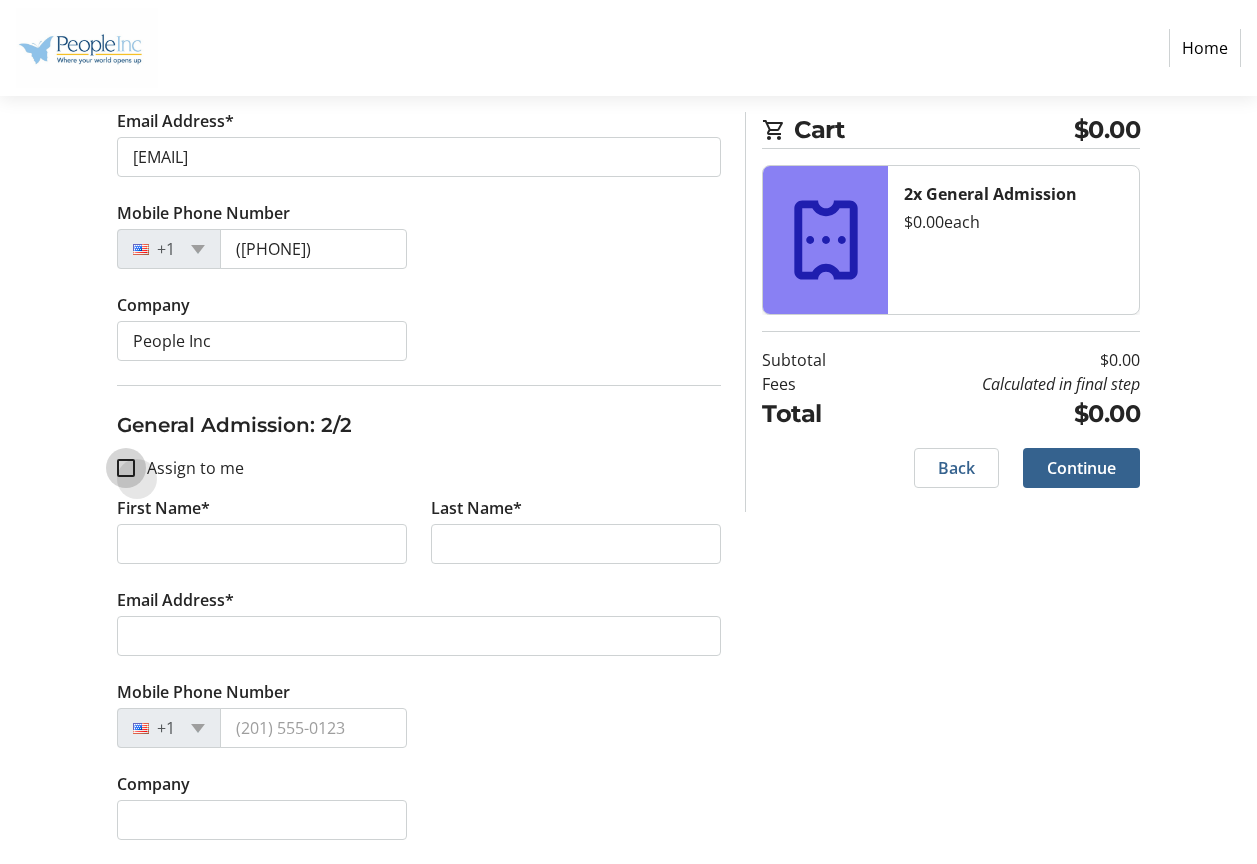click on "Assign to me" at bounding box center [126, 468] 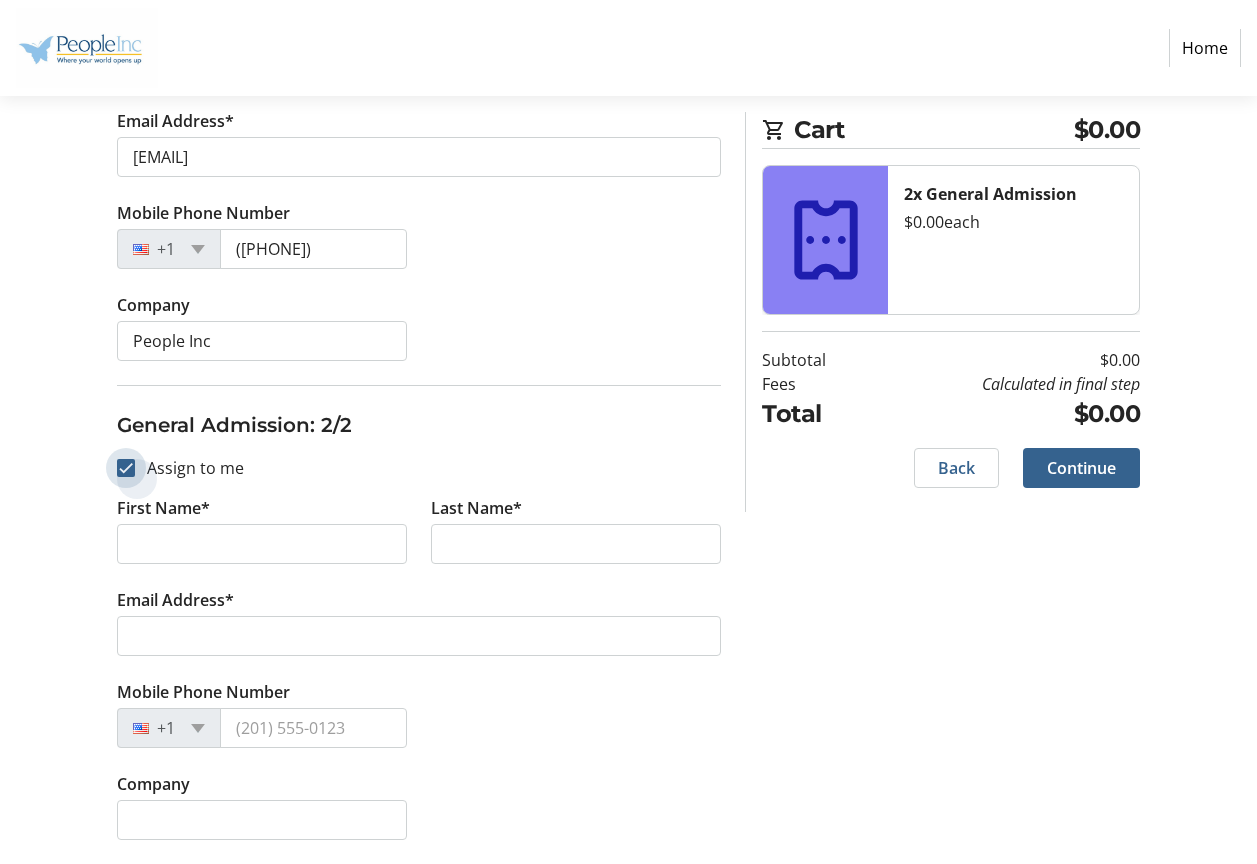 checkbox on "true" 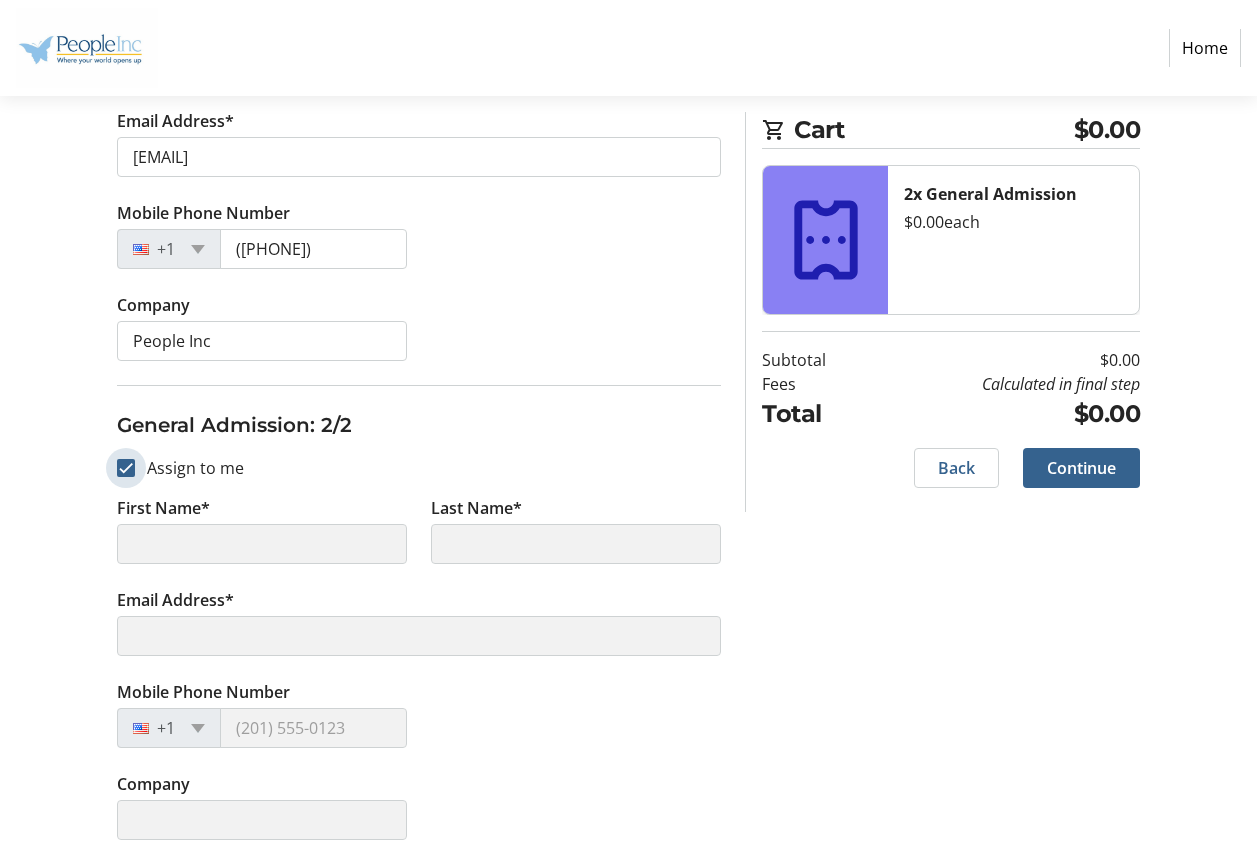 type on "[FIRST]" 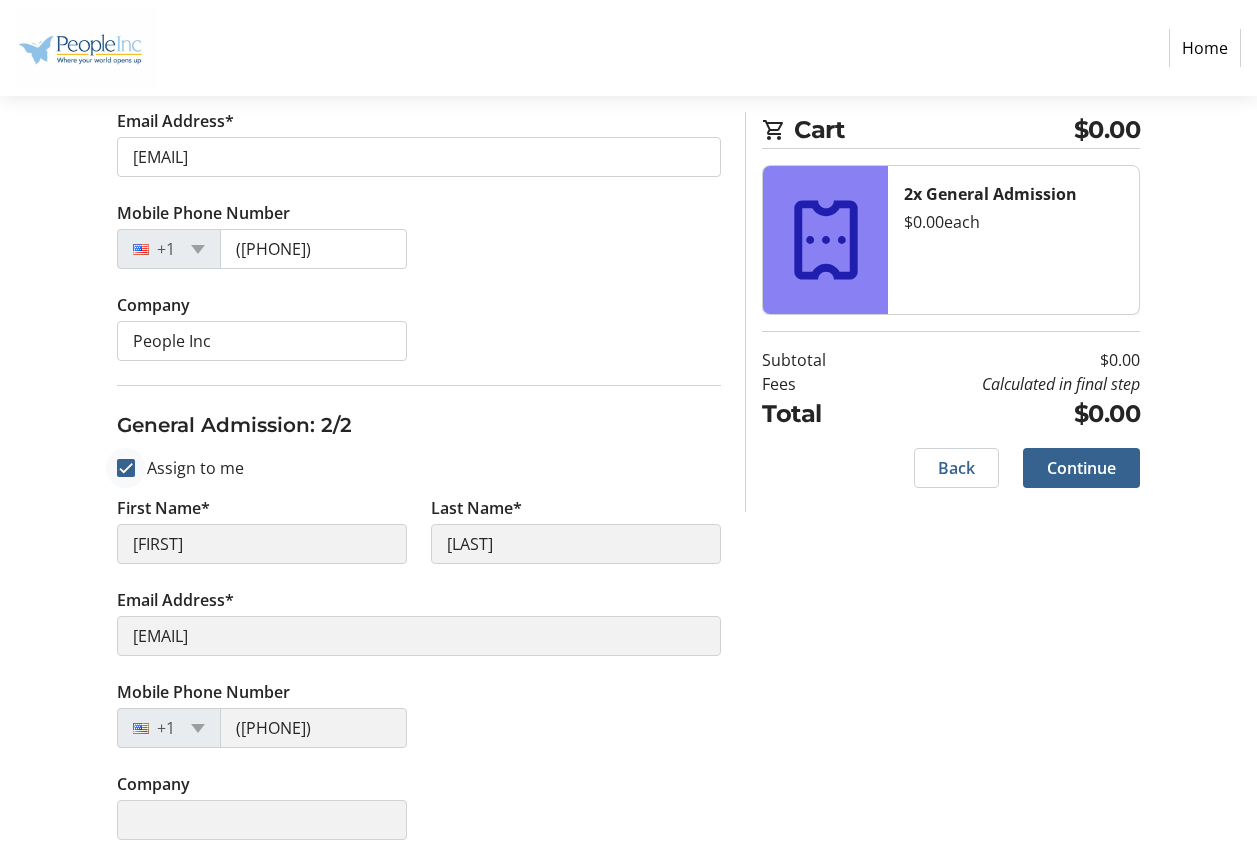 click at bounding box center (126, 468) 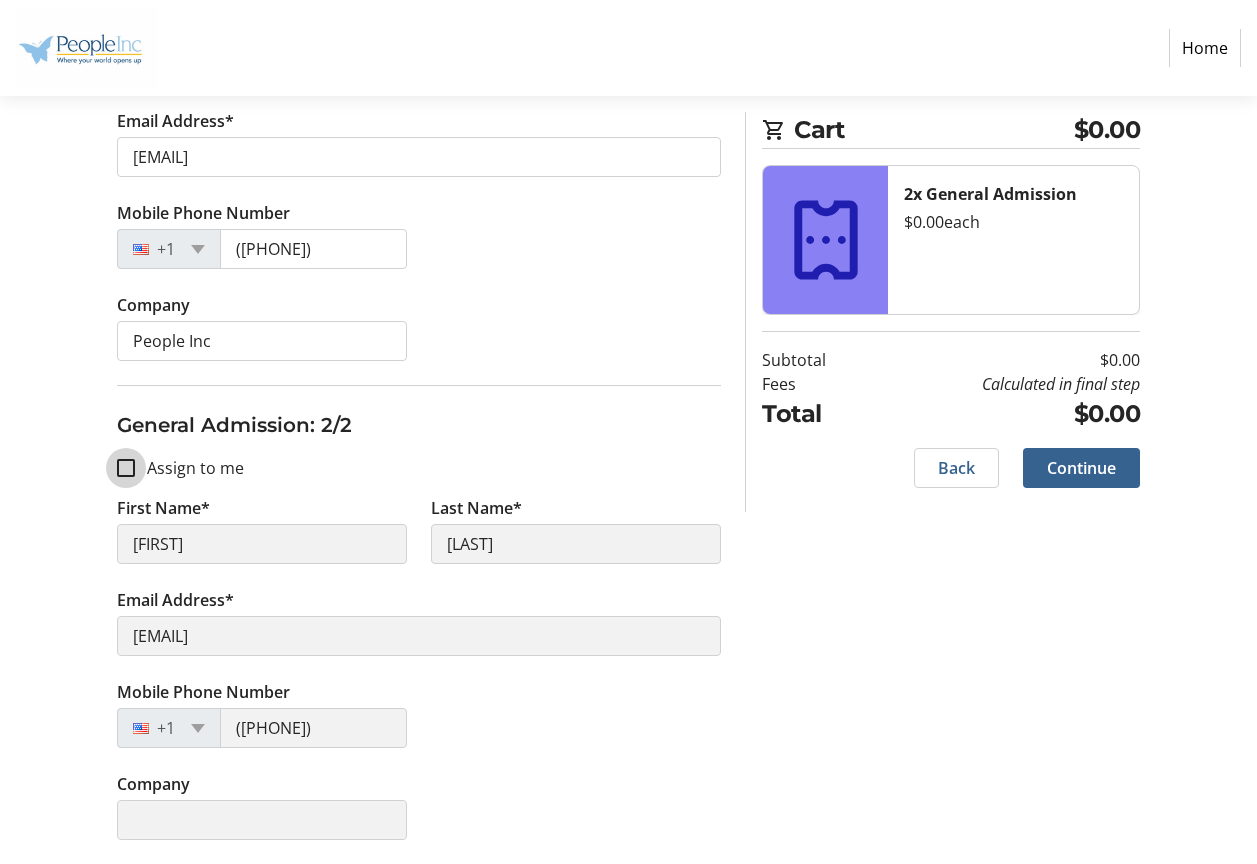 checkbox on "false" 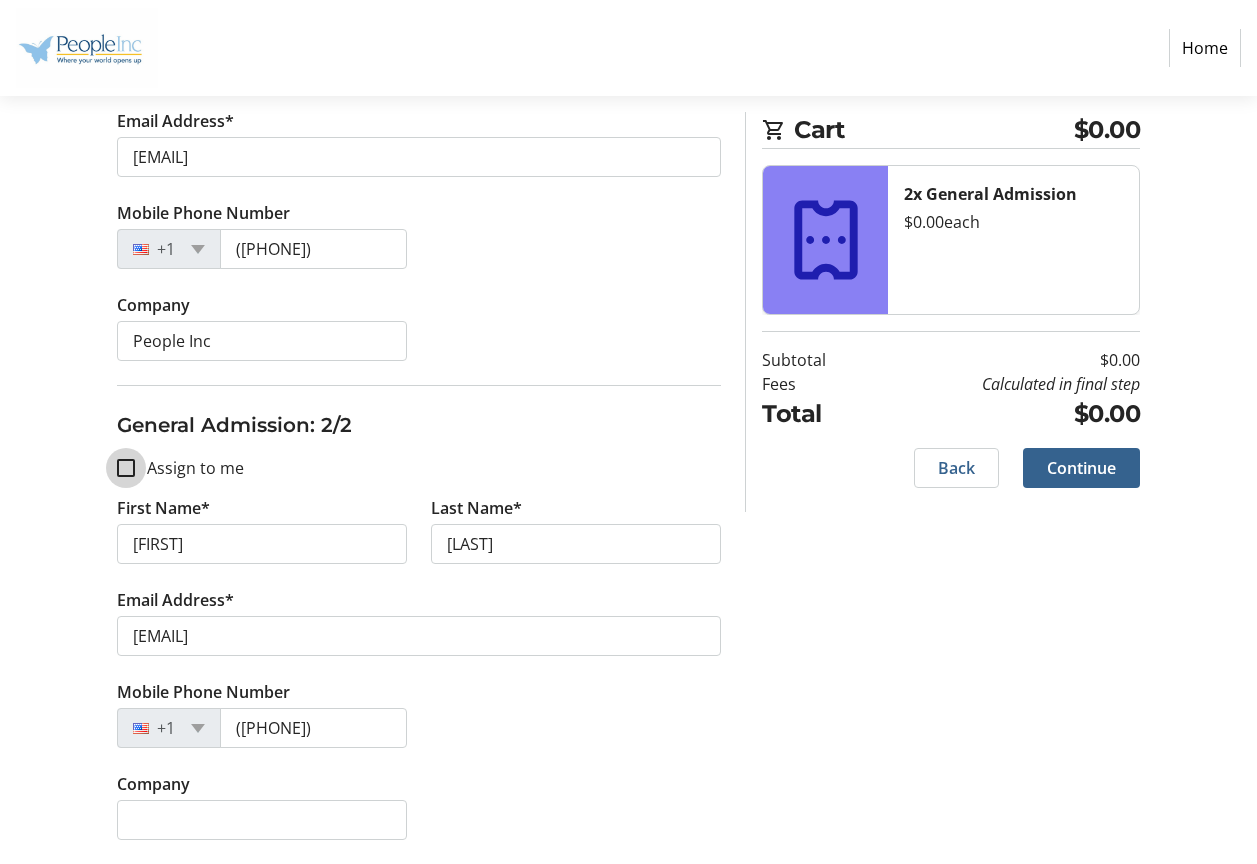 type 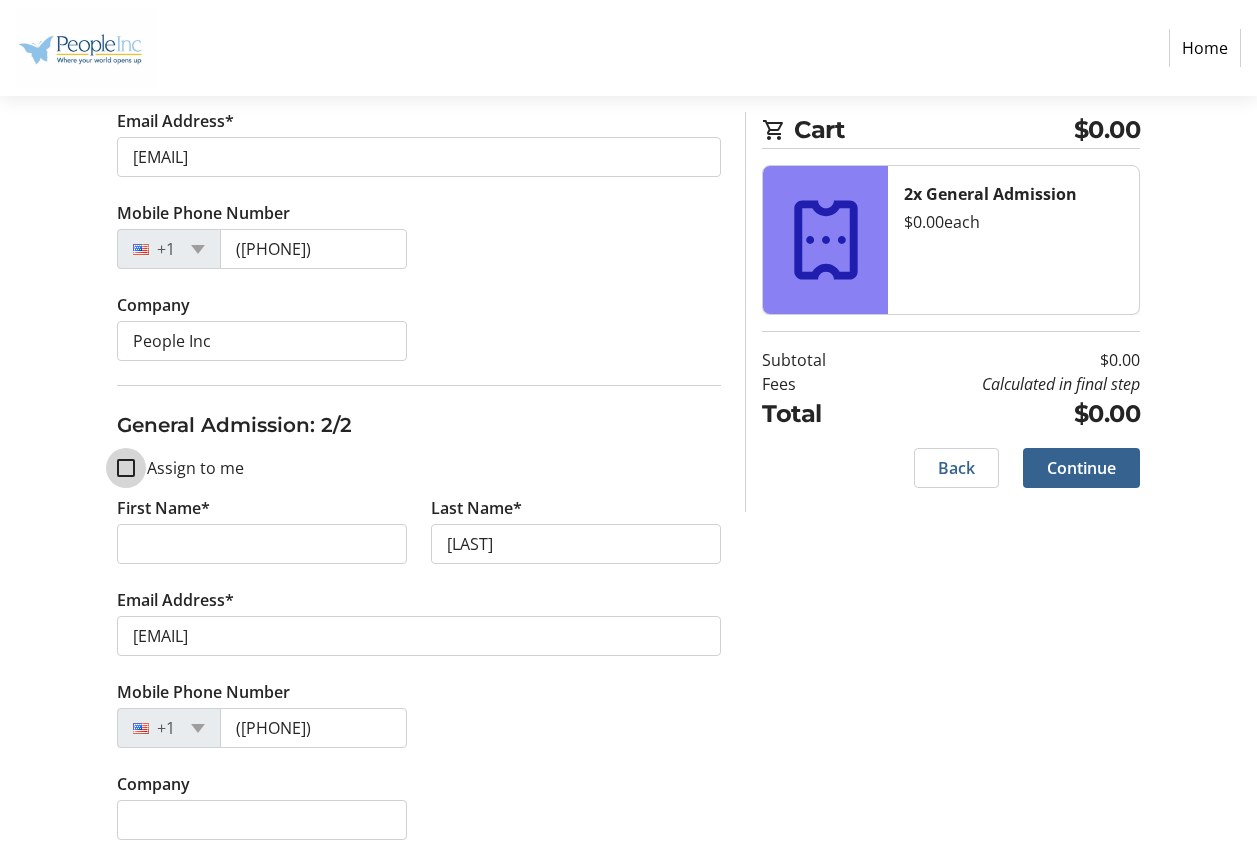 type 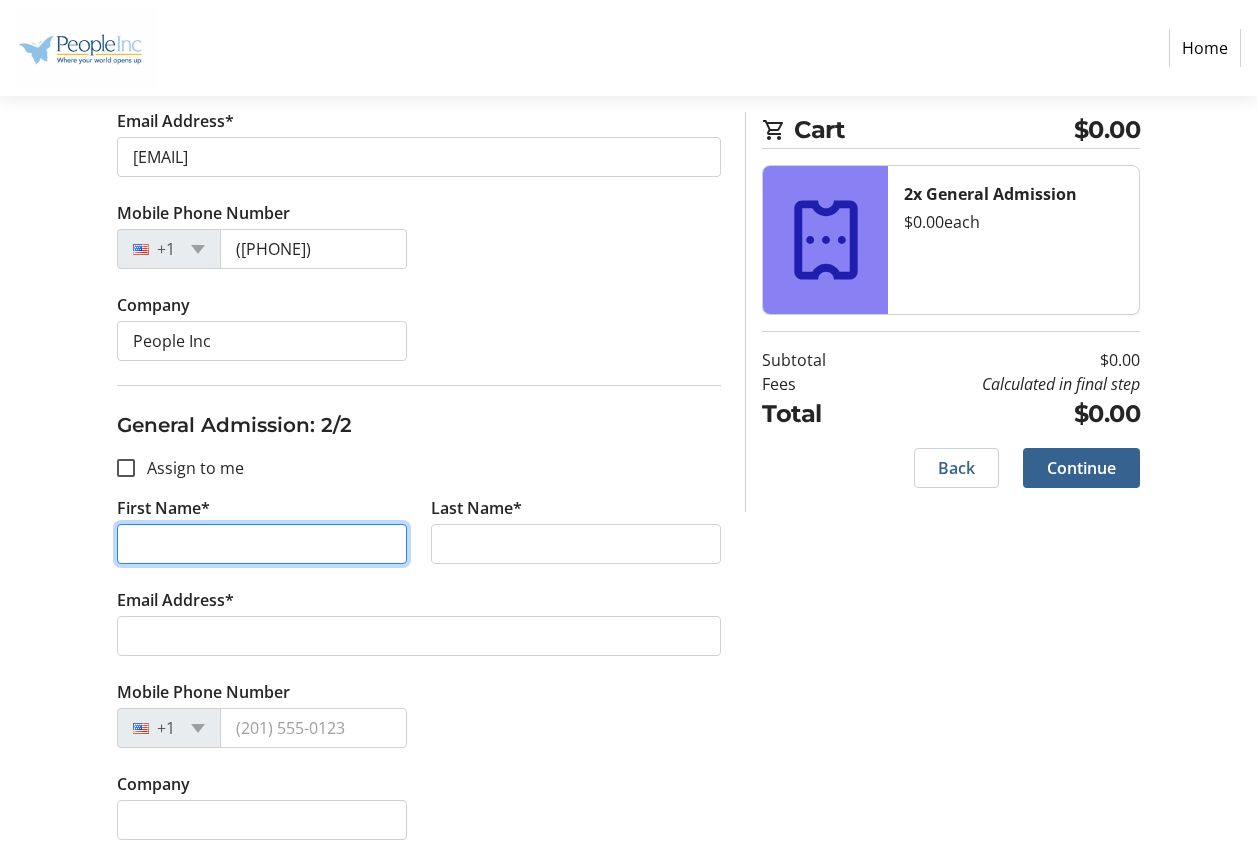 click on "First Name*" at bounding box center [262, 544] 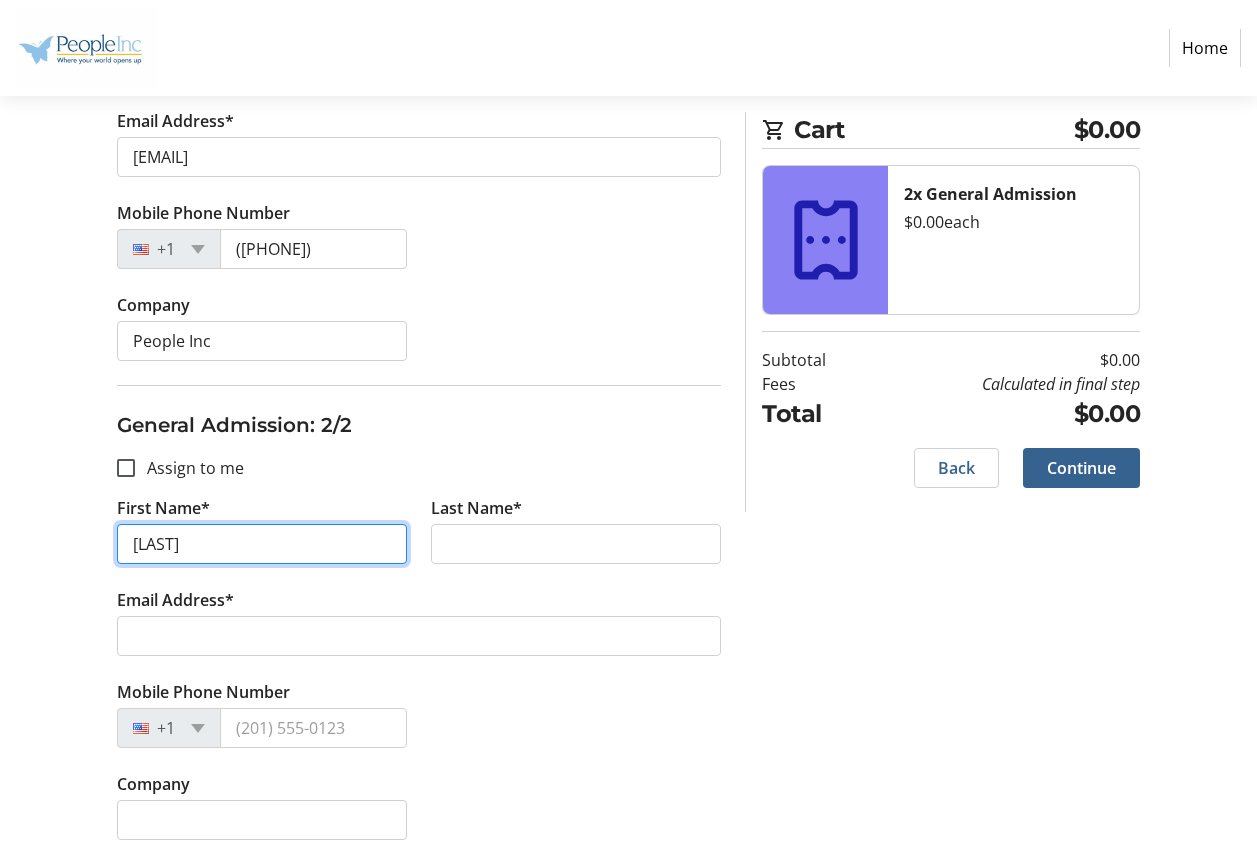 type on "Riley" 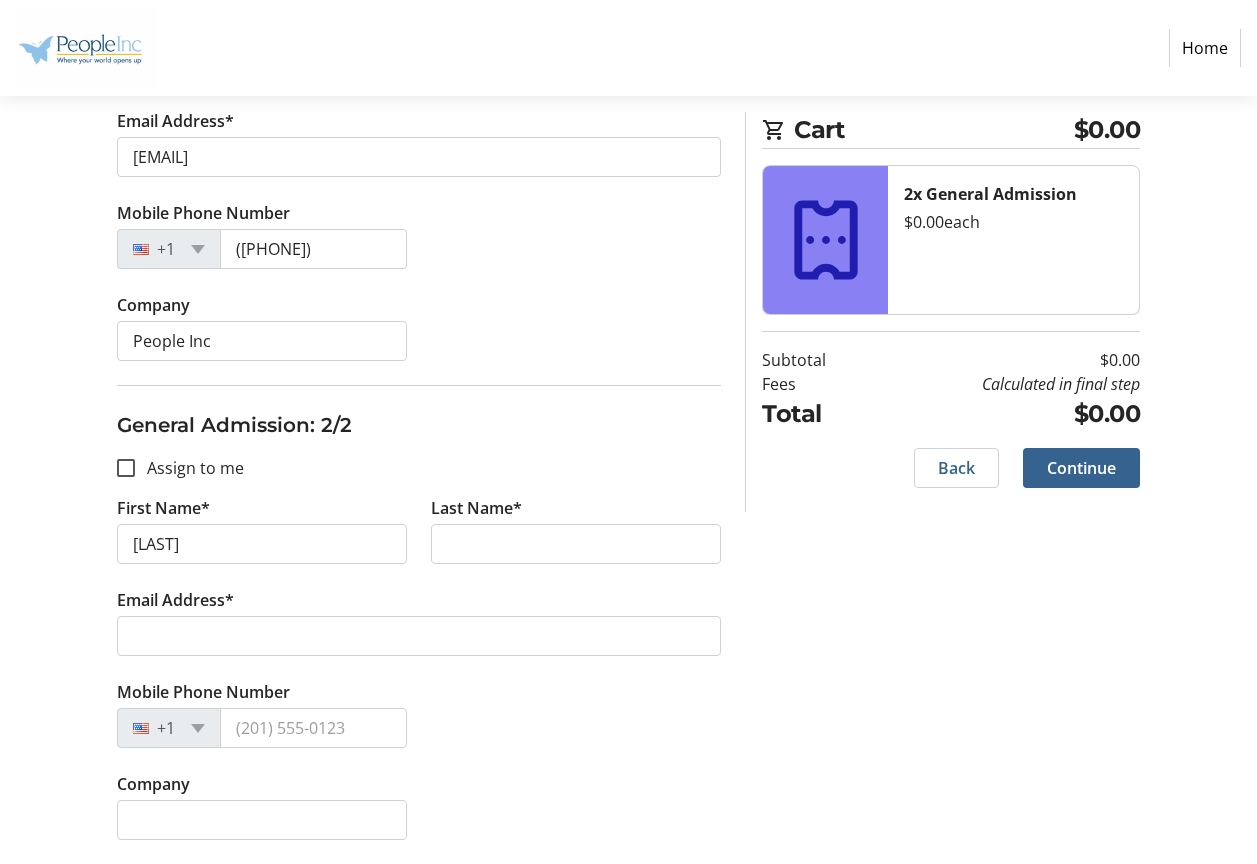 click on "Last Name*" 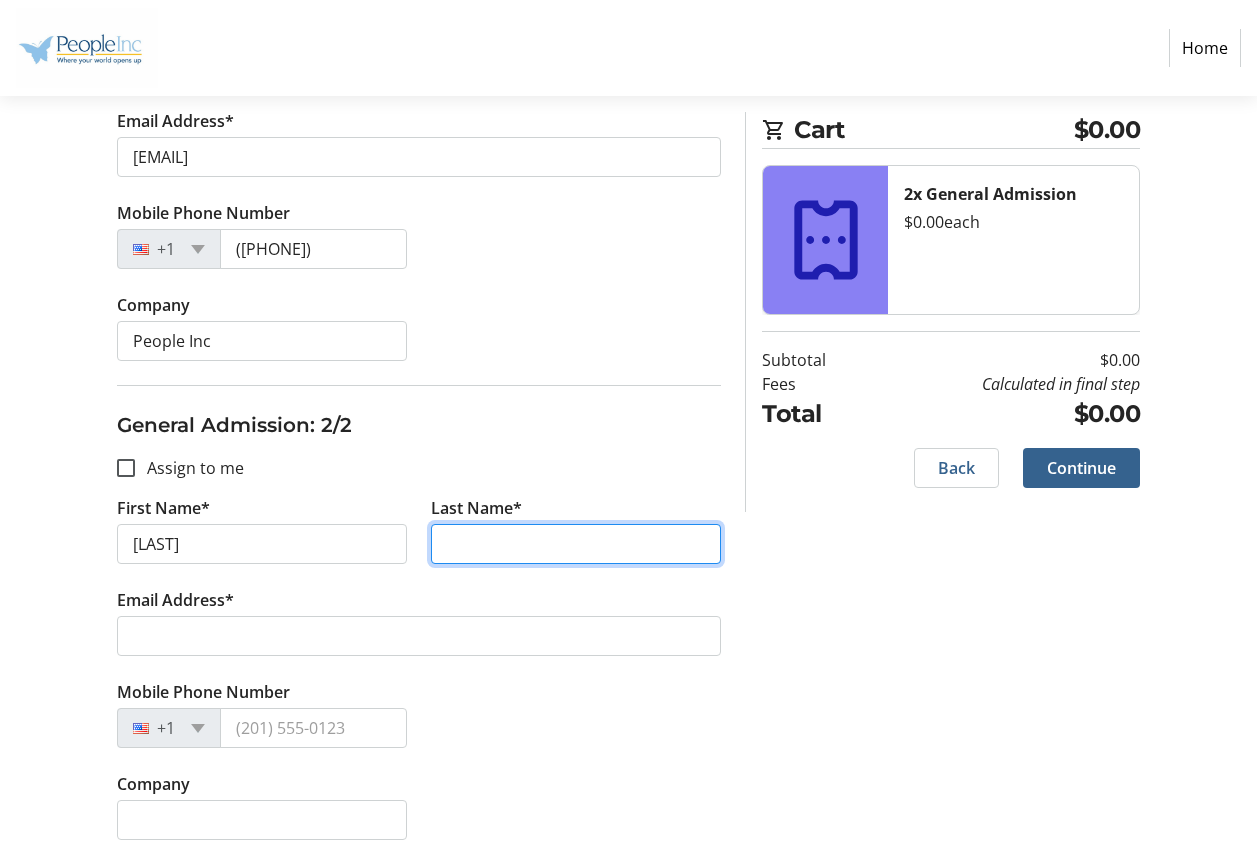 click on "Last Name*" at bounding box center (576, 544) 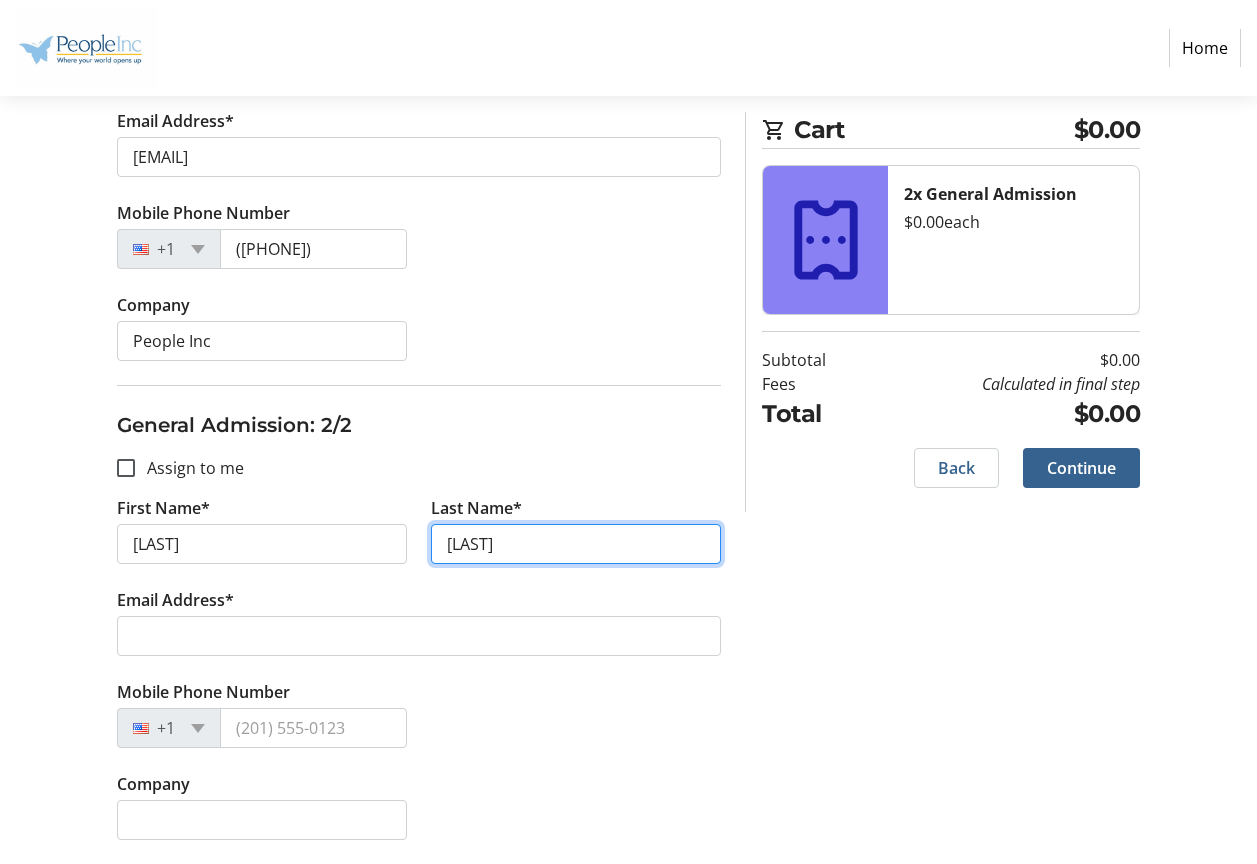 type on "Leonard" 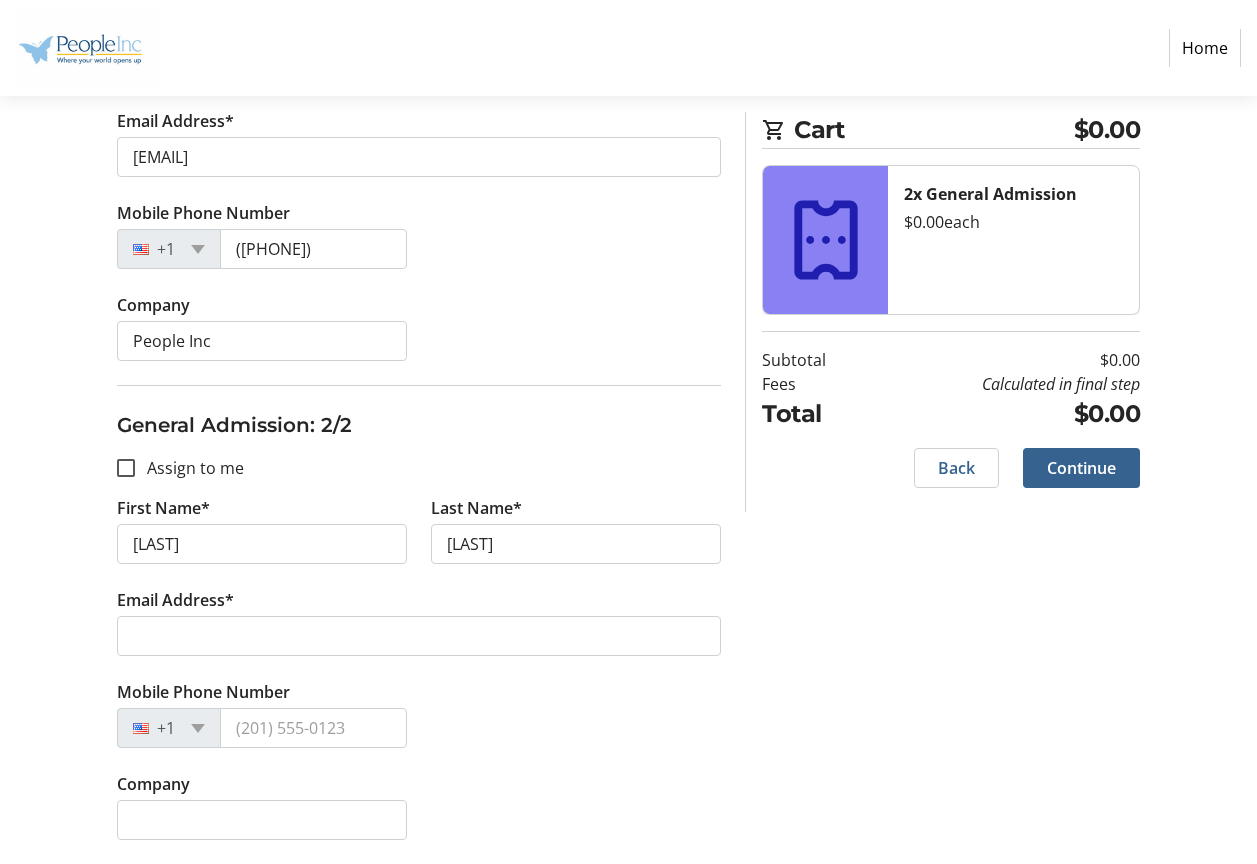 drag, startPoint x: 381, startPoint y: 611, endPoint x: 370, endPoint y: 618, distance: 13.038404 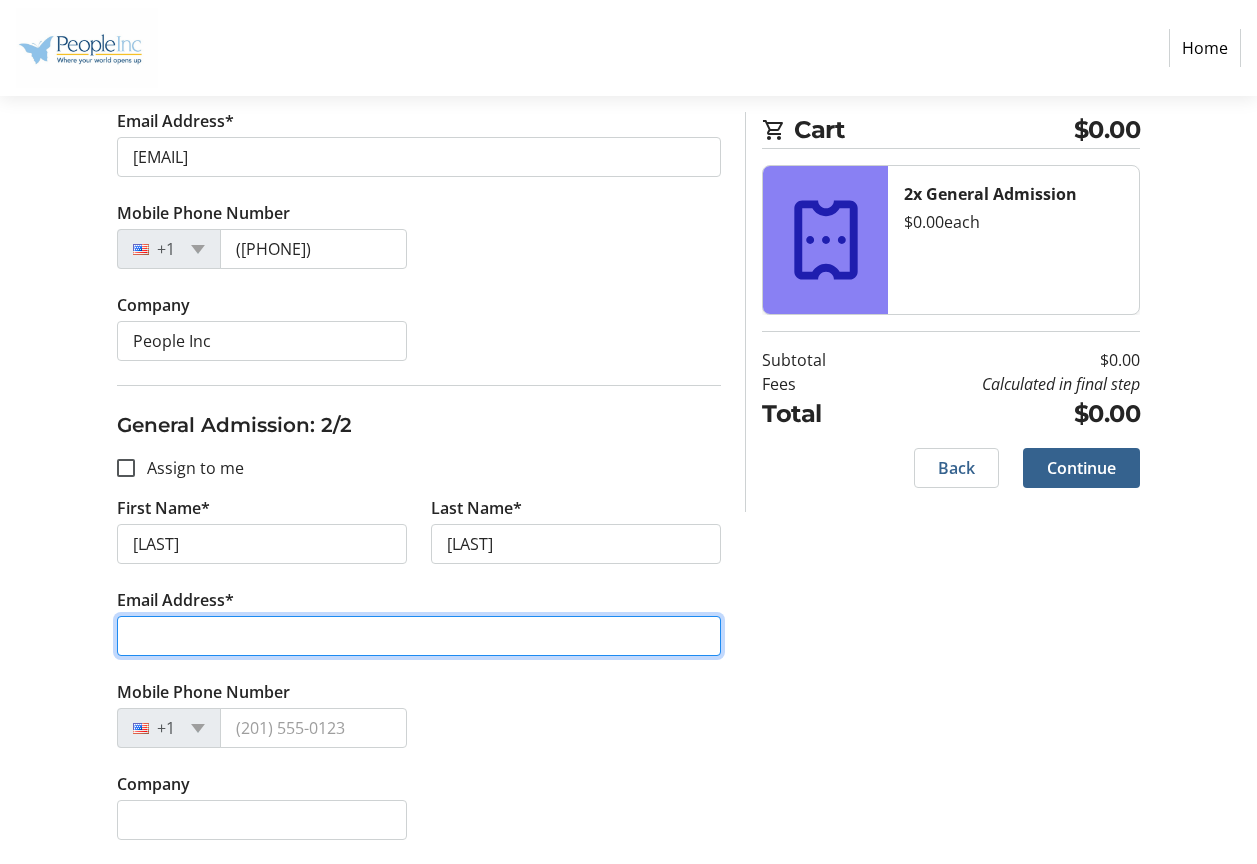 click on "Email Address*" at bounding box center (419, 636) 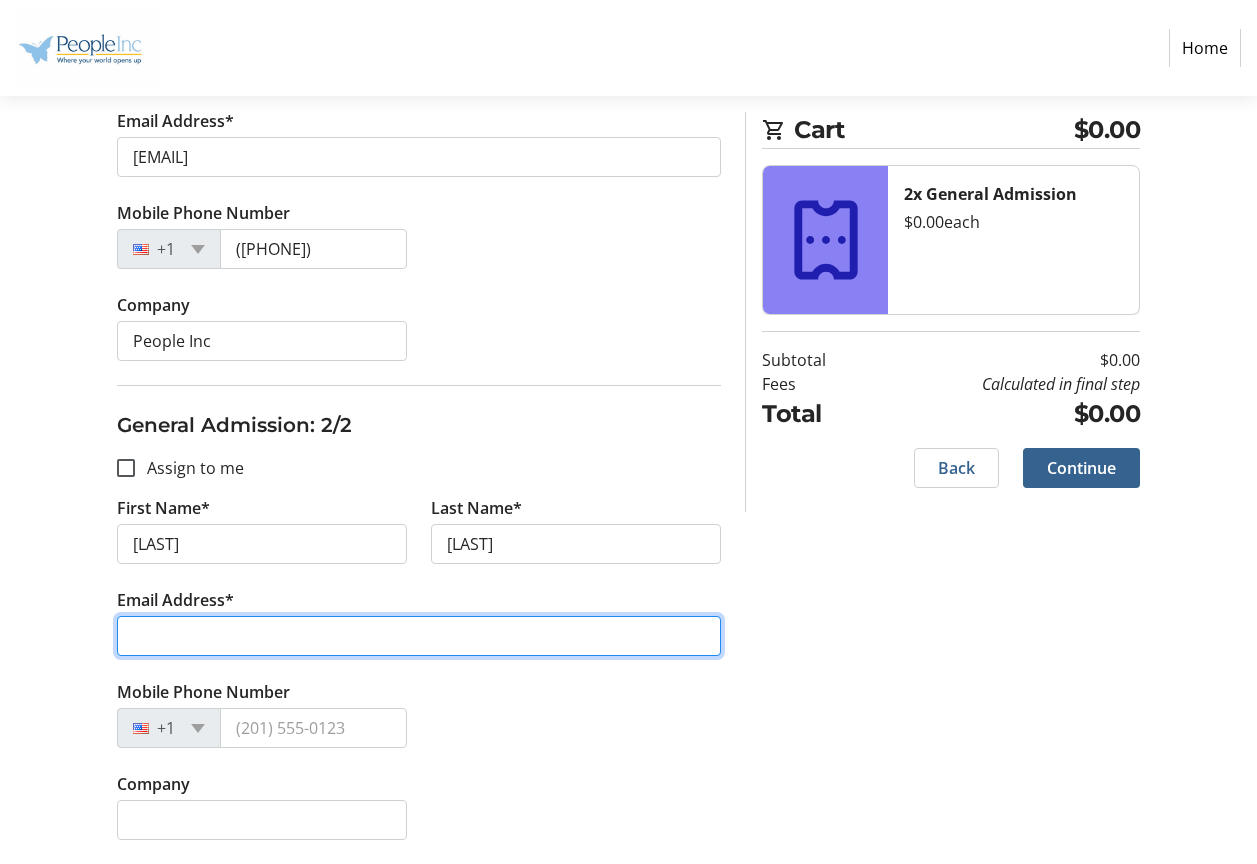 paste on "riley.leonard@people-inc.work" 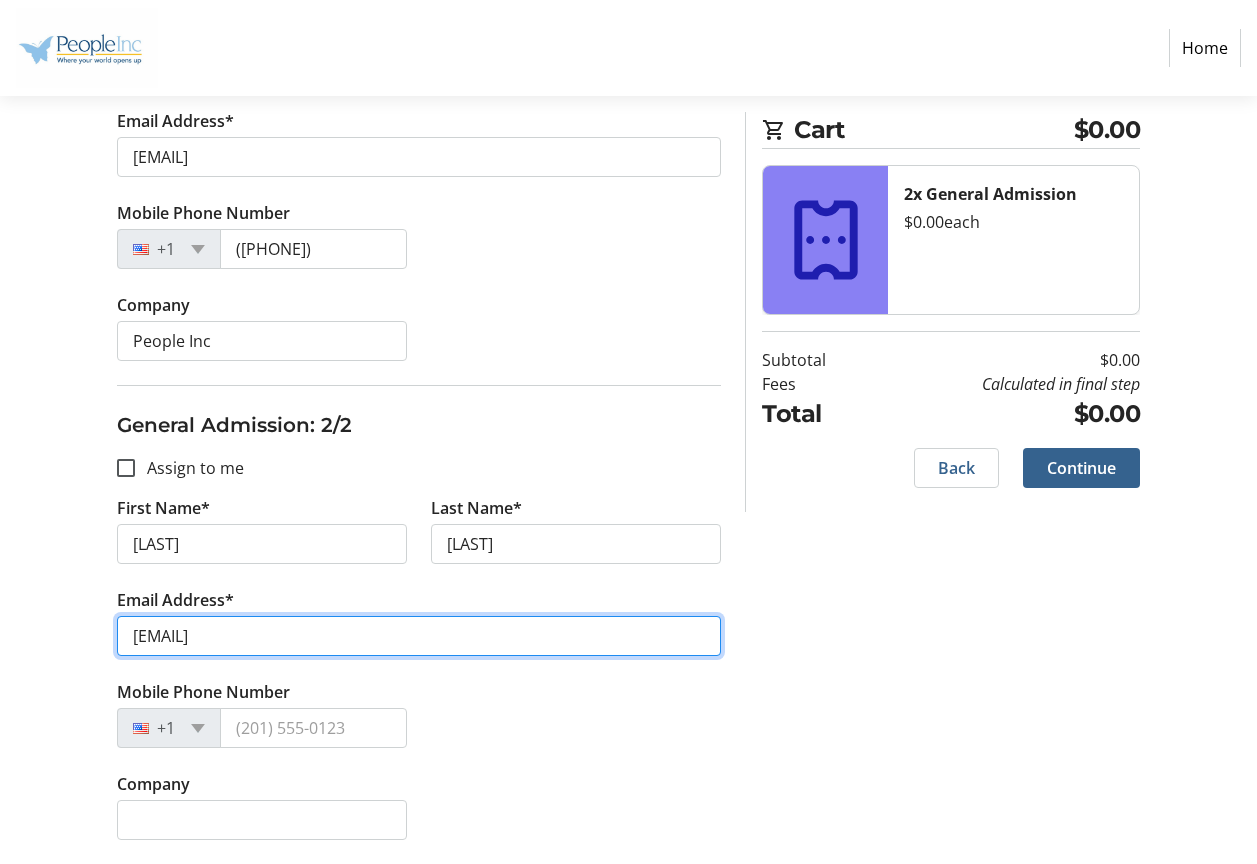 type on "riley.leonard@people-inc.work" 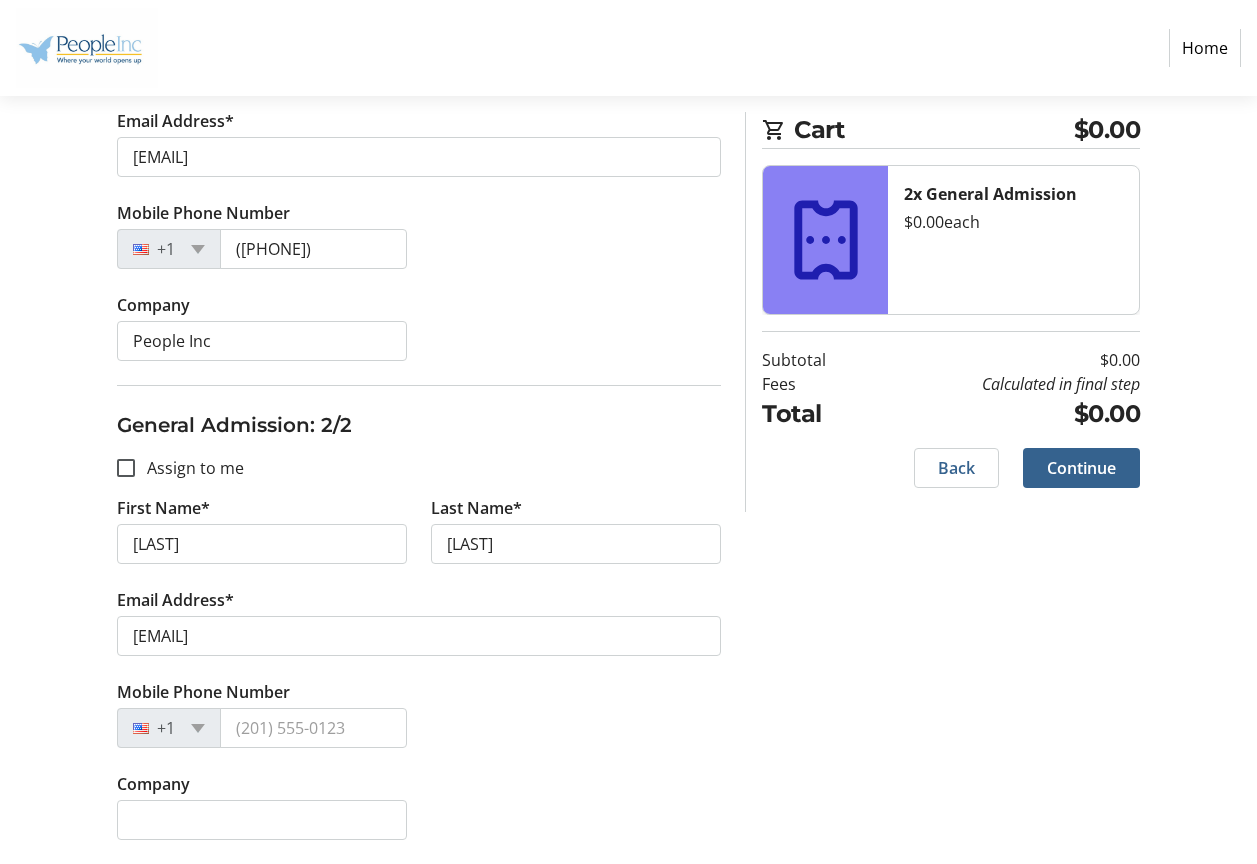 drag, startPoint x: 706, startPoint y: 827, endPoint x: 656, endPoint y: 808, distance: 53.488316 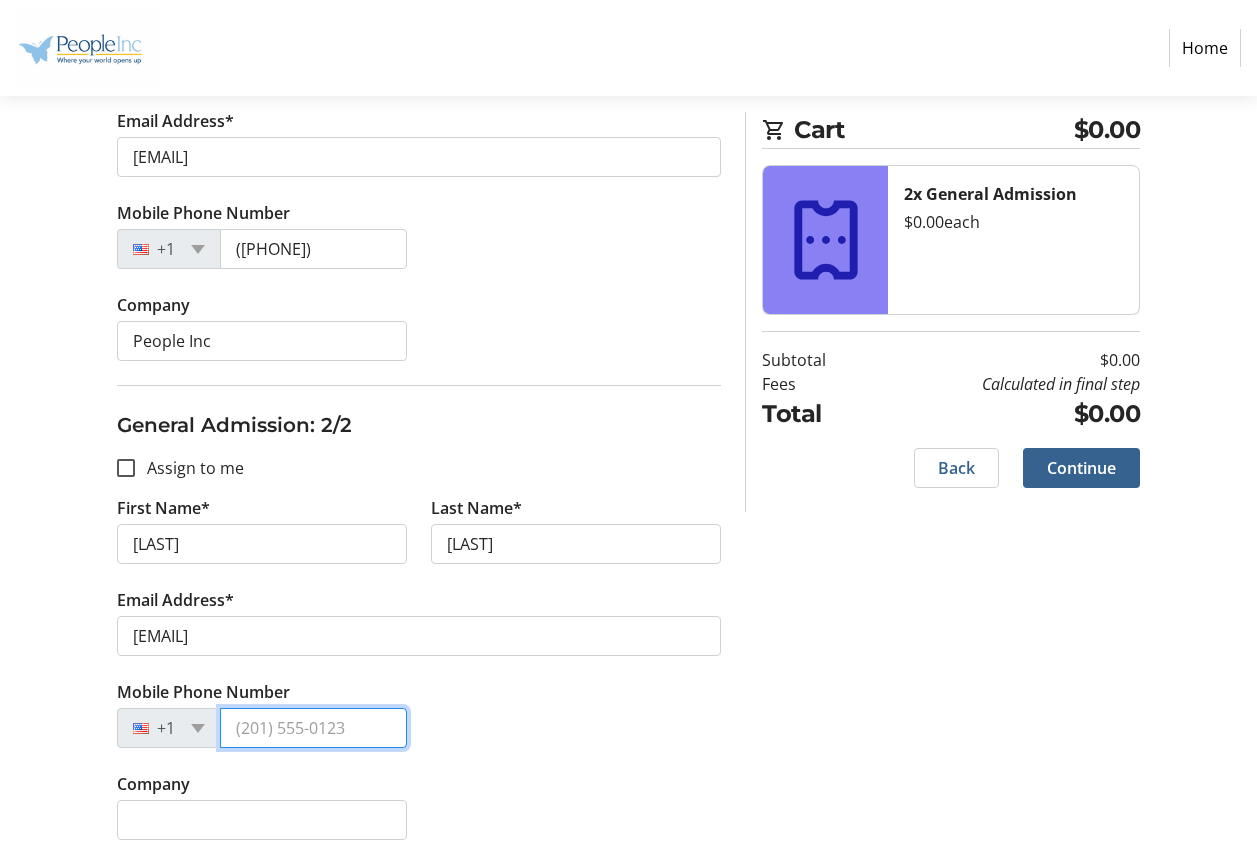 click on "Mobile Phone Number" at bounding box center [313, 728] 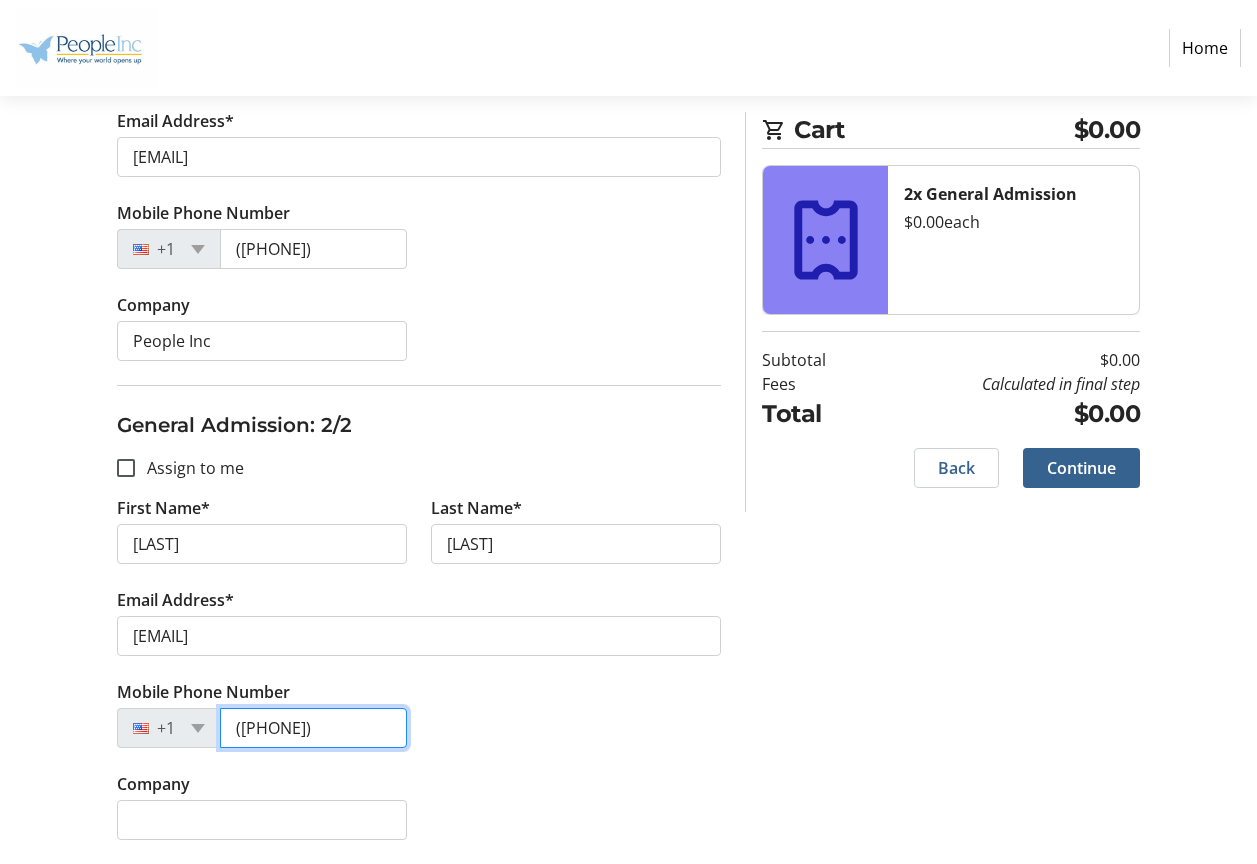 type on "(607) 767-5712" 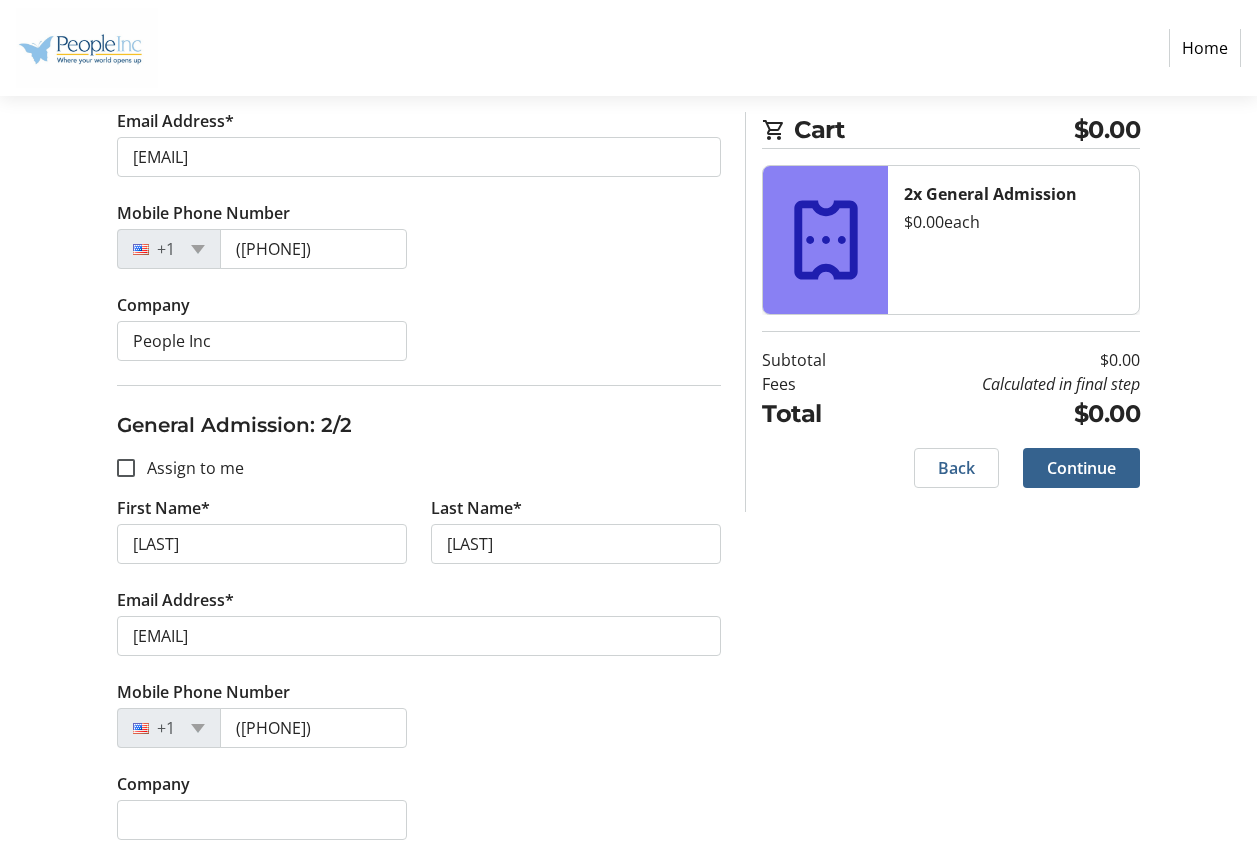 click on "Company" 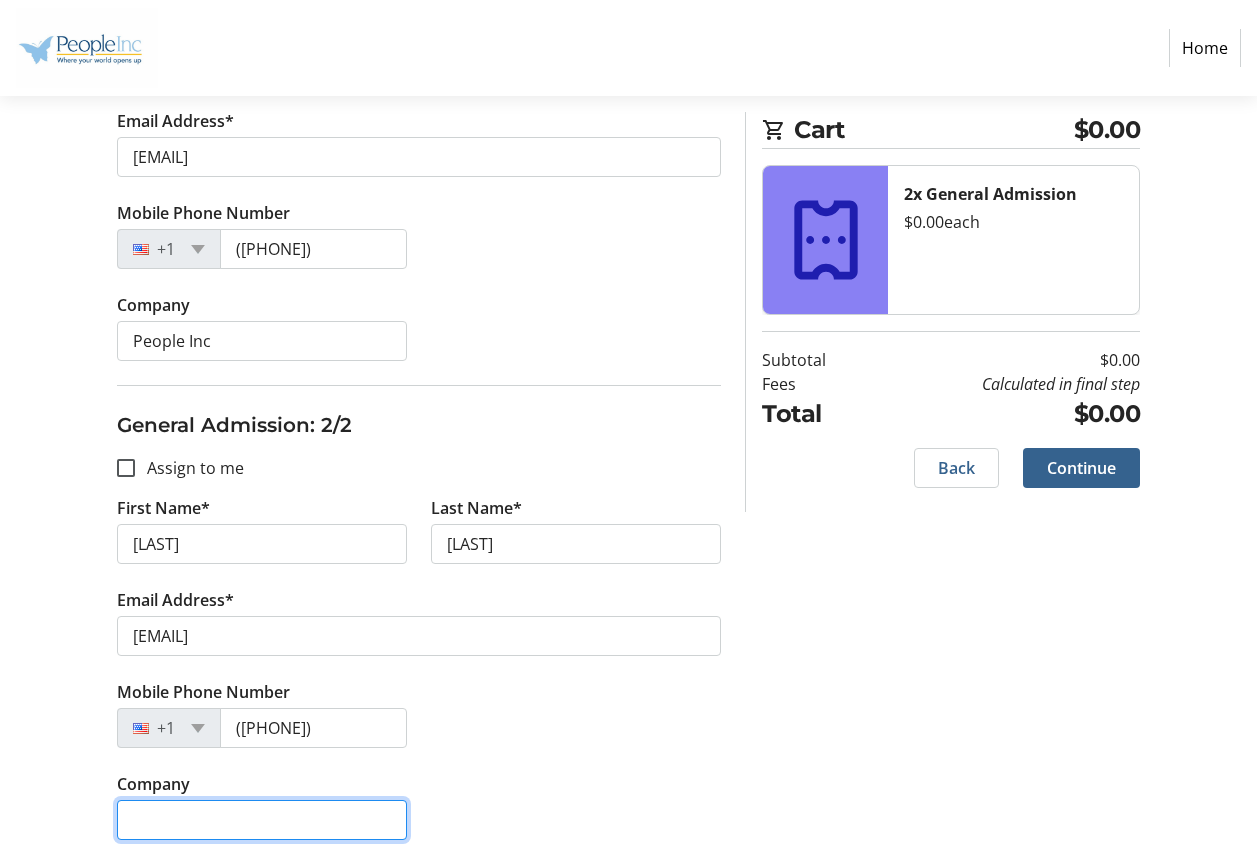 click on "Company" at bounding box center [262, 820] 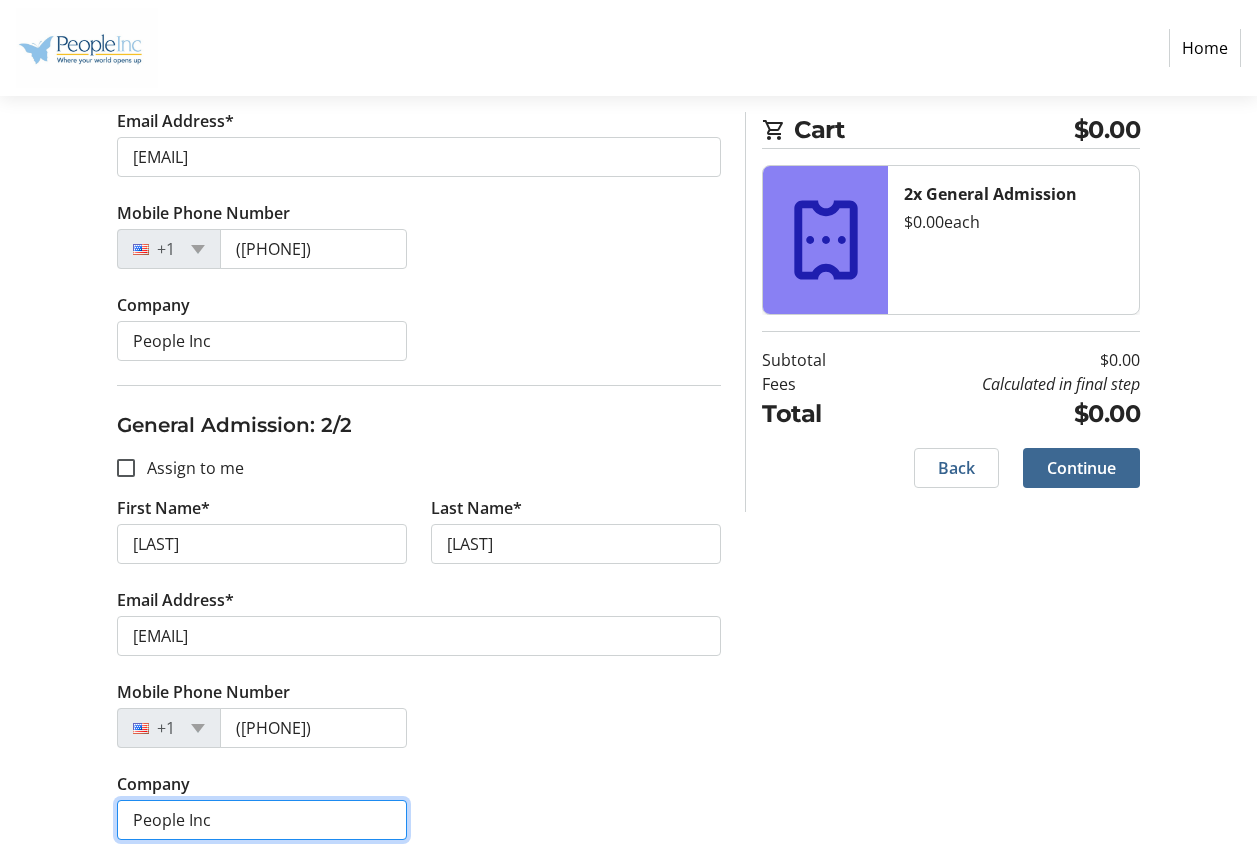type on "People Inc" 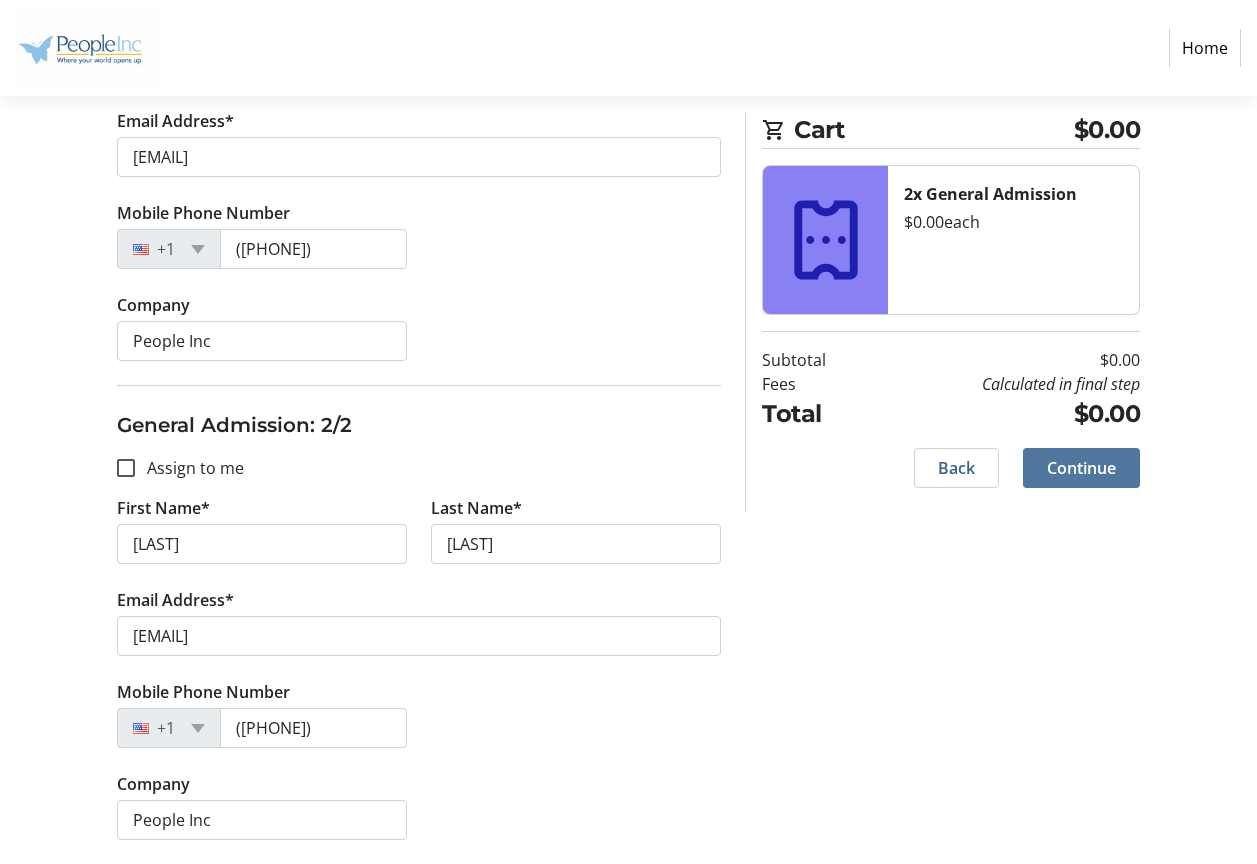 click 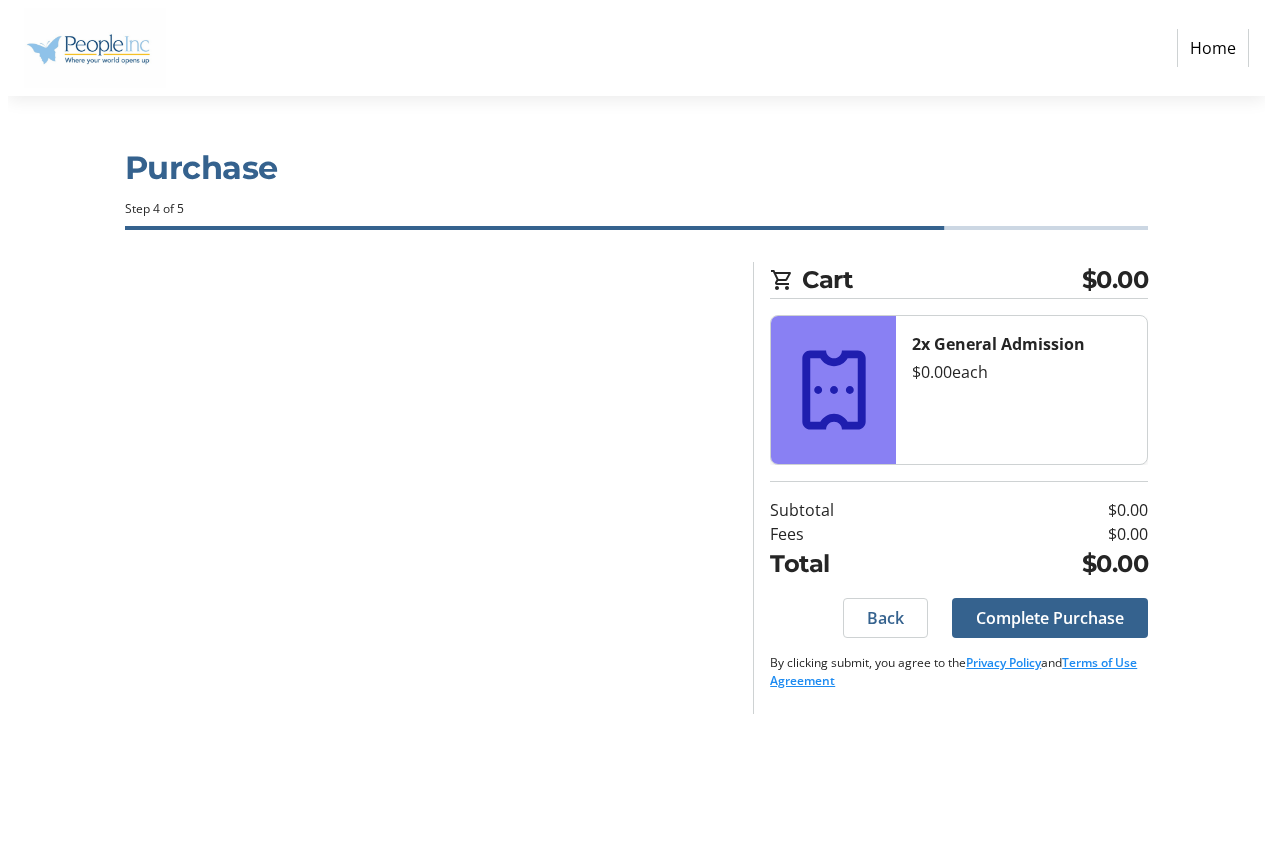 scroll, scrollTop: 0, scrollLeft: 0, axis: both 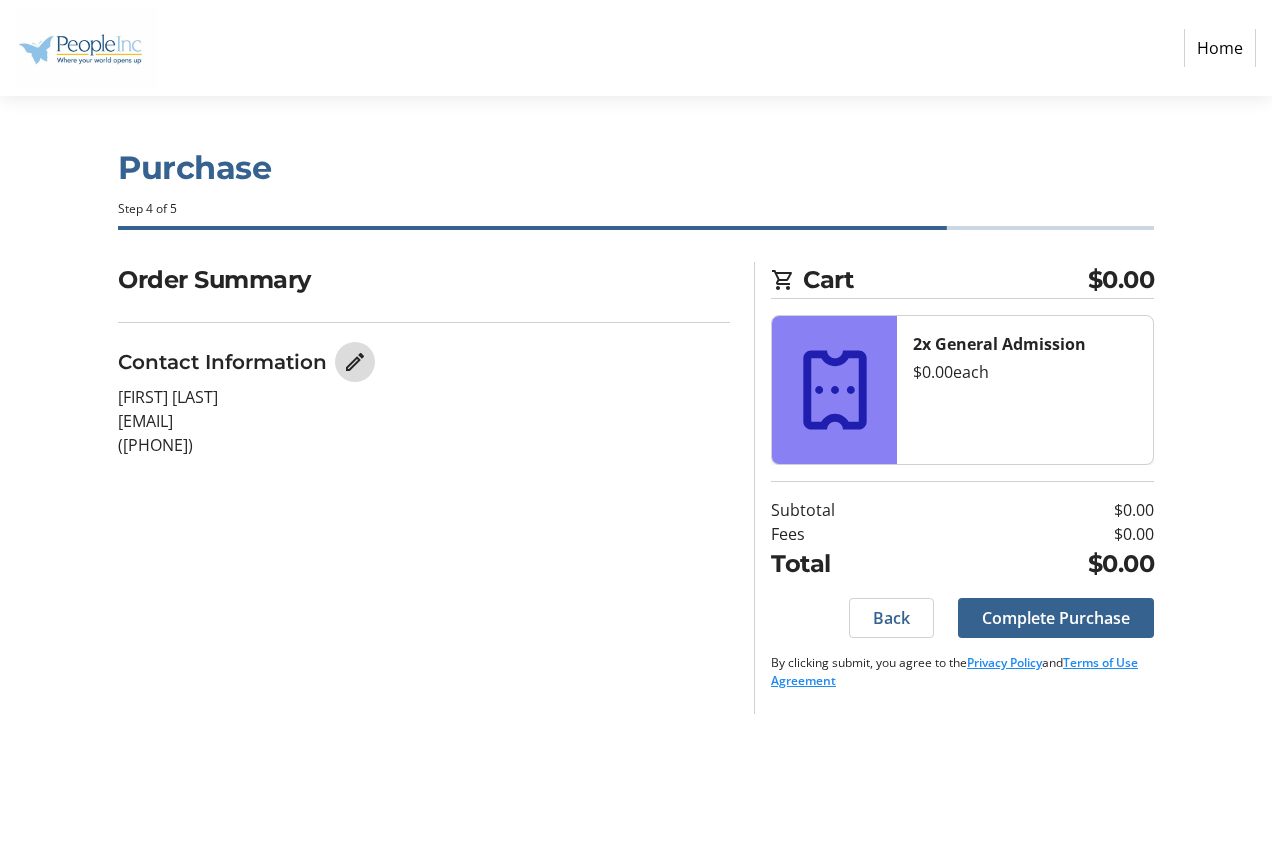 click 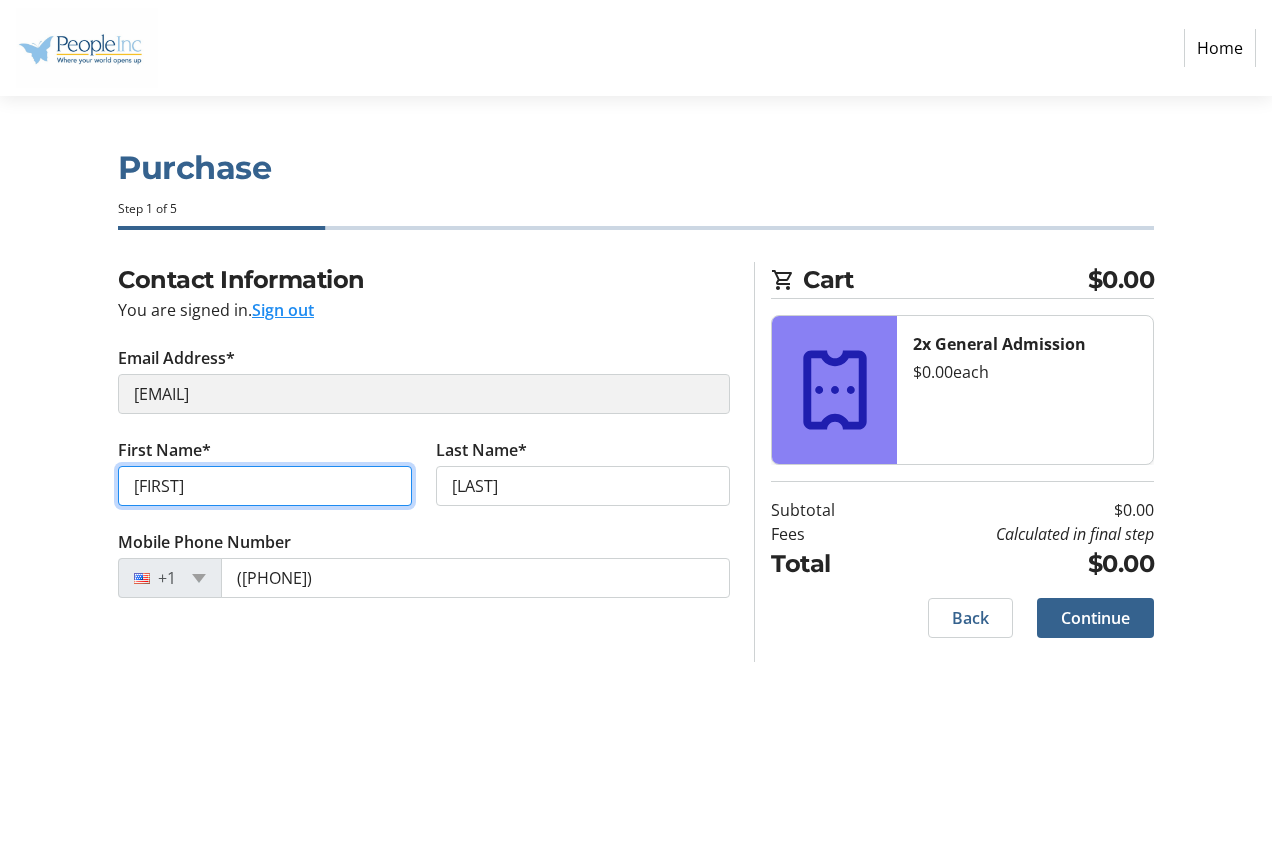 click on "[FIRST]" at bounding box center (265, 486) 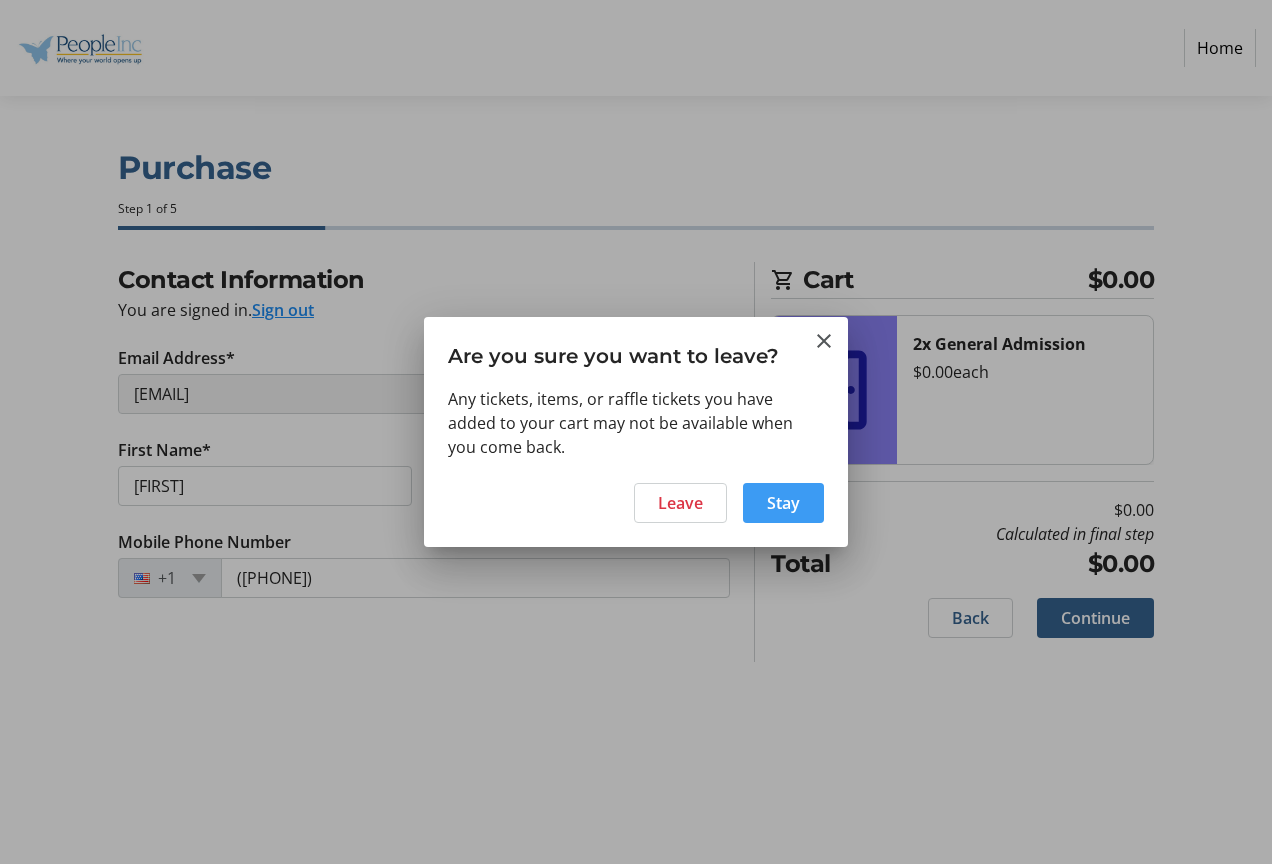 click on "Stay" at bounding box center (783, 503) 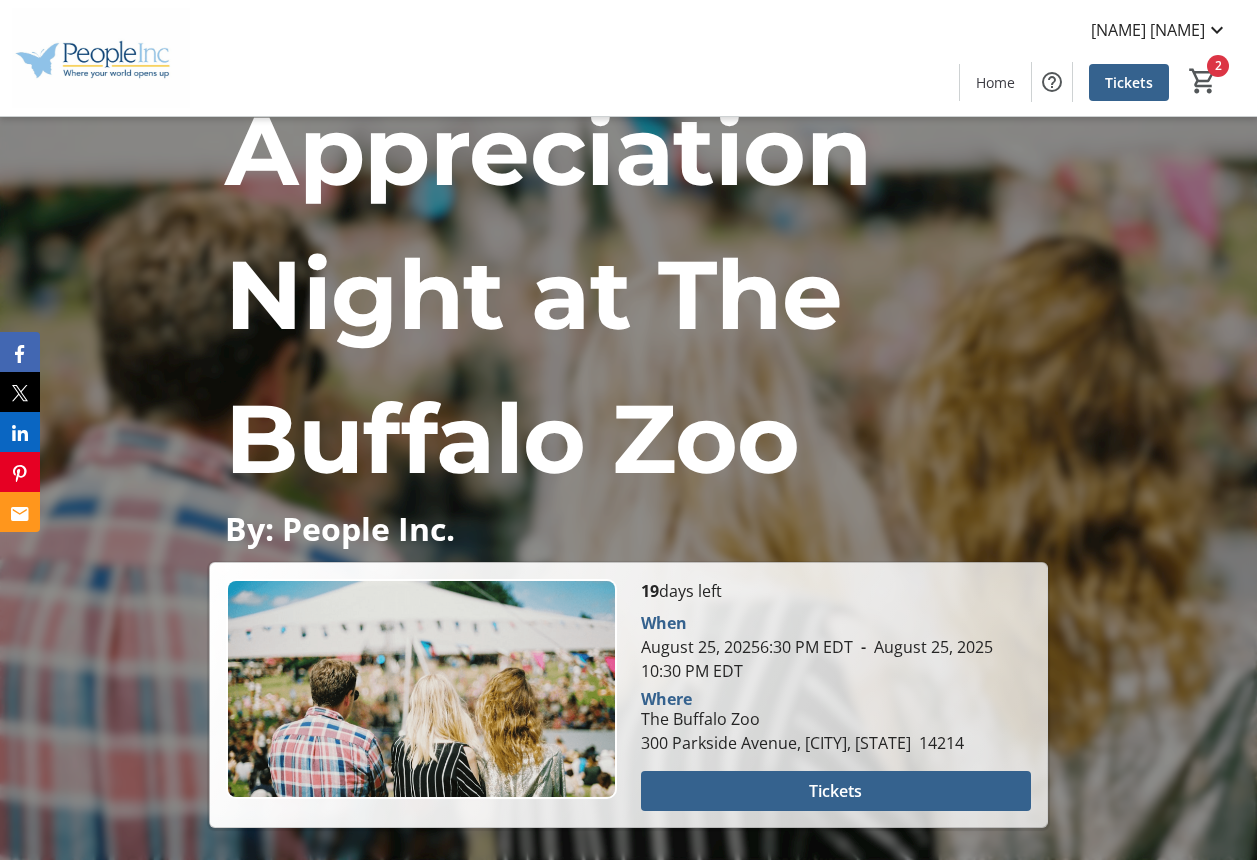 scroll, scrollTop: 200, scrollLeft: 0, axis: vertical 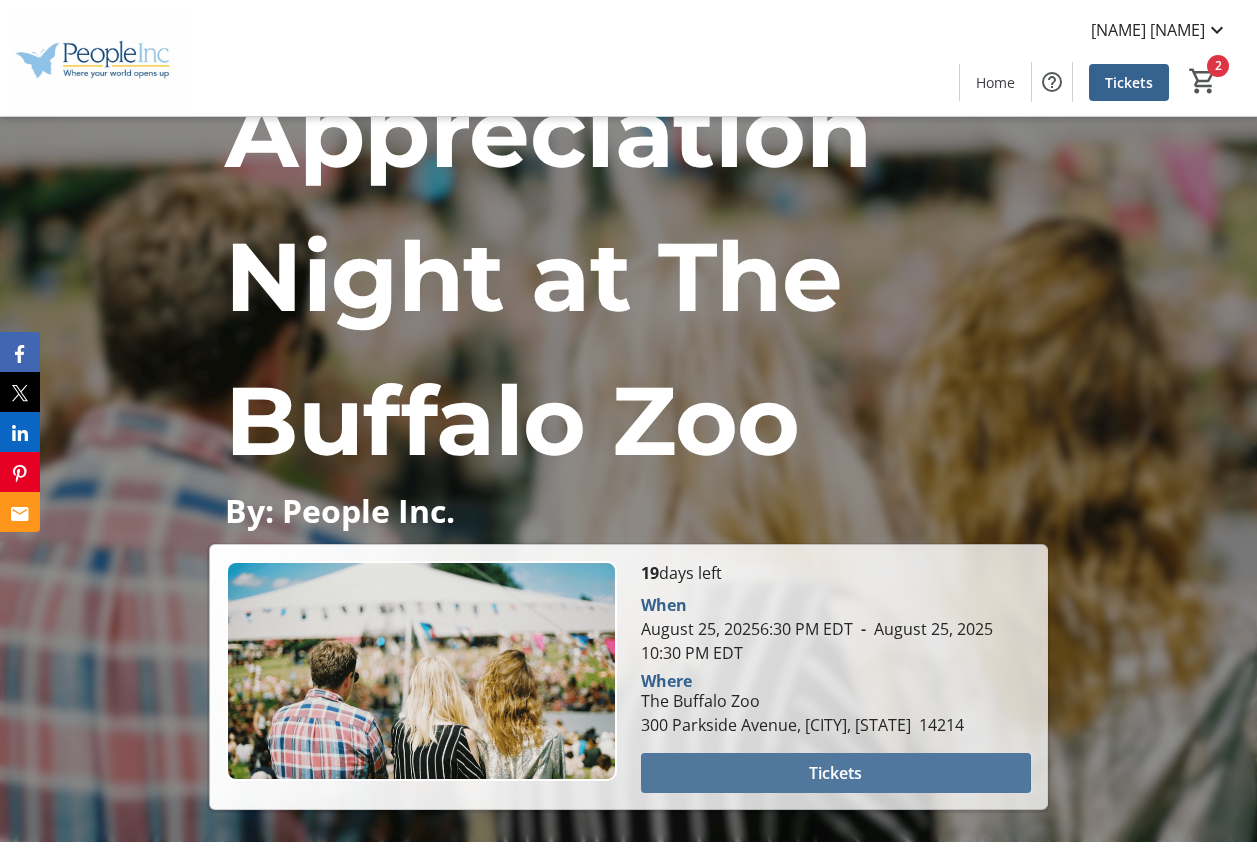click at bounding box center (836, 773) 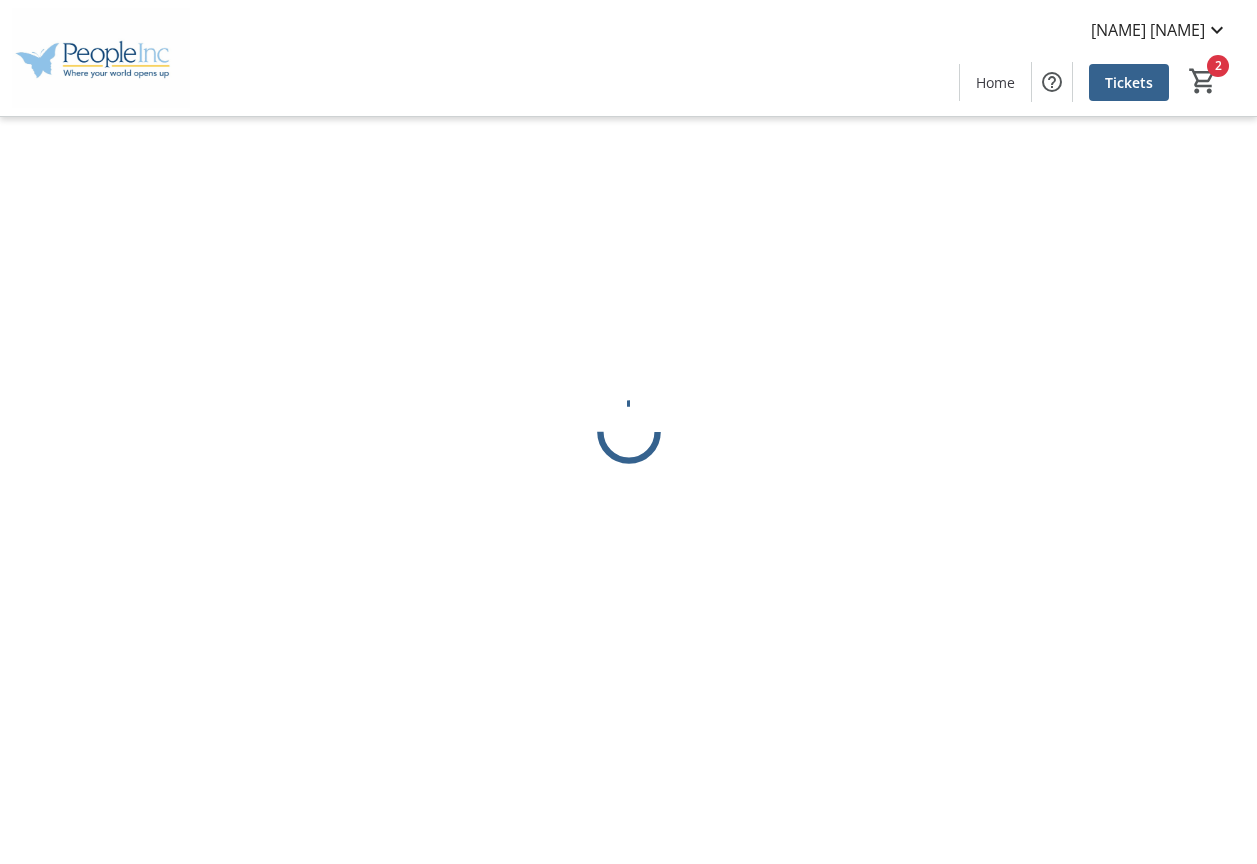 scroll, scrollTop: 0, scrollLeft: 0, axis: both 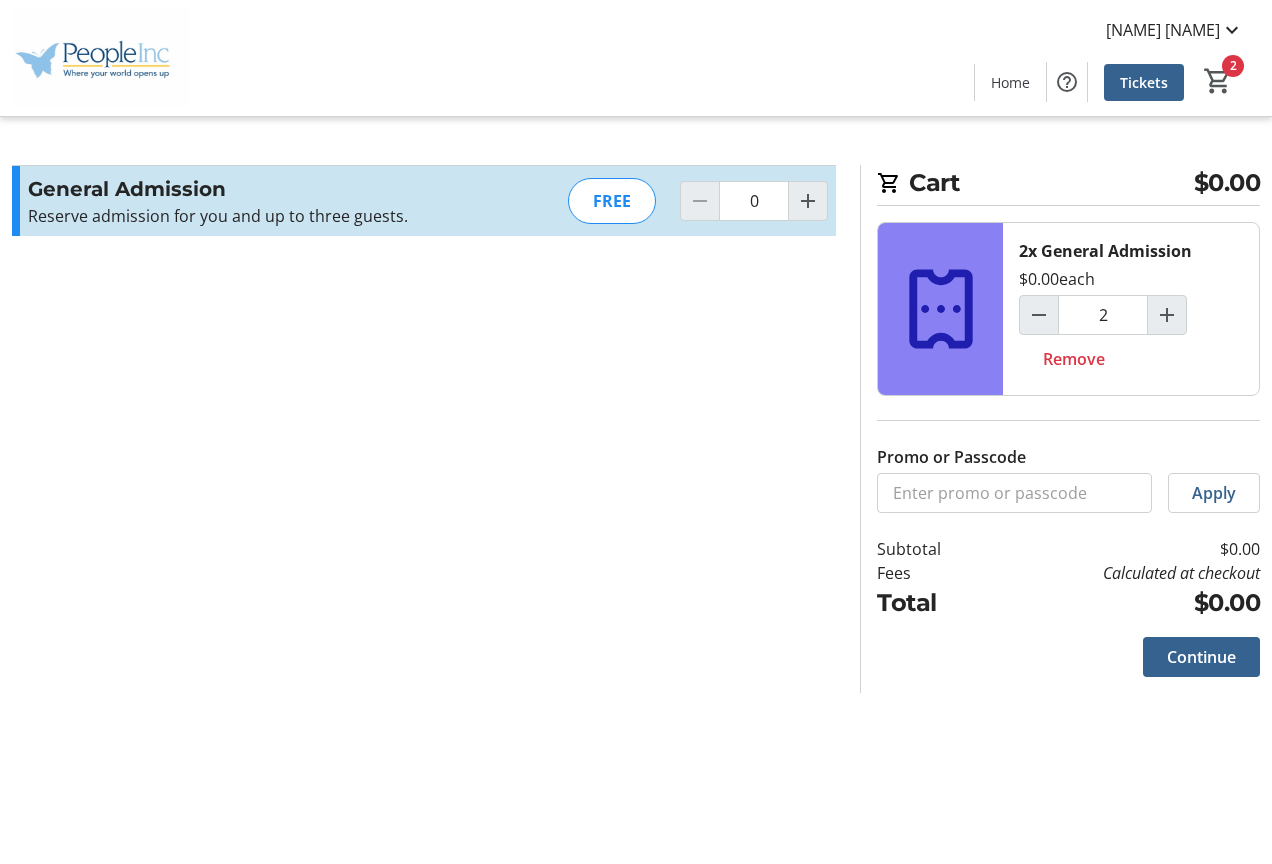 type on "2" 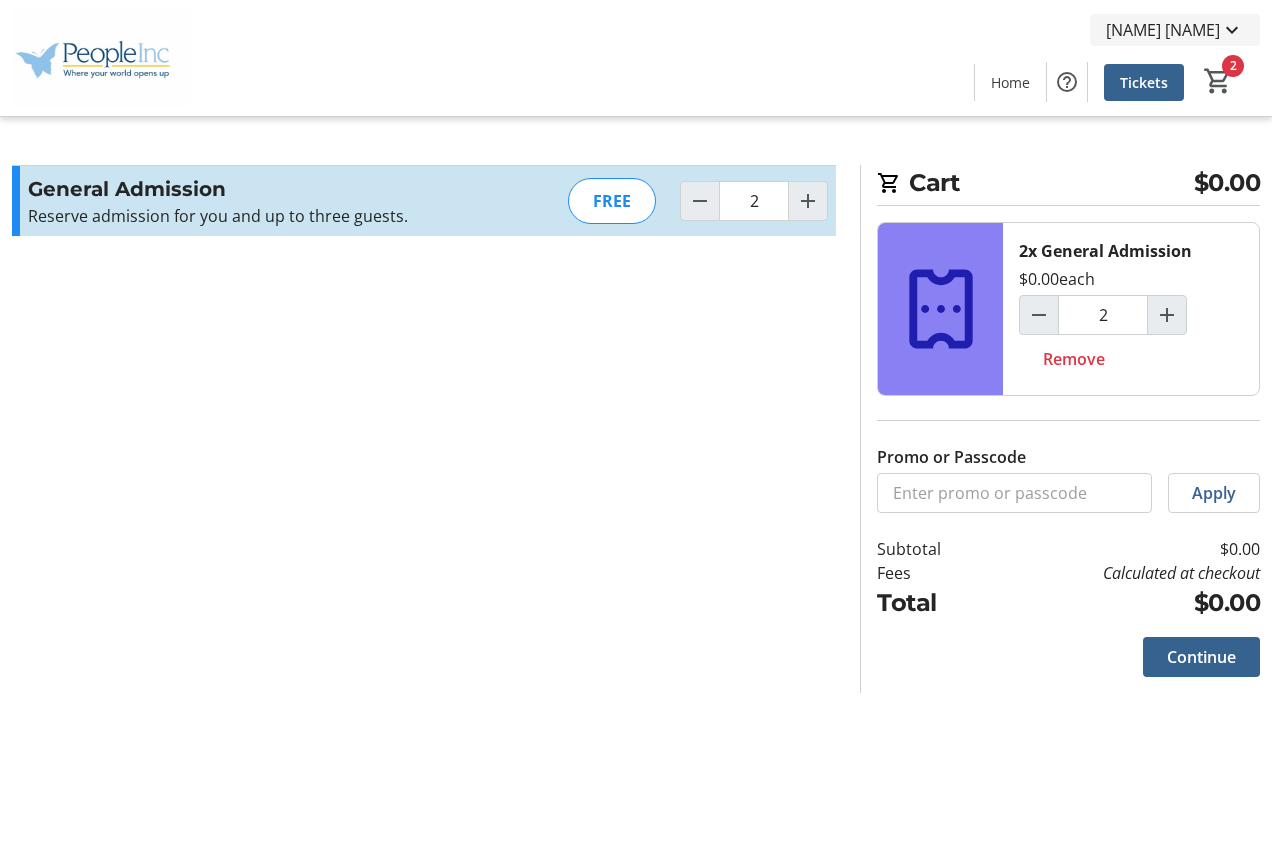 click on "[NAME] [NAME]" 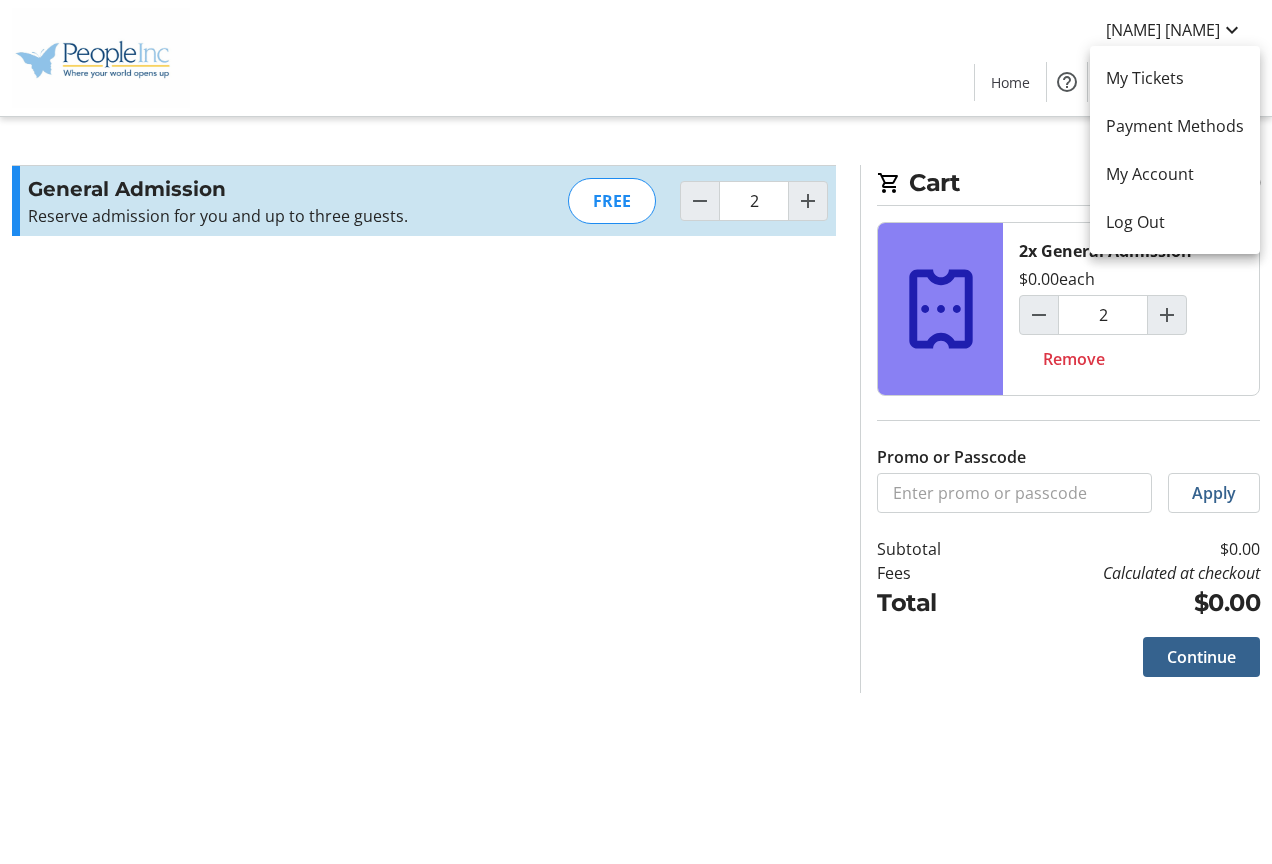 click at bounding box center [636, 432] 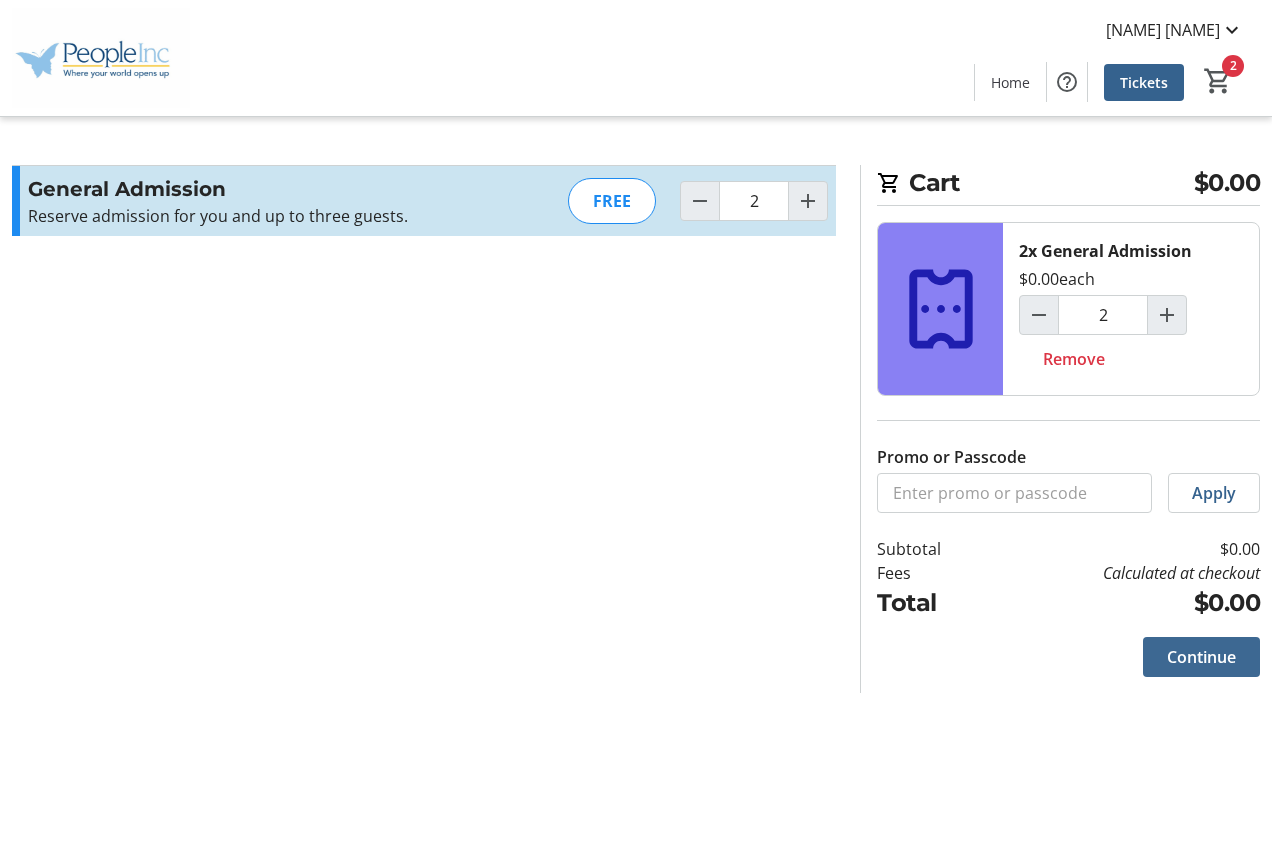 click on "Continue" 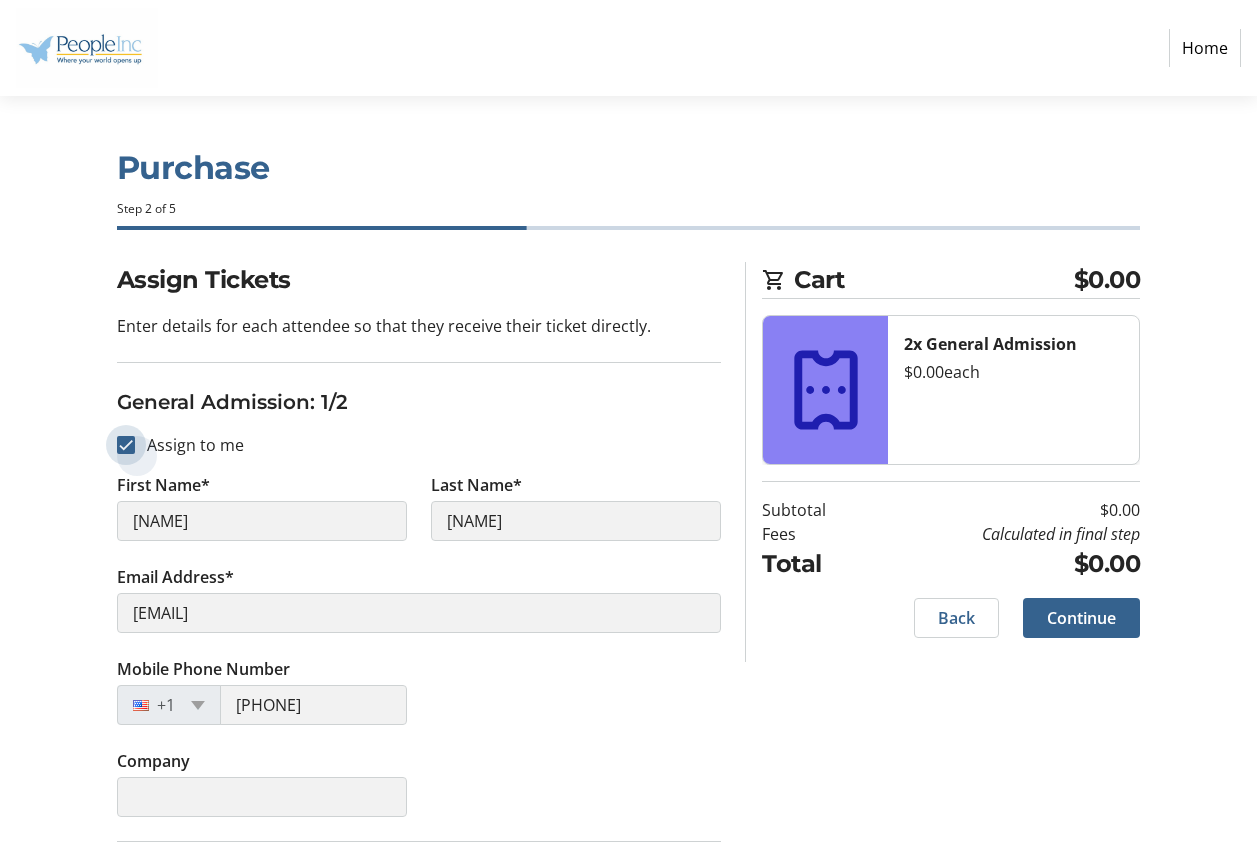 click on "Assign to me" at bounding box center [126, 445] 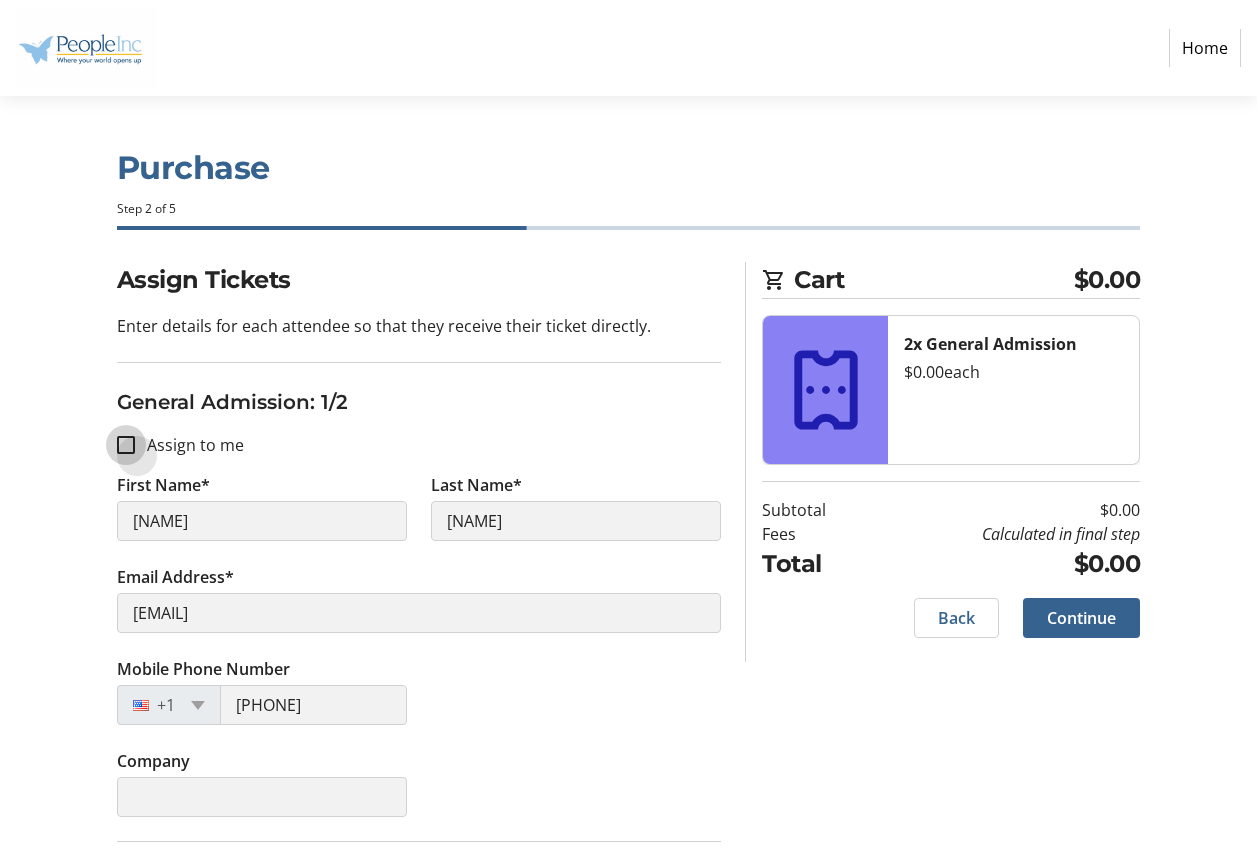checkbox on "false" 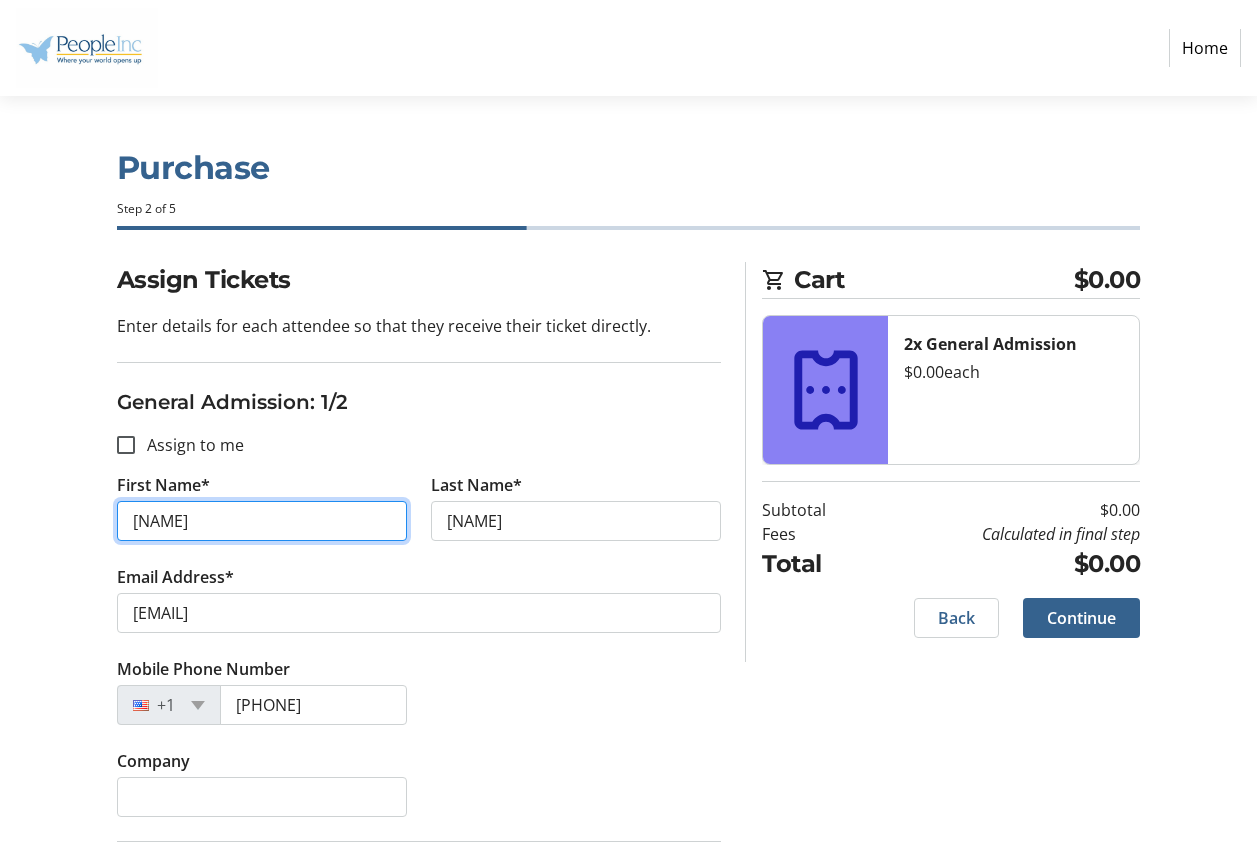 drag, startPoint x: 240, startPoint y: 534, endPoint x: -4, endPoint y: 486, distance: 248.6765 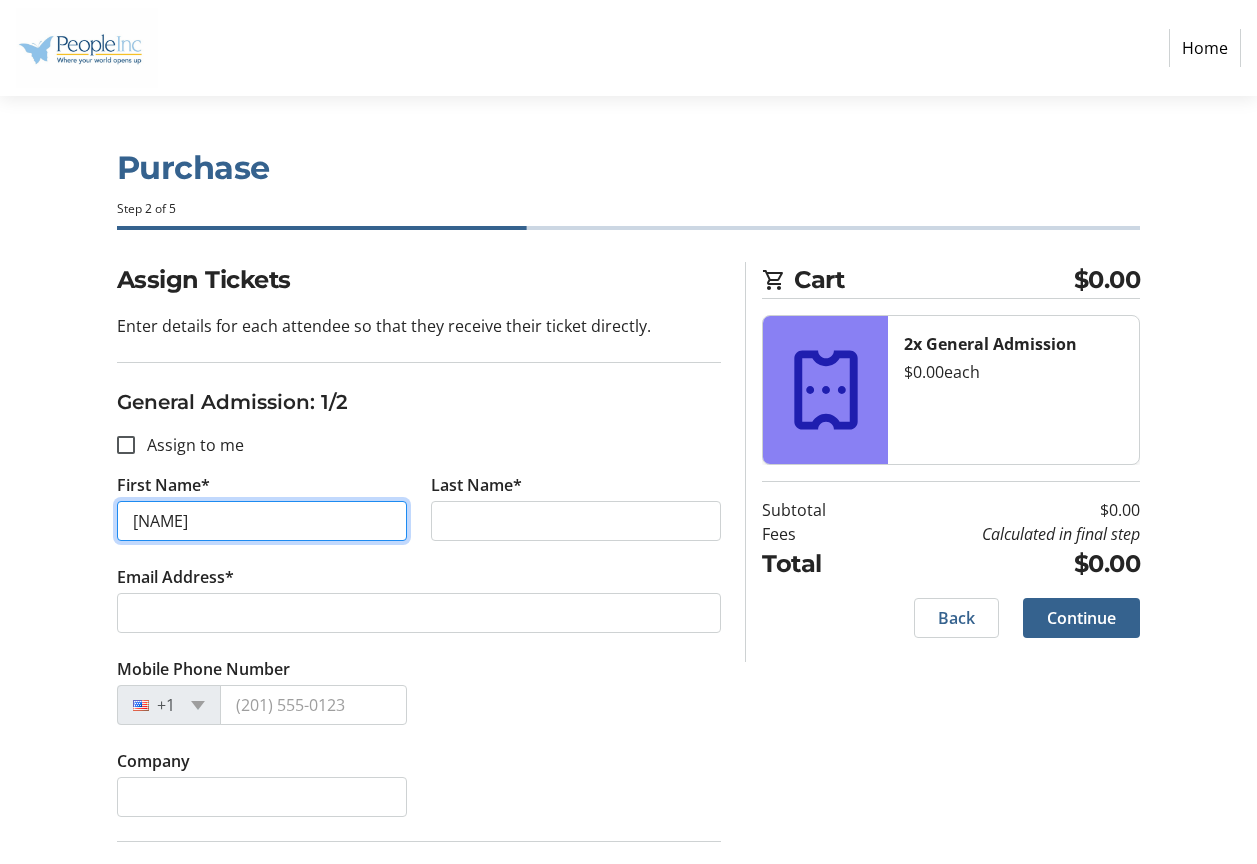 type on "Riley" 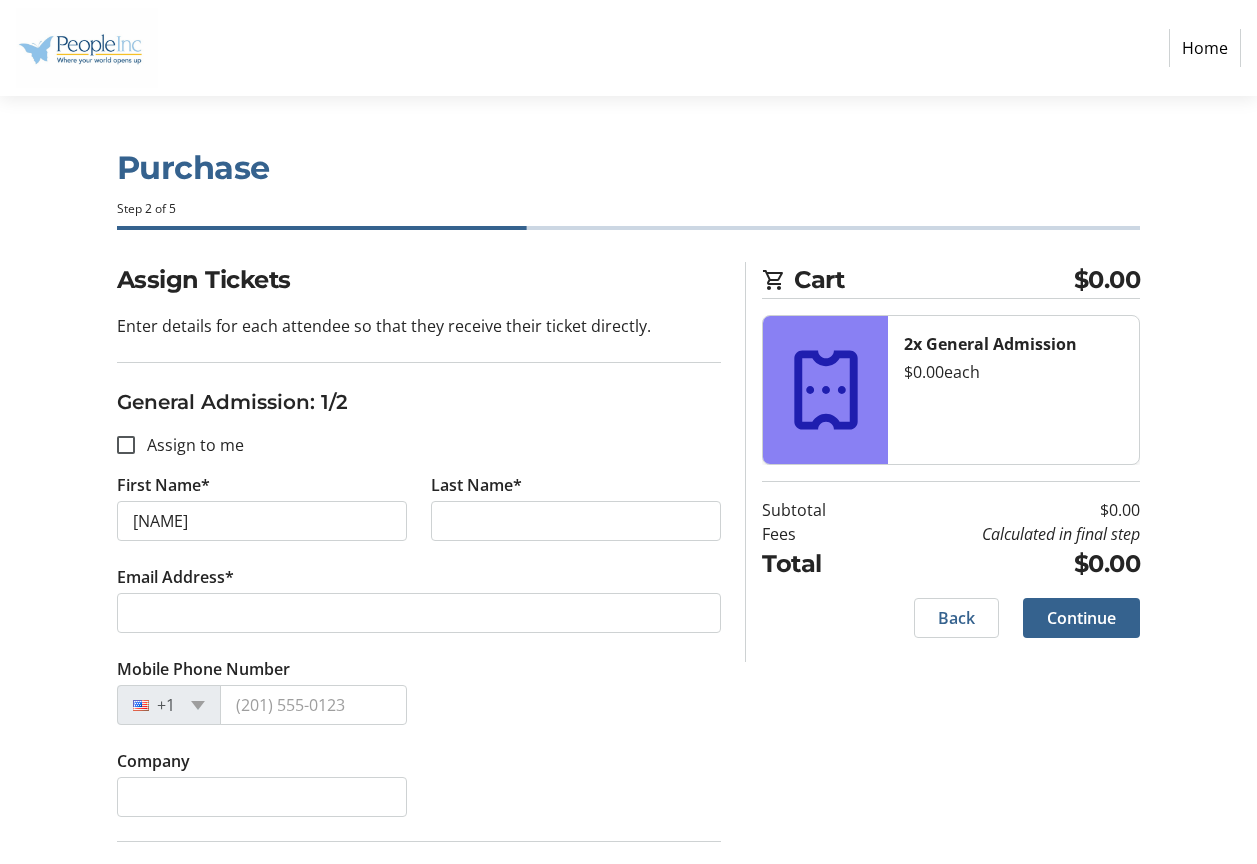 click on "Last Name*" 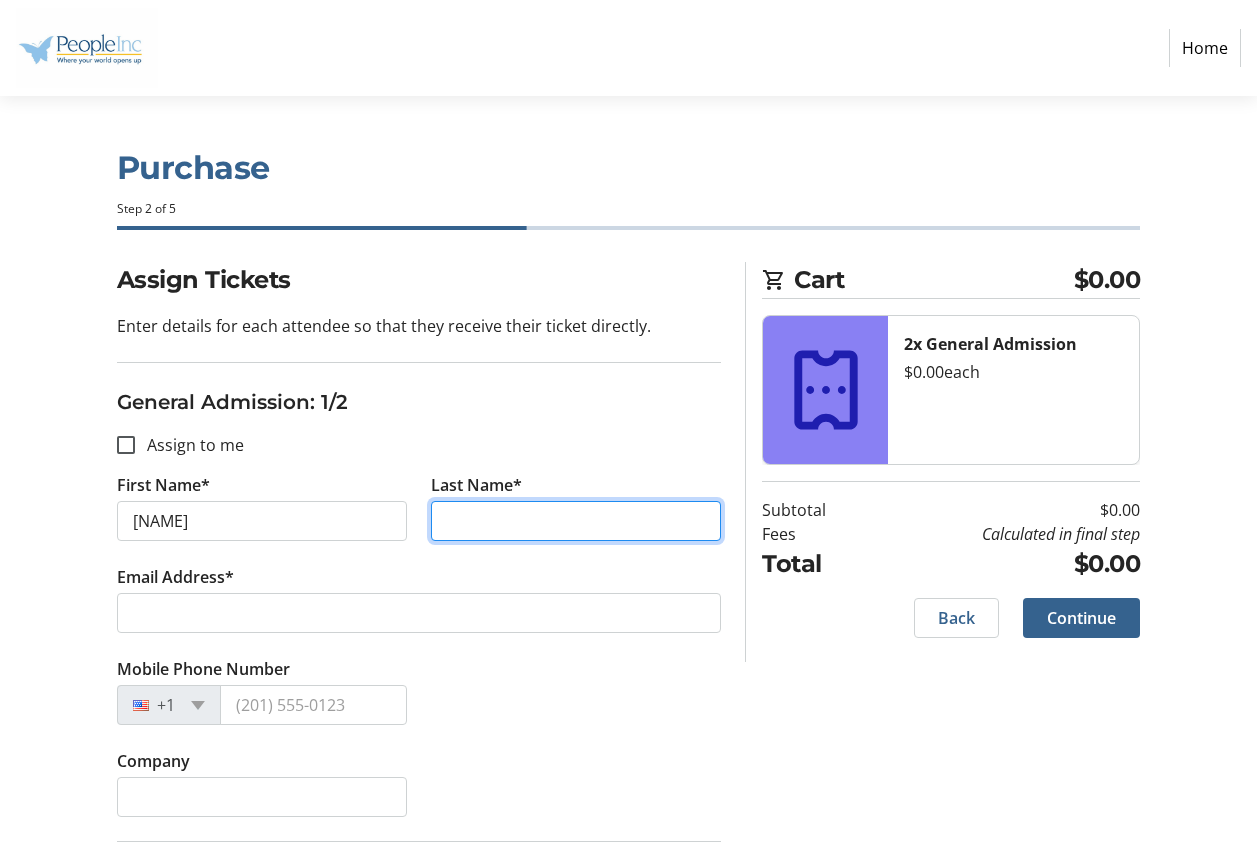 click on "Last Name*" at bounding box center [576, 521] 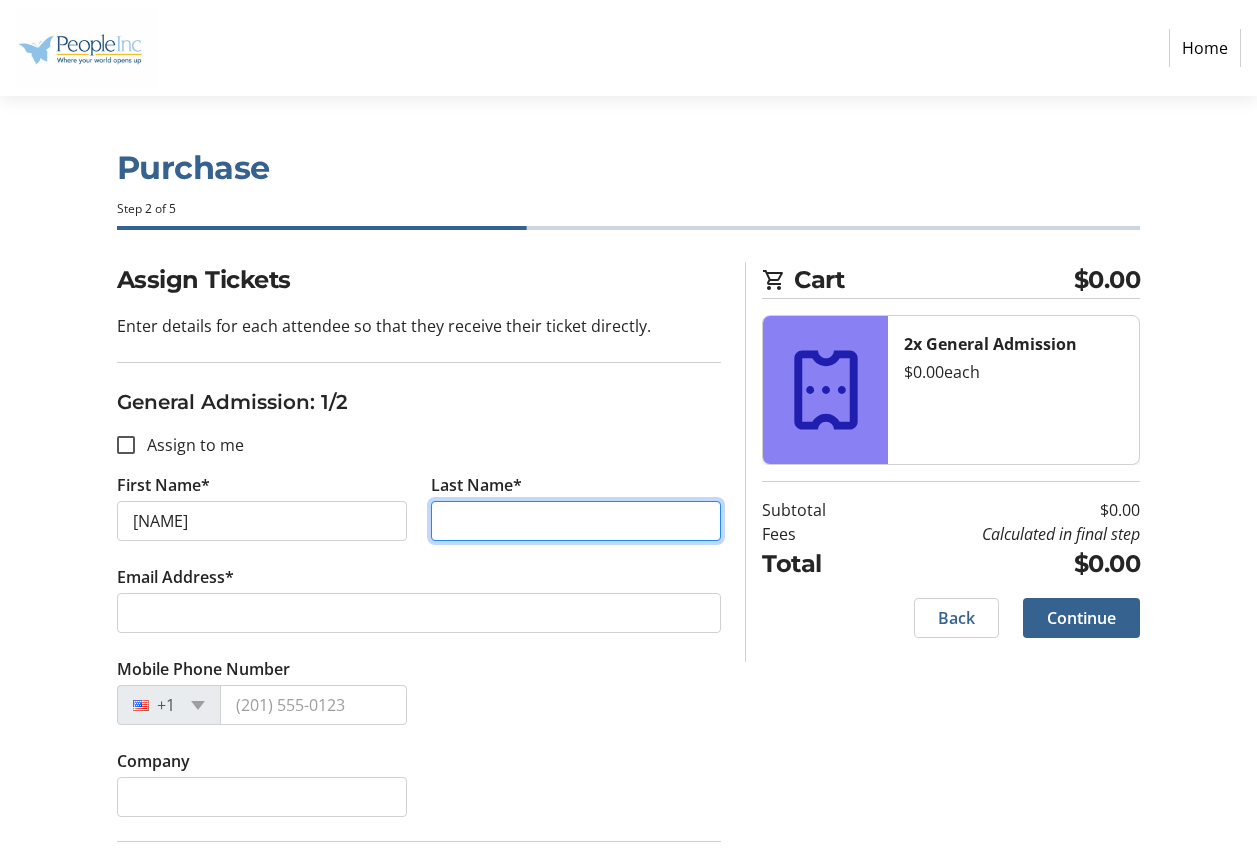 type on "Leonard" 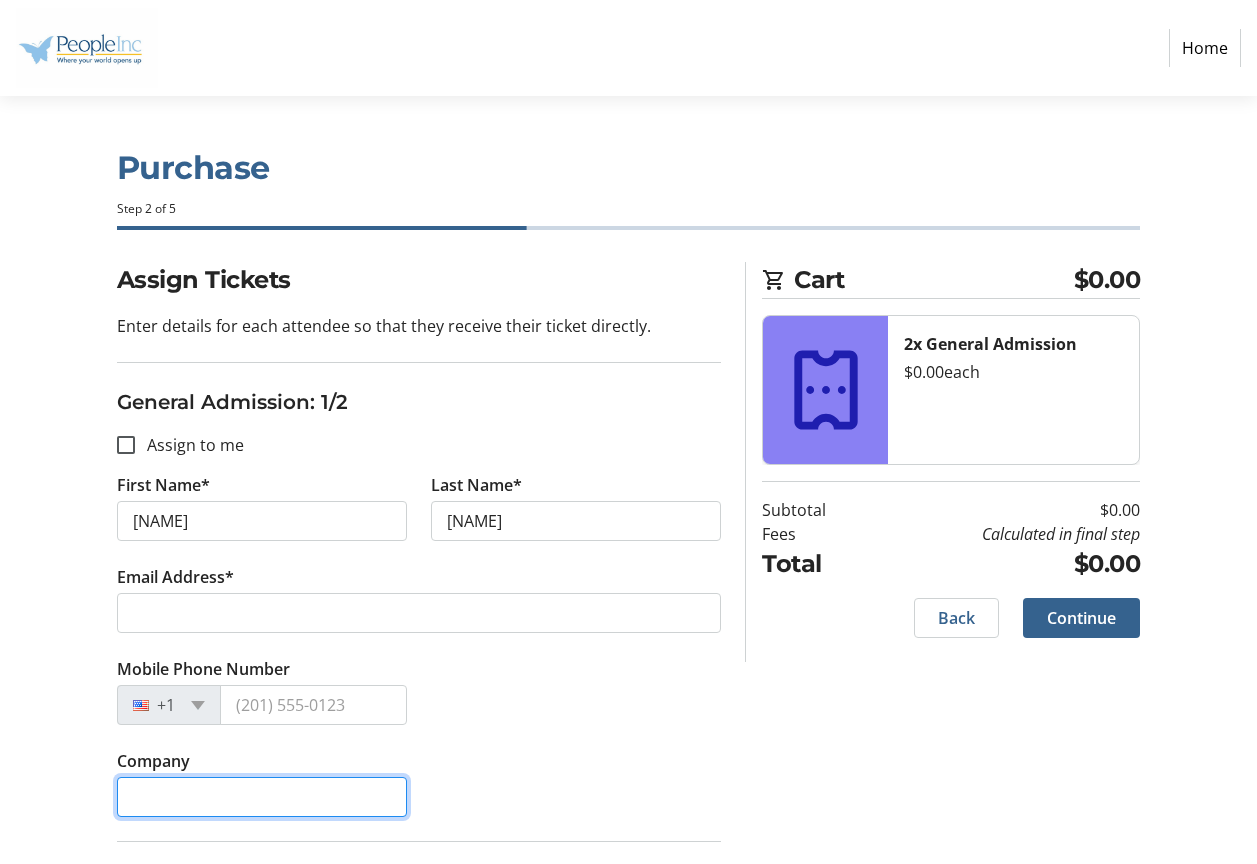 type on "People Inc" 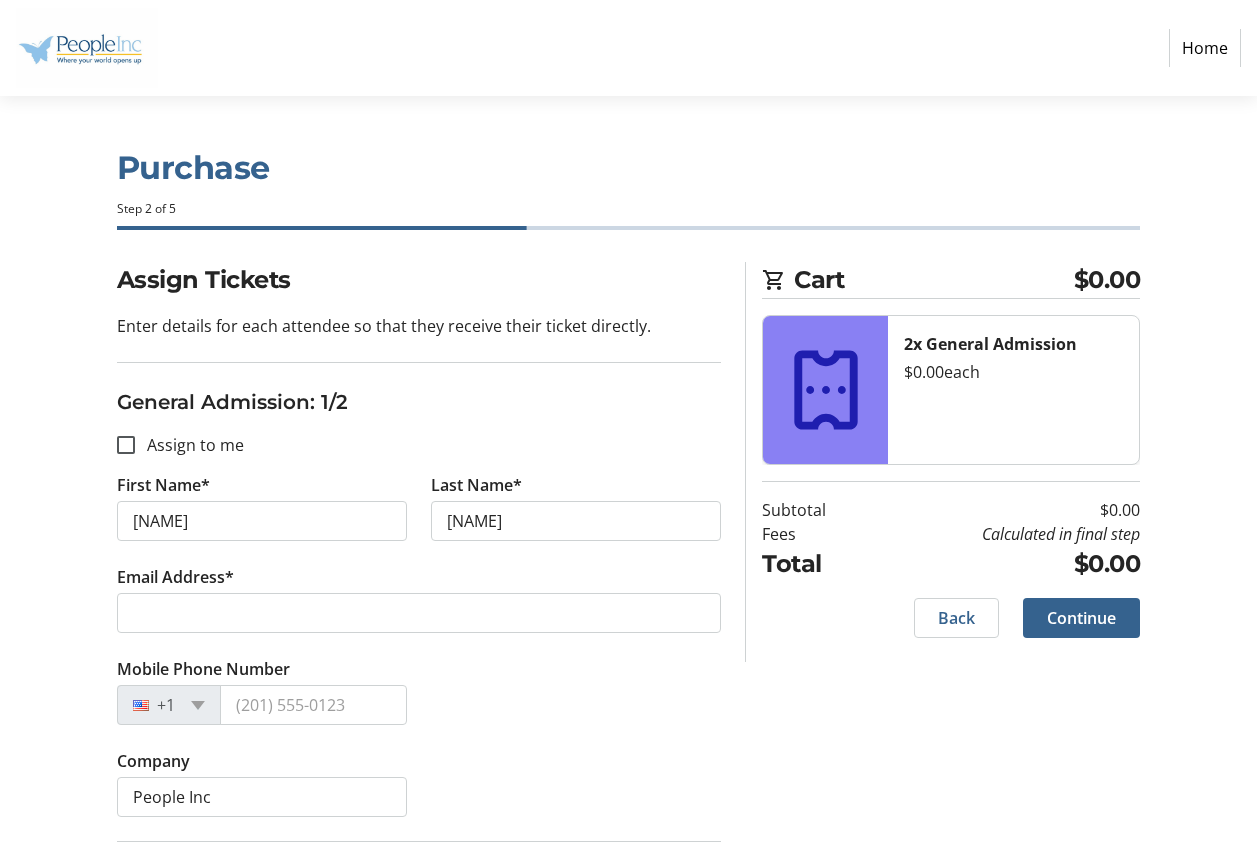 type on "Riley" 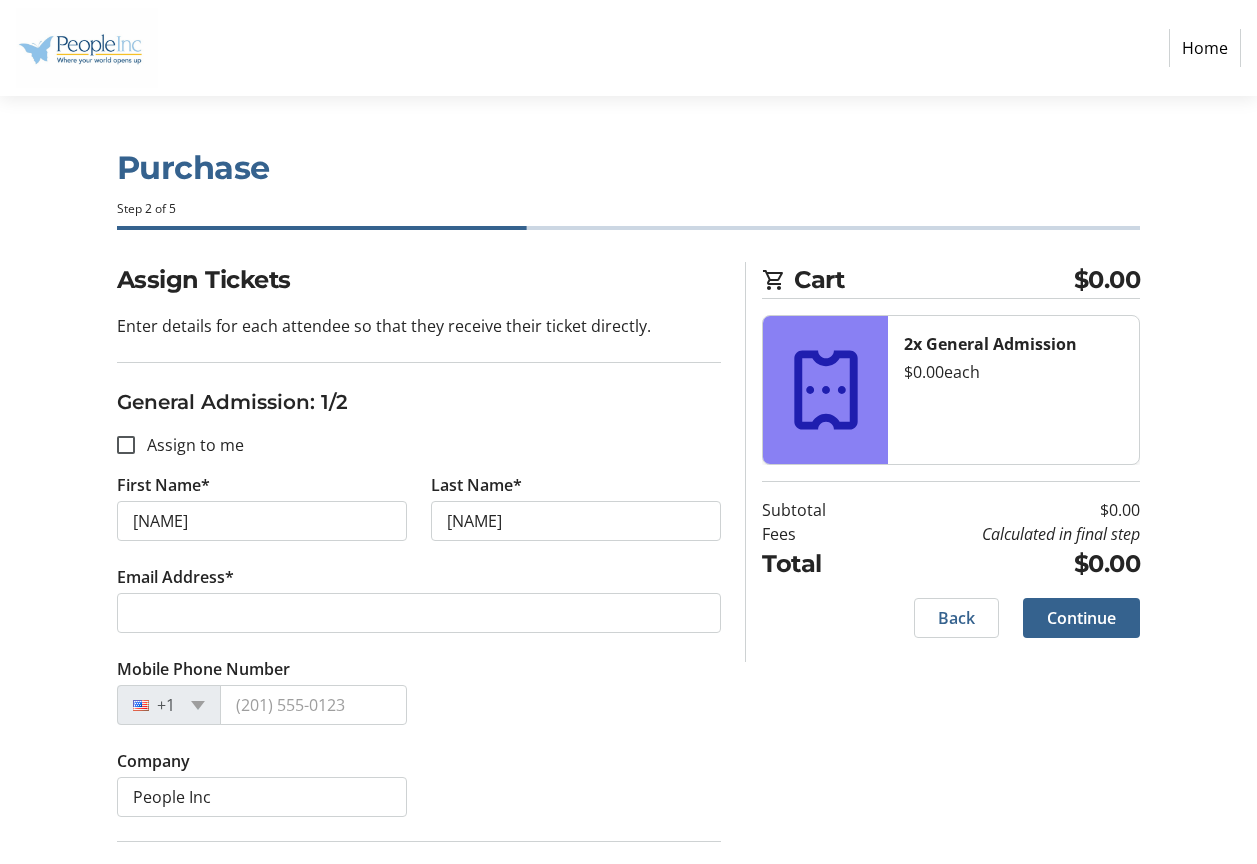 type on "Leonard" 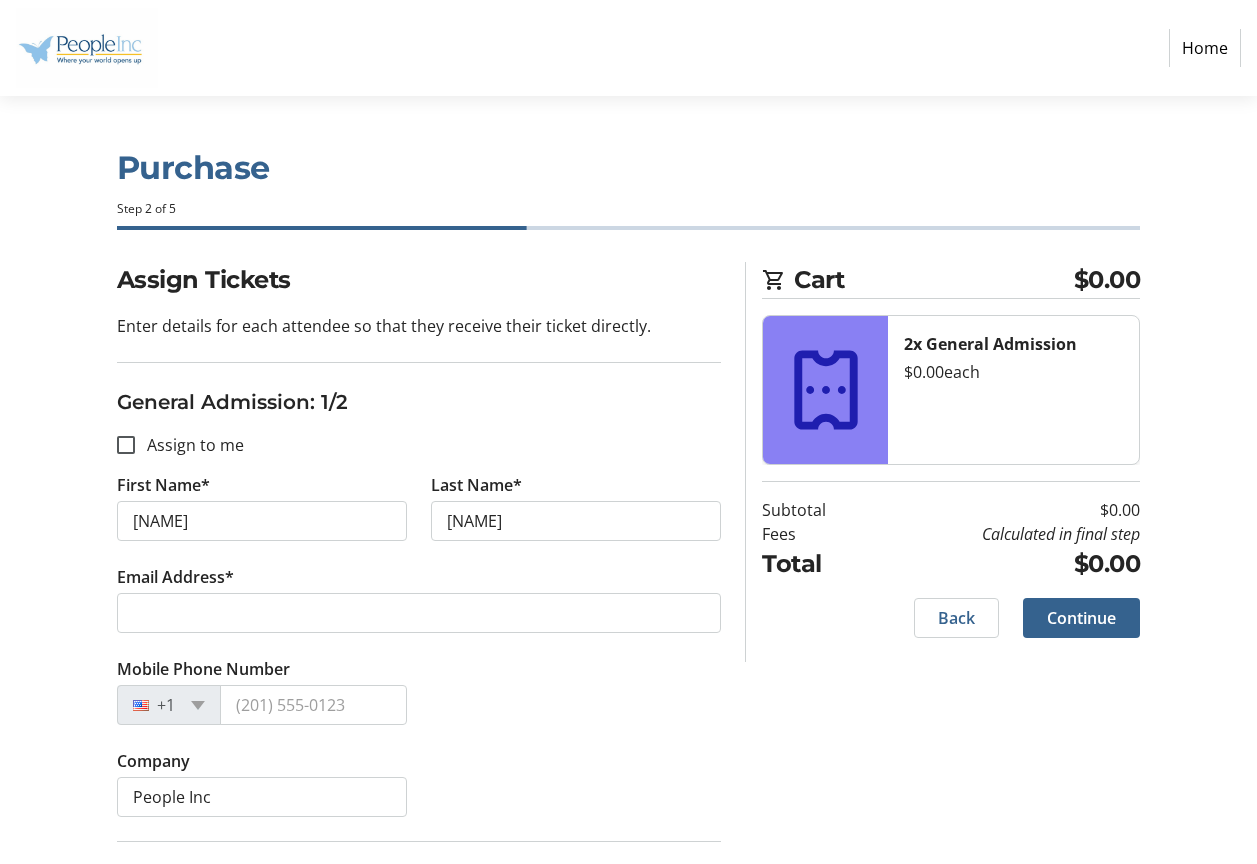 type on "riley.leonard@people-inc.work" 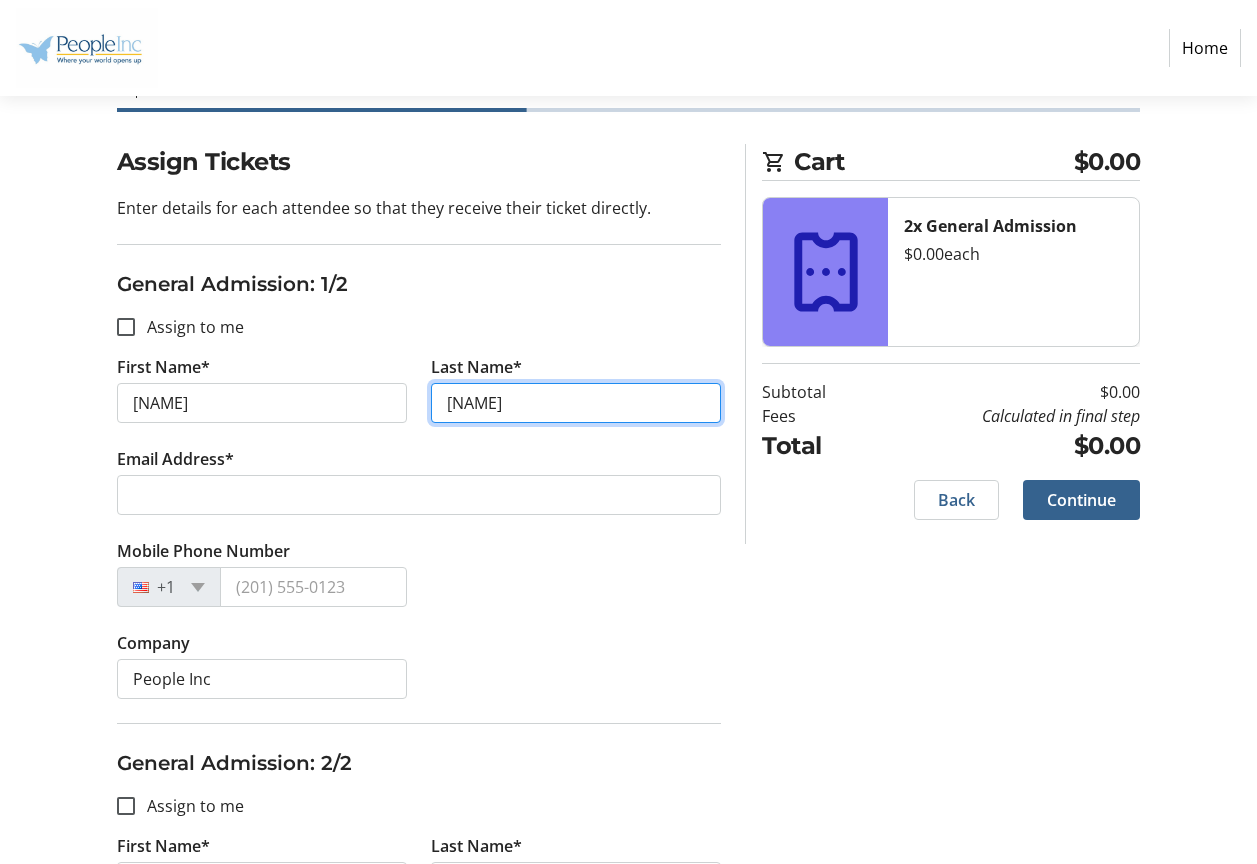 scroll, scrollTop: 456, scrollLeft: 0, axis: vertical 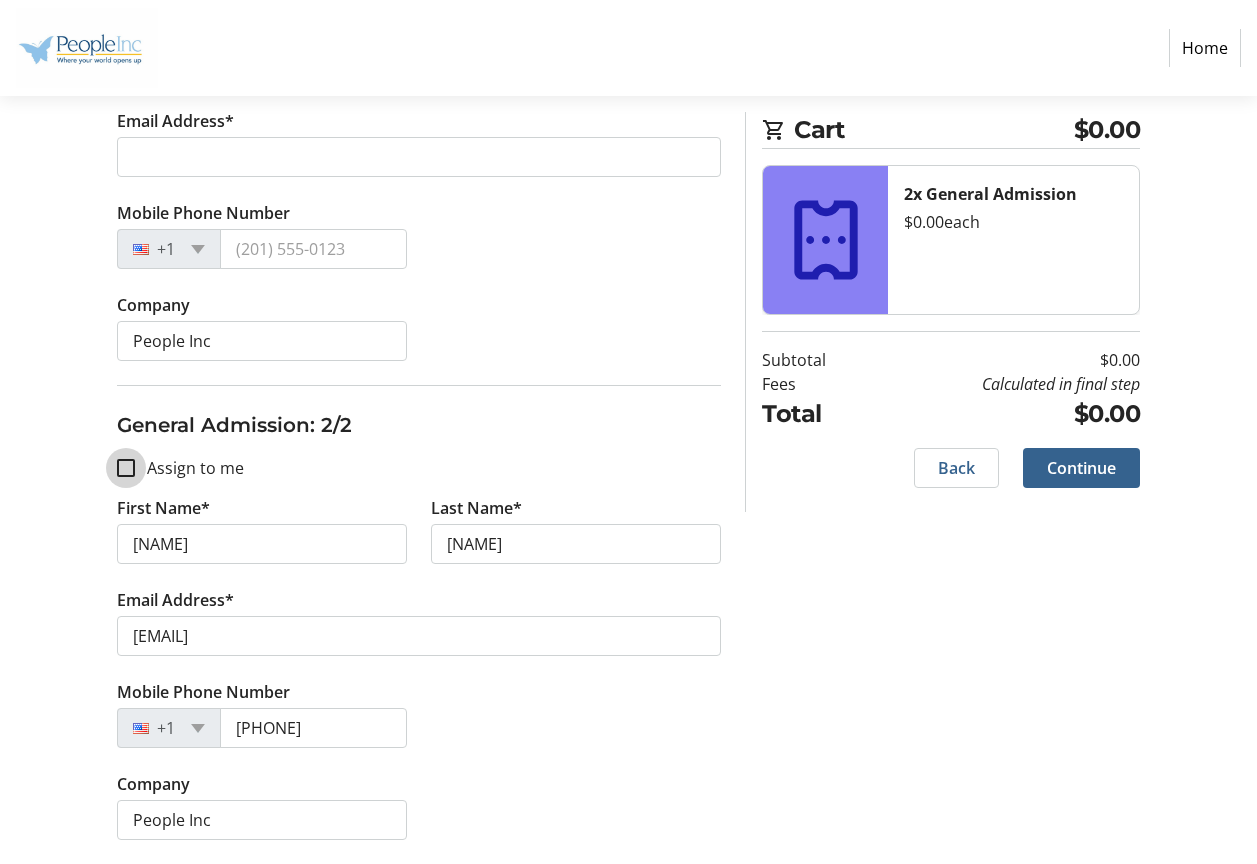 click on "Assign to me" at bounding box center [126, 468] 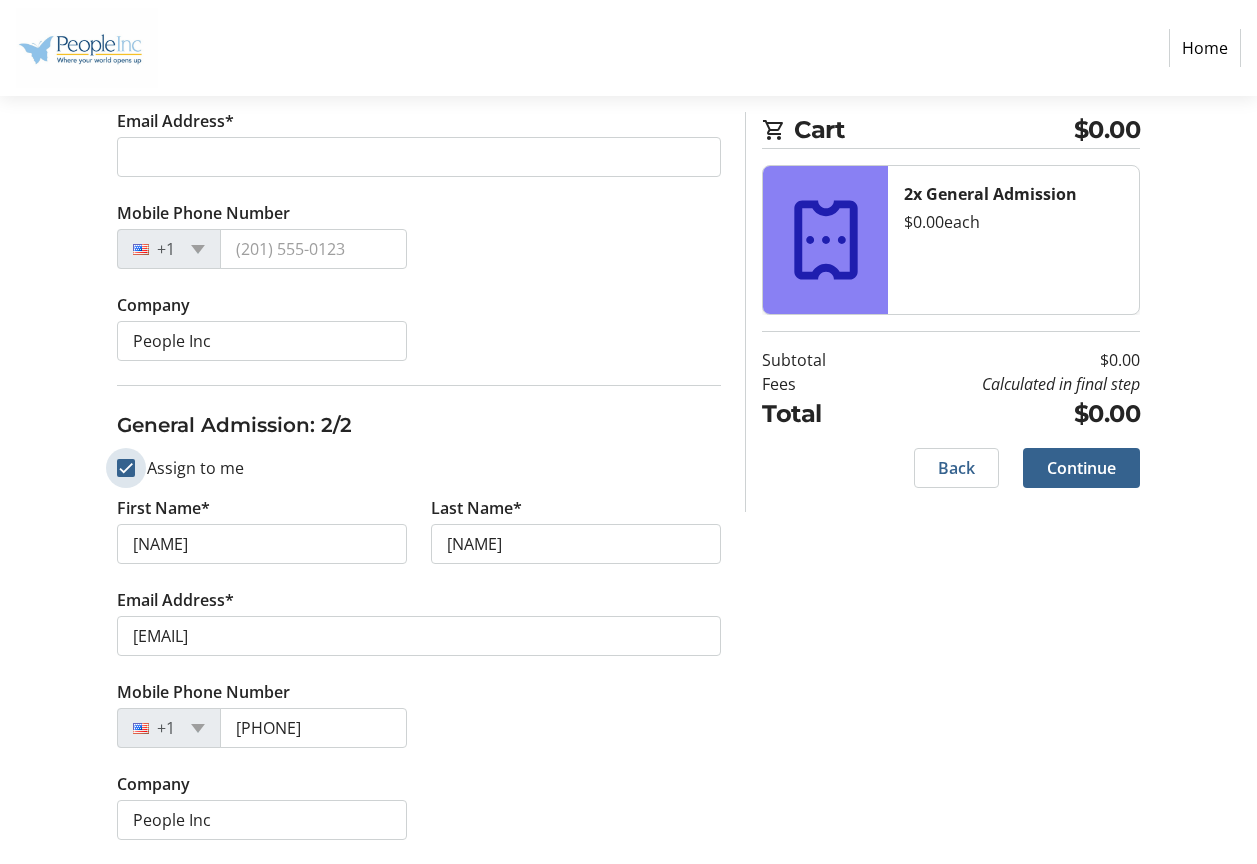 checkbox on "true" 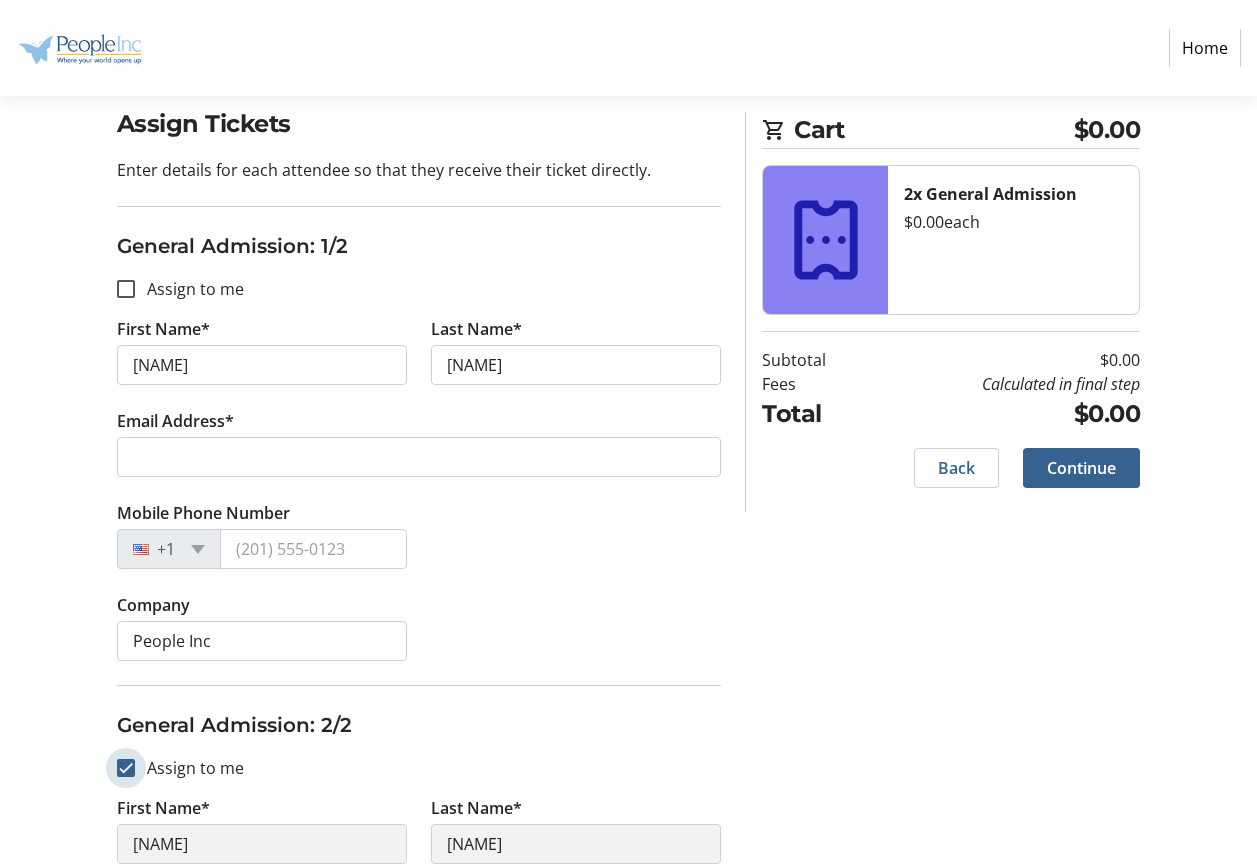 type on "[FIRST]" 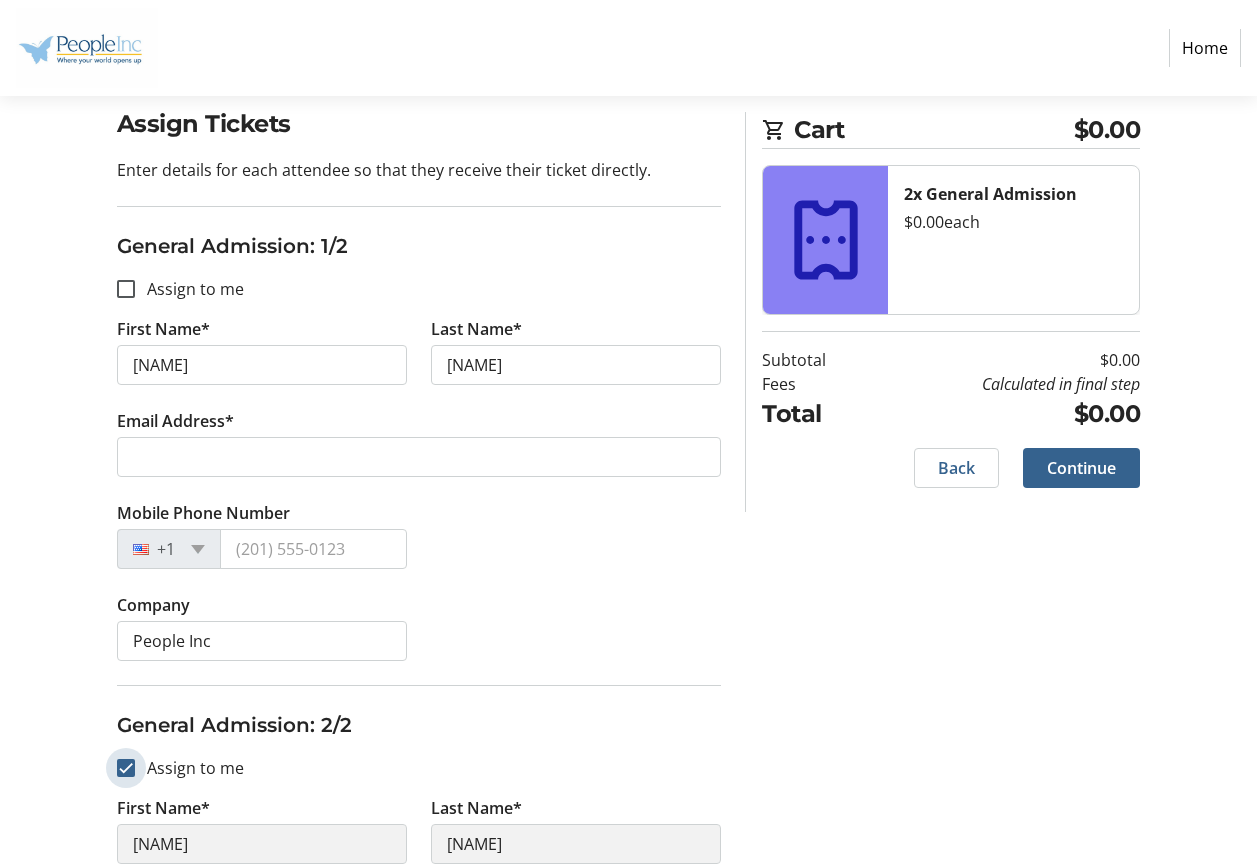 type on "[LAST]" 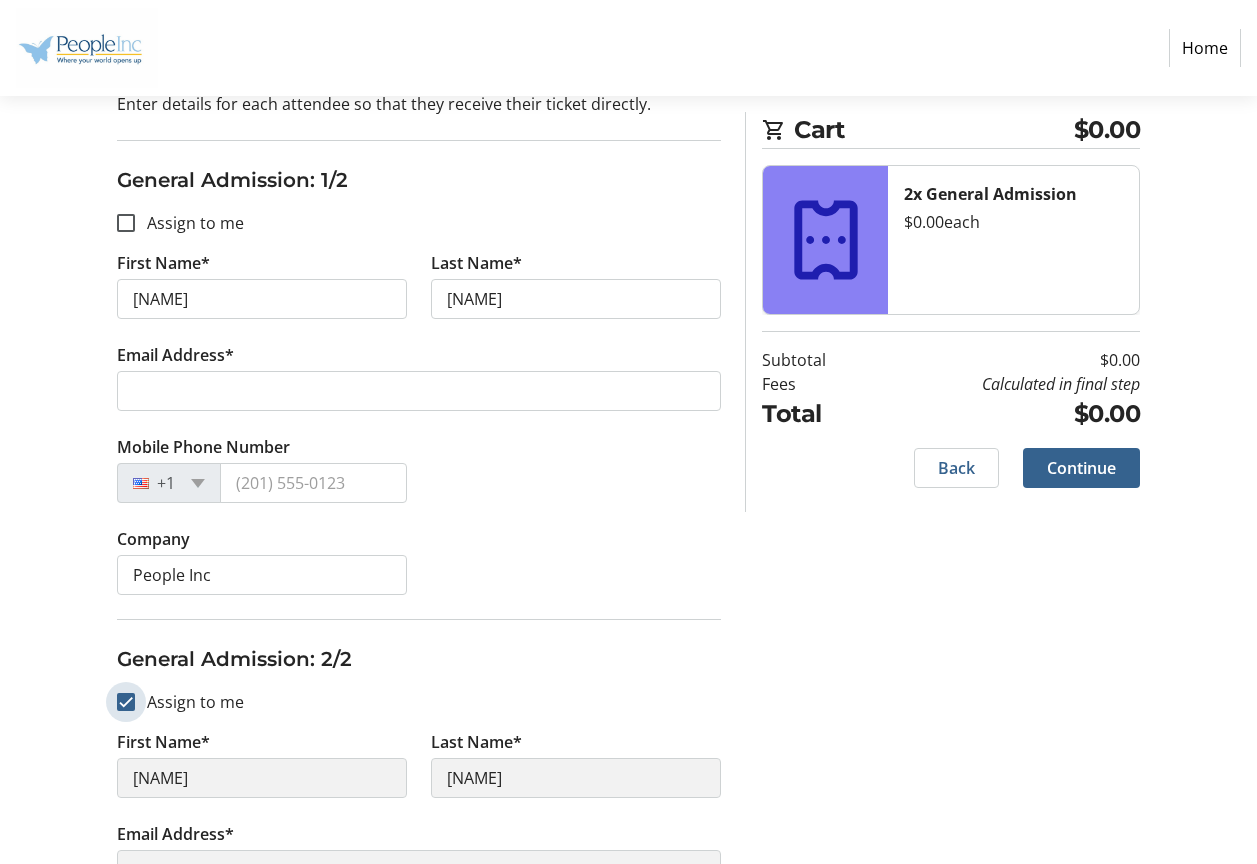 scroll, scrollTop: 256, scrollLeft: 0, axis: vertical 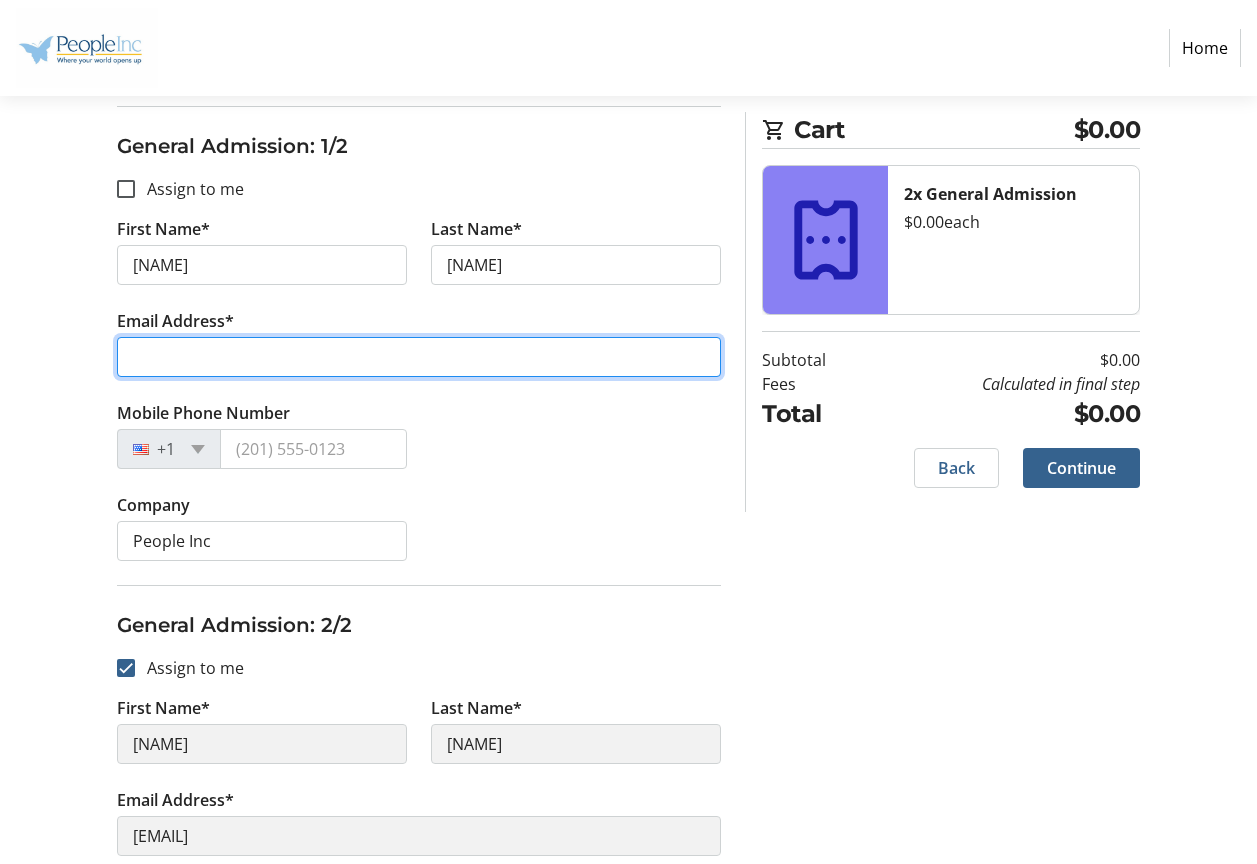click on "Email Address*" at bounding box center (419, 357) 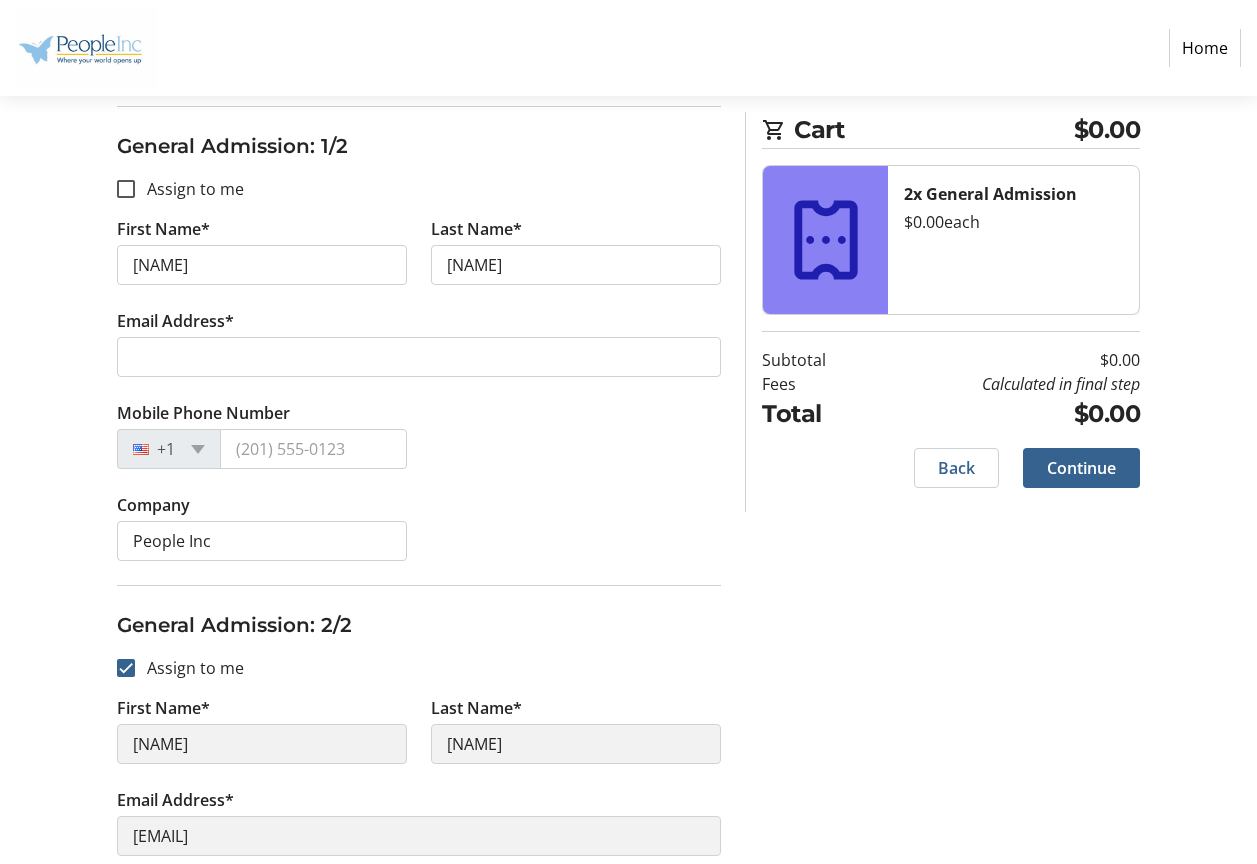 click on "Assign Tickets  Enter details for each attendee so that they receive their ticket directly.  General Admission: 1/2  Assign to me  First Name* Riley Last Name* Leonard Email Address* Mobile Phone Number +1 Company People Inc General Admission: 2/2  Assign to me  First Name* Toriana Last Name* Goree Email Address* torianagoree@gmail.com Mobile Phone Number +1 (716) 536-5257 Company" 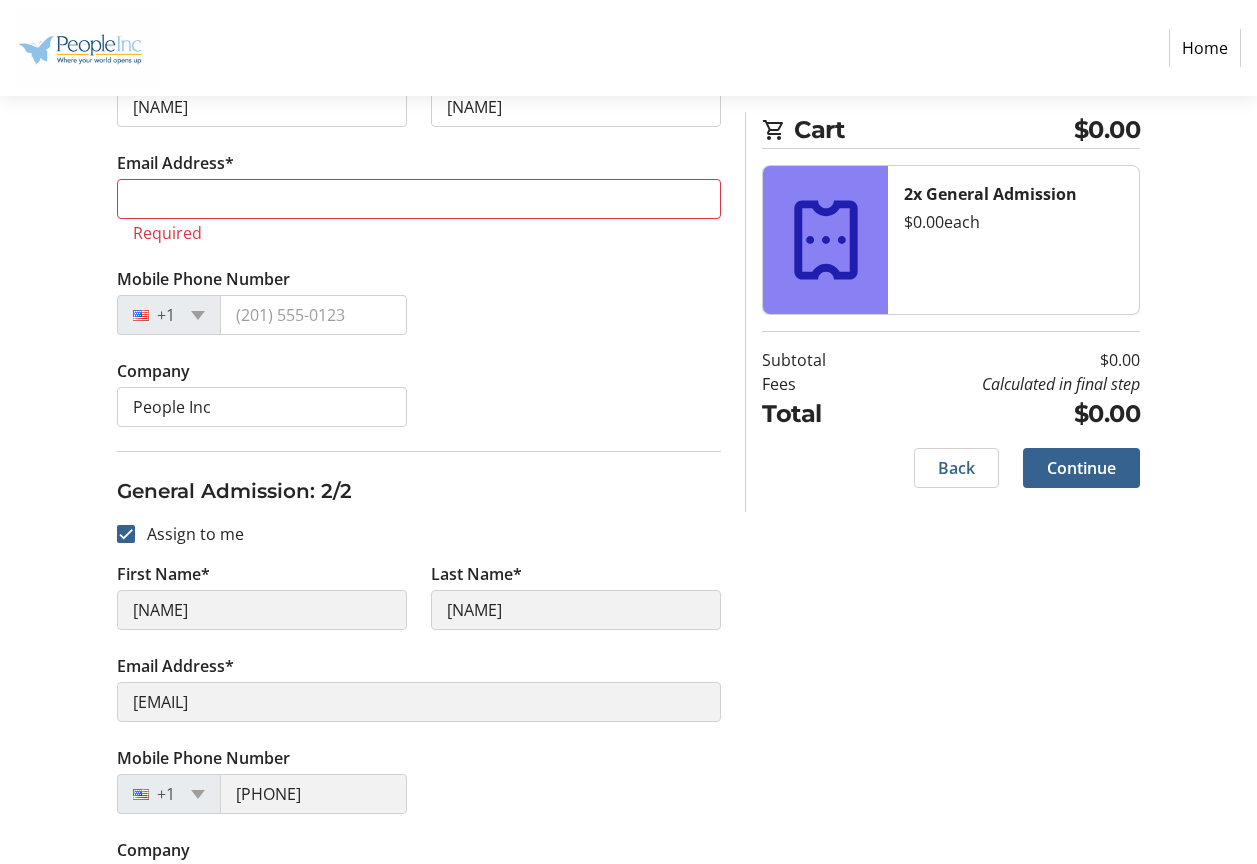 scroll, scrollTop: 480, scrollLeft: 0, axis: vertical 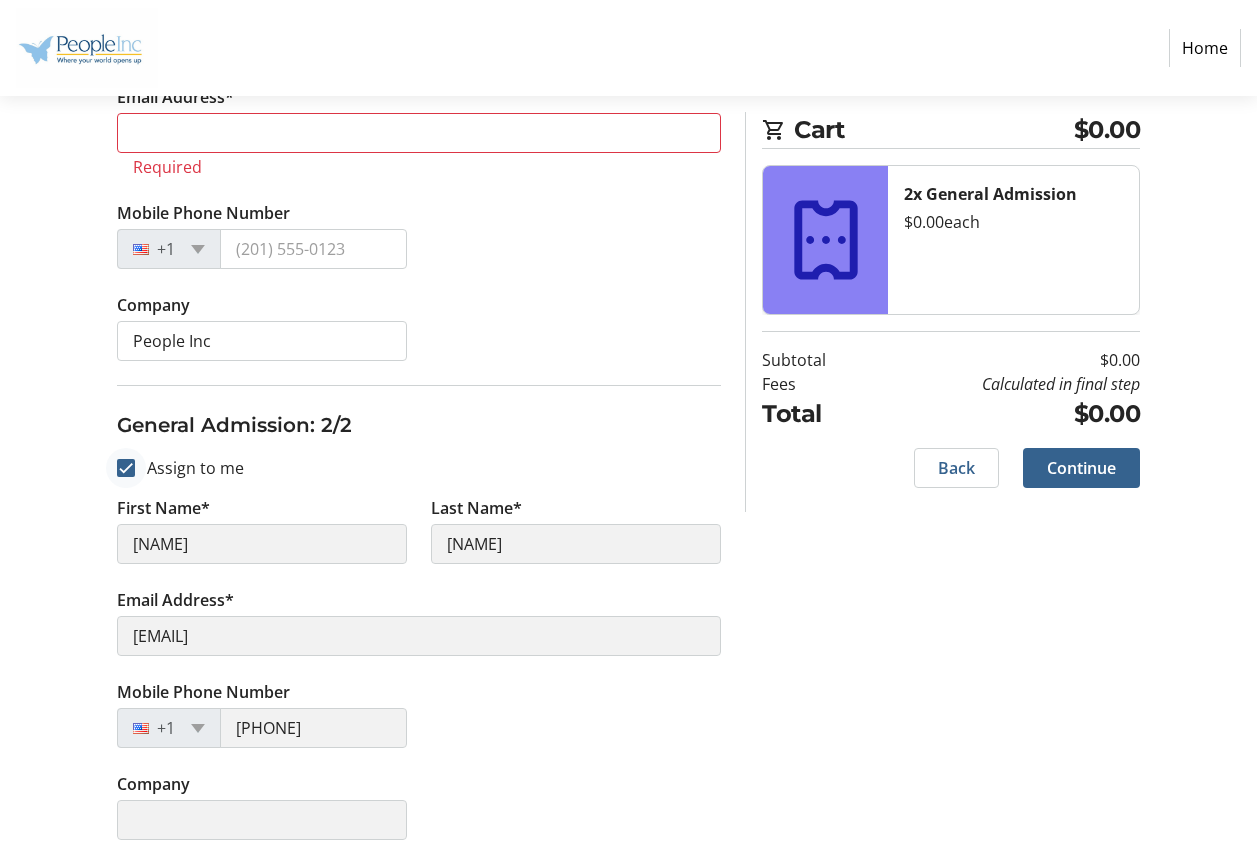 click at bounding box center (126, 468) 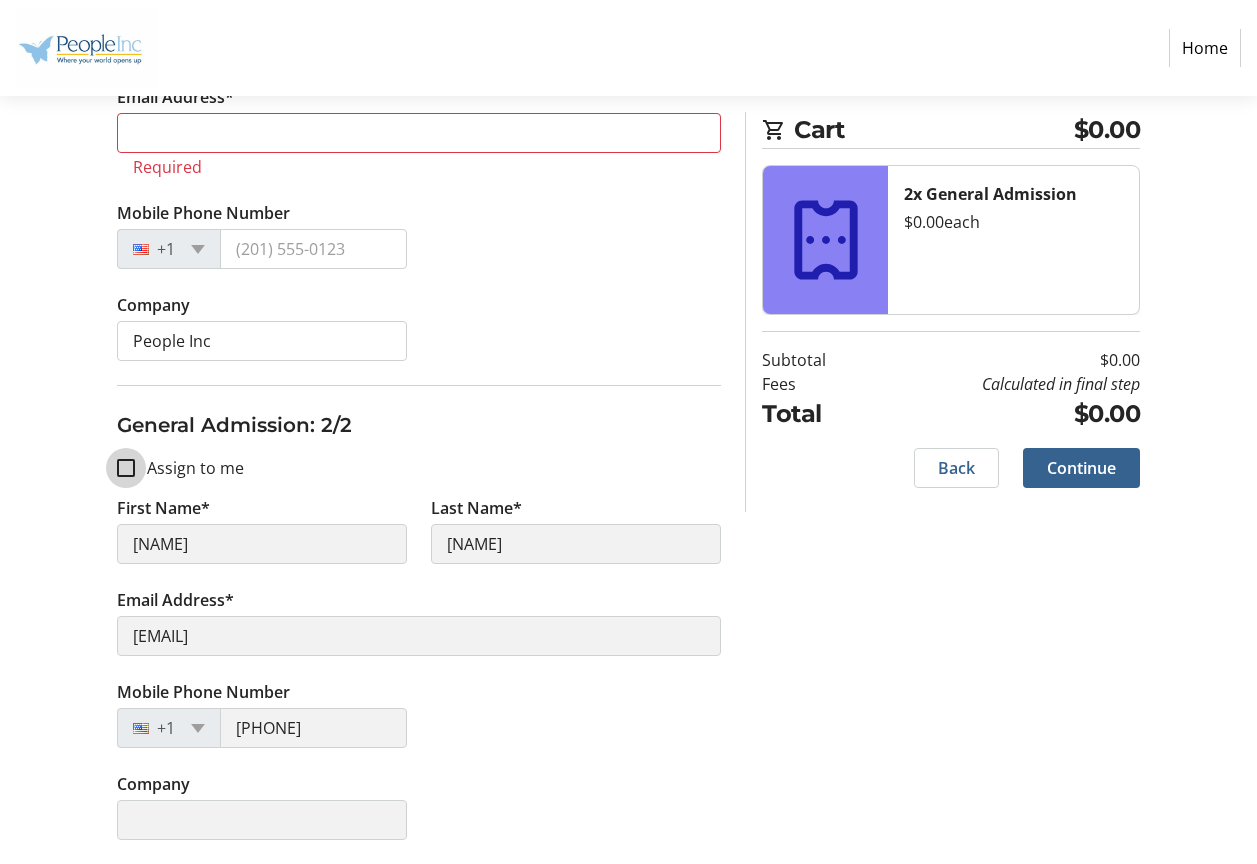 checkbox on "false" 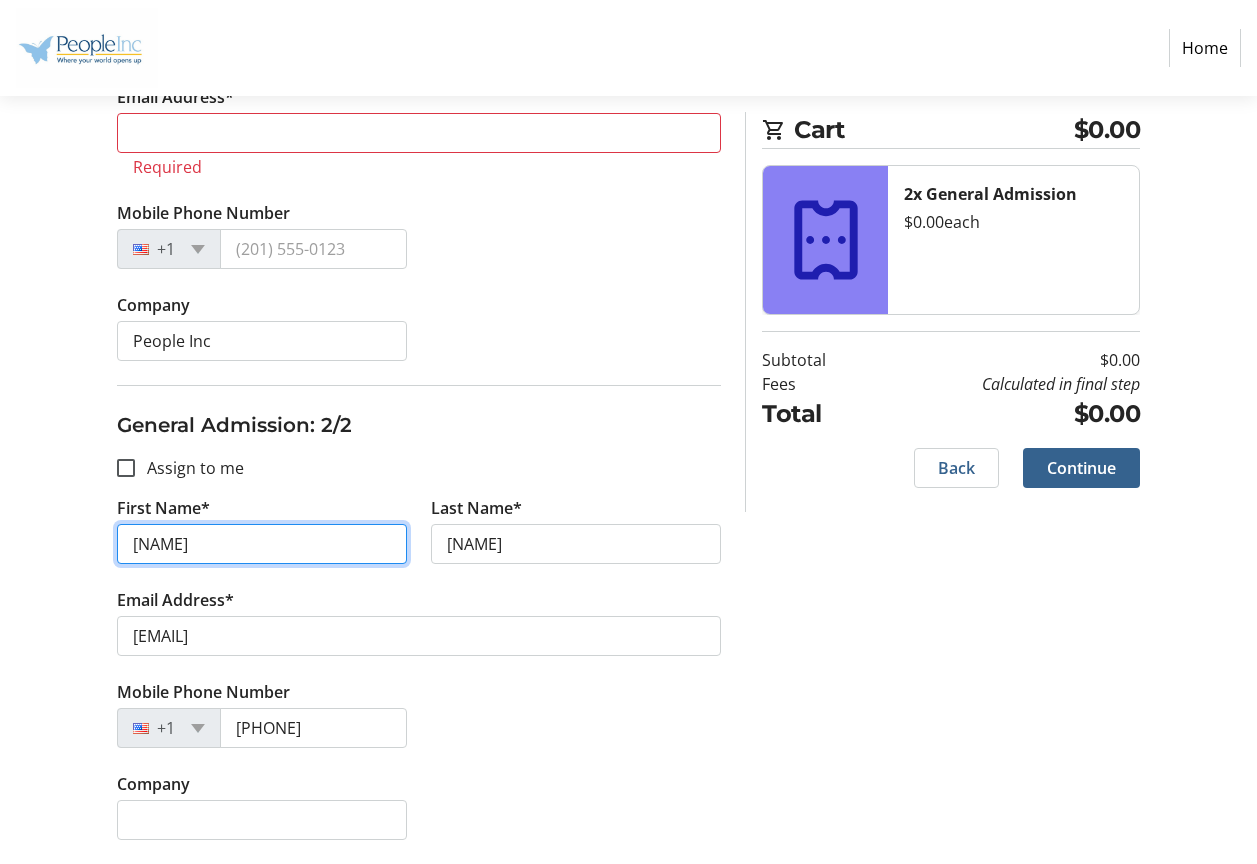 click on "[FIRST]" at bounding box center (262, 544) 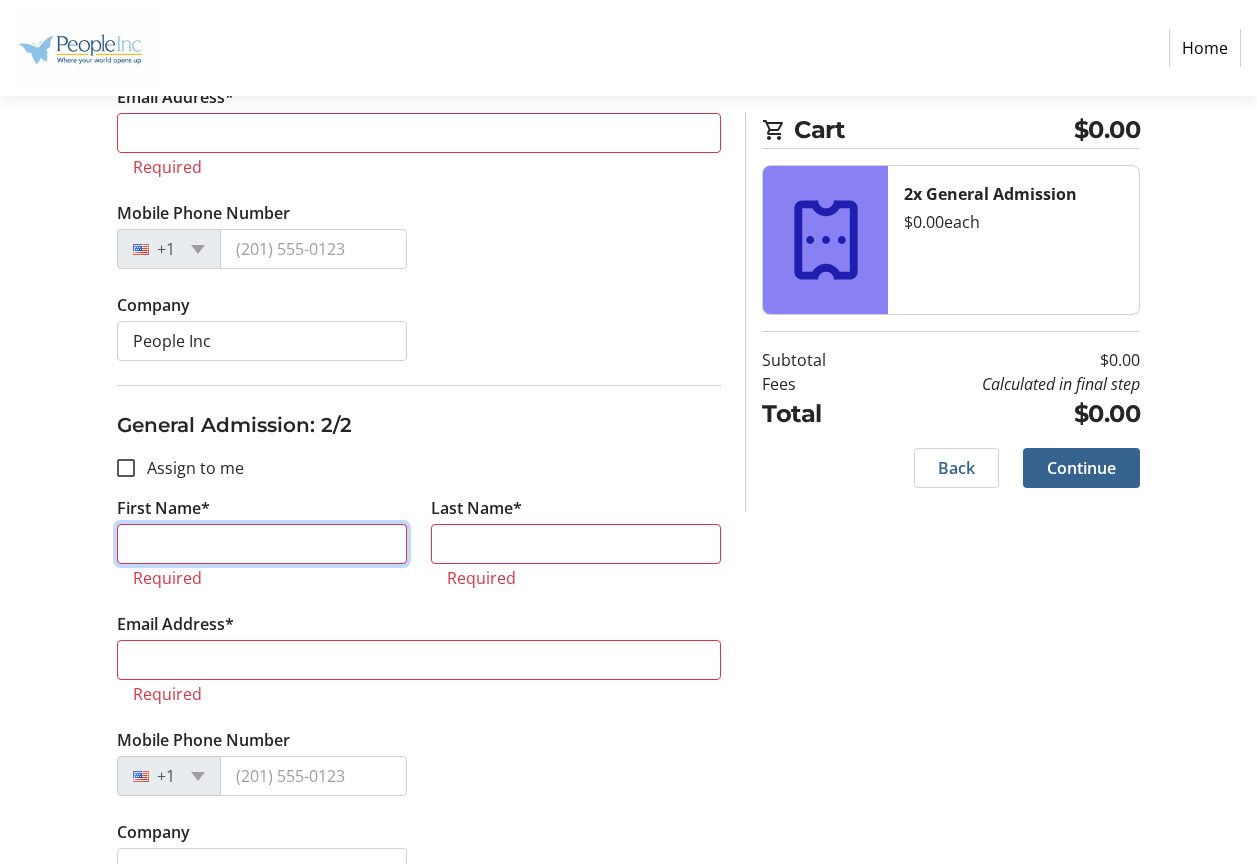 click on "First Name*" at bounding box center (262, 544) 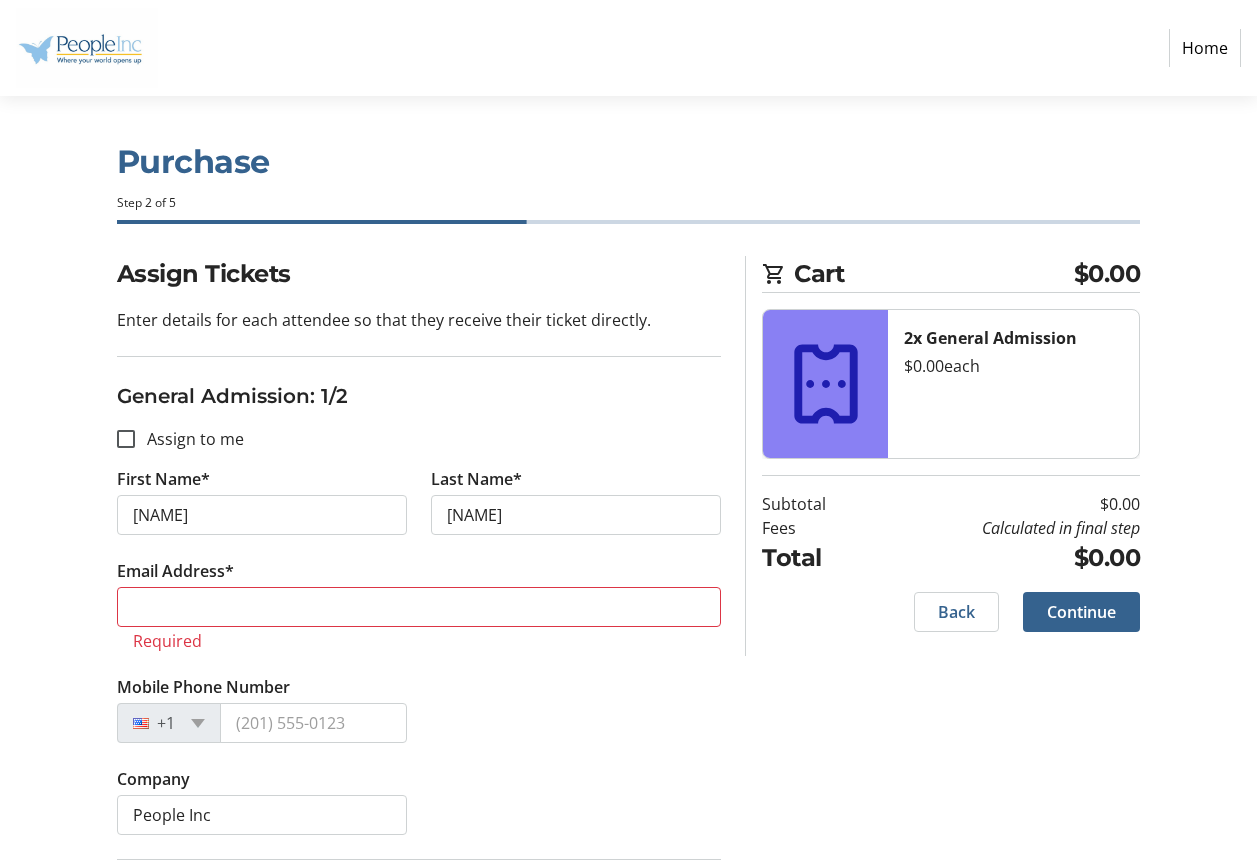 scroll, scrollTop: 0, scrollLeft: 0, axis: both 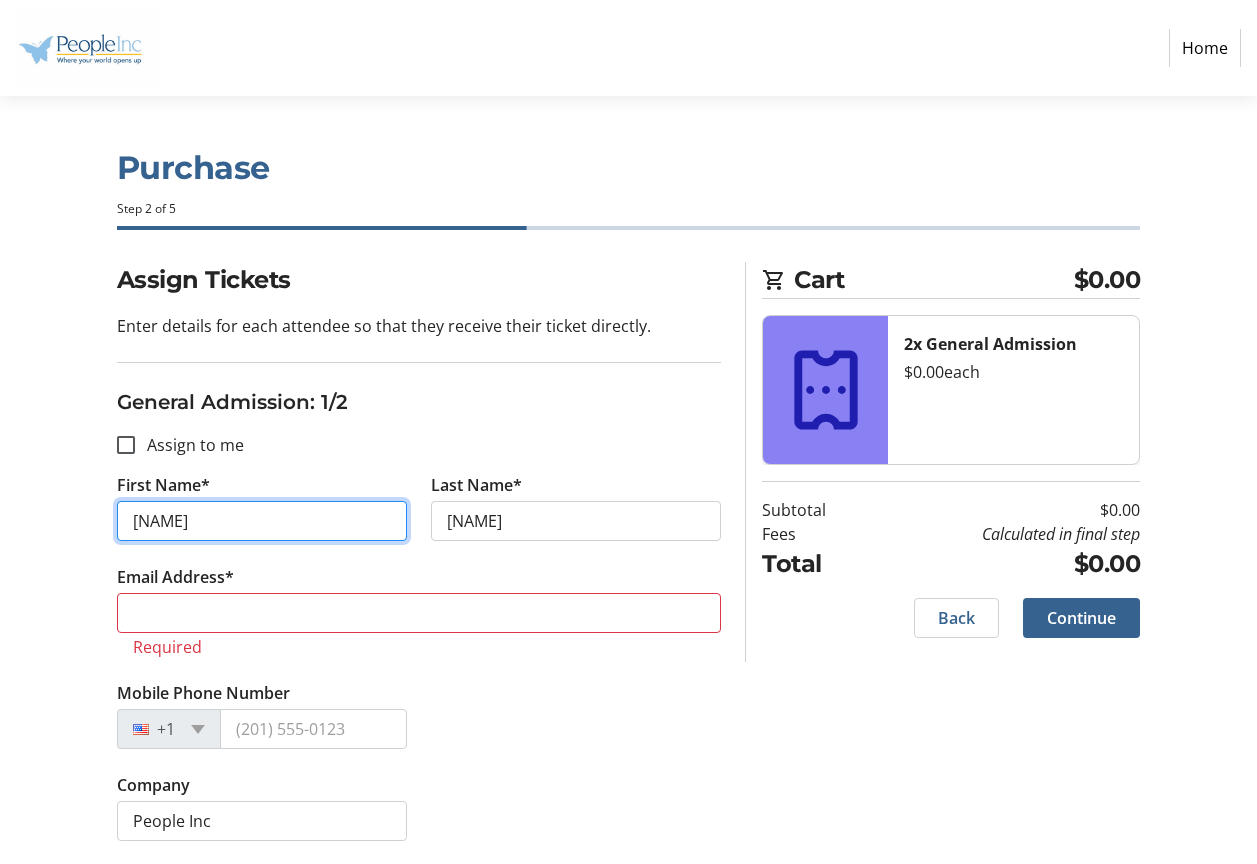 click on "Riley" at bounding box center (262, 521) 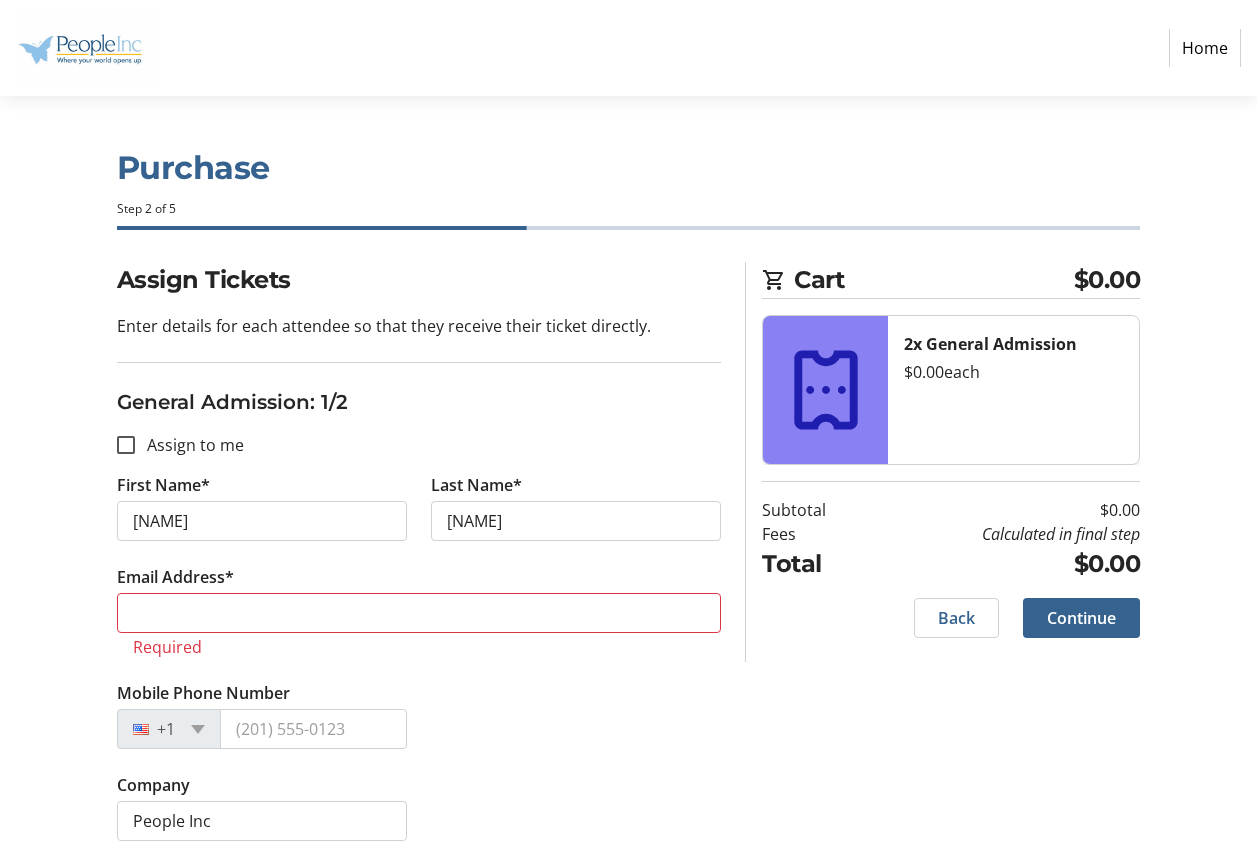 type on "Riley" 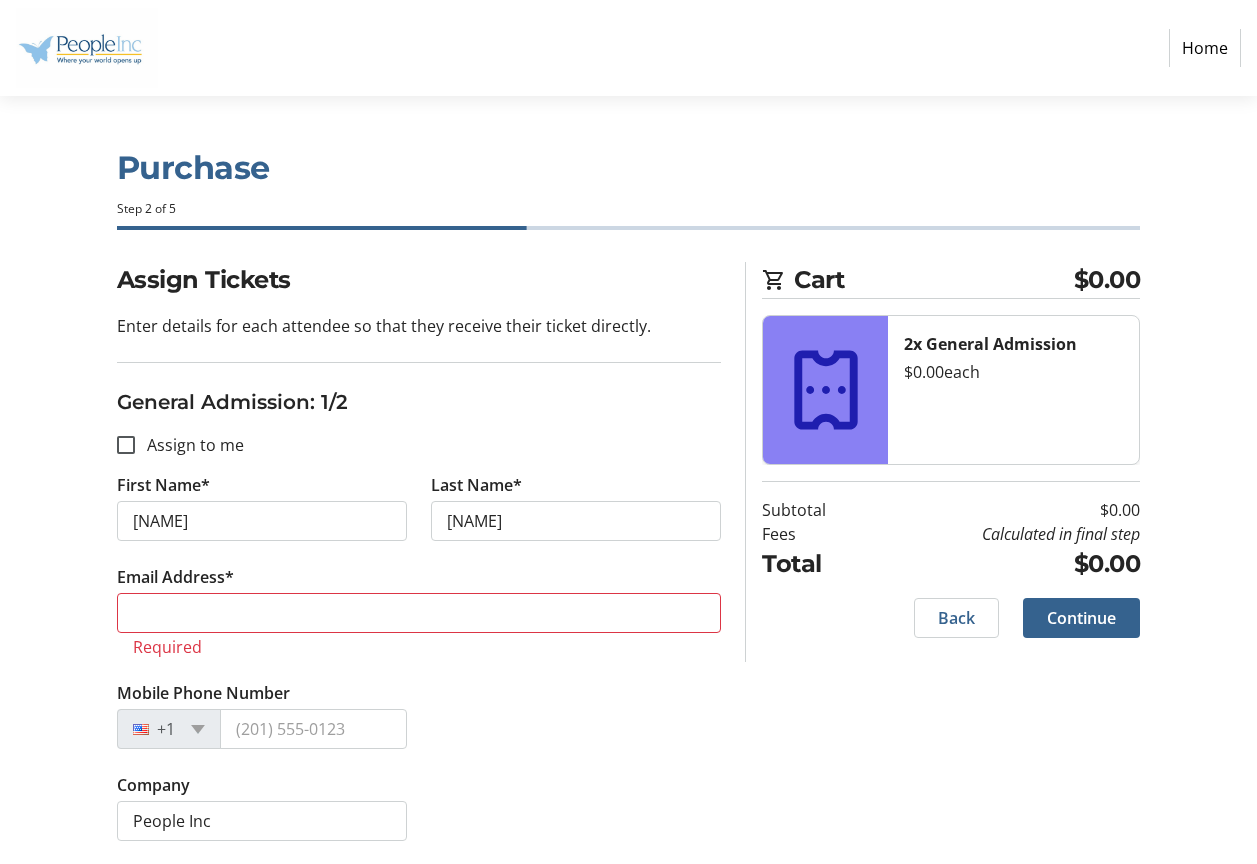 type on "Leonard" 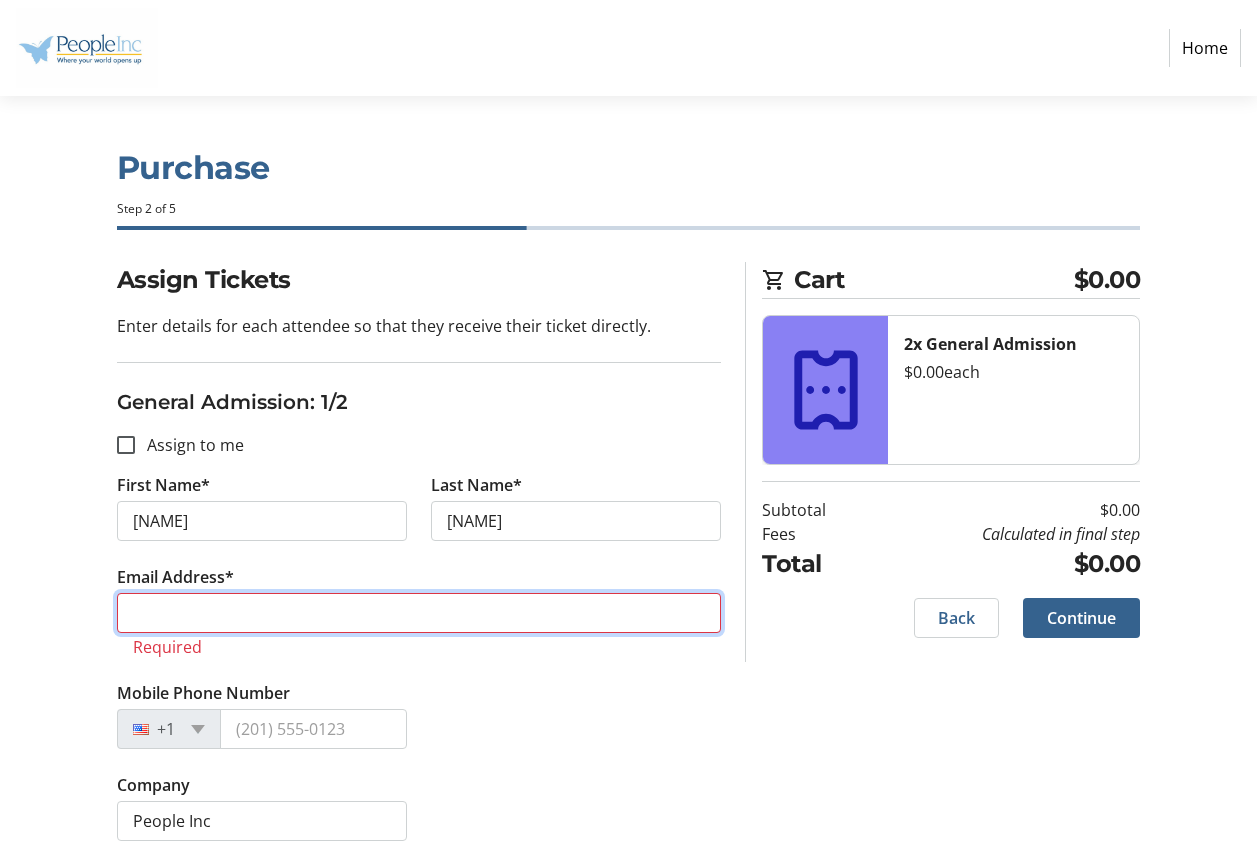 click on "Email Address*" at bounding box center [419, 613] 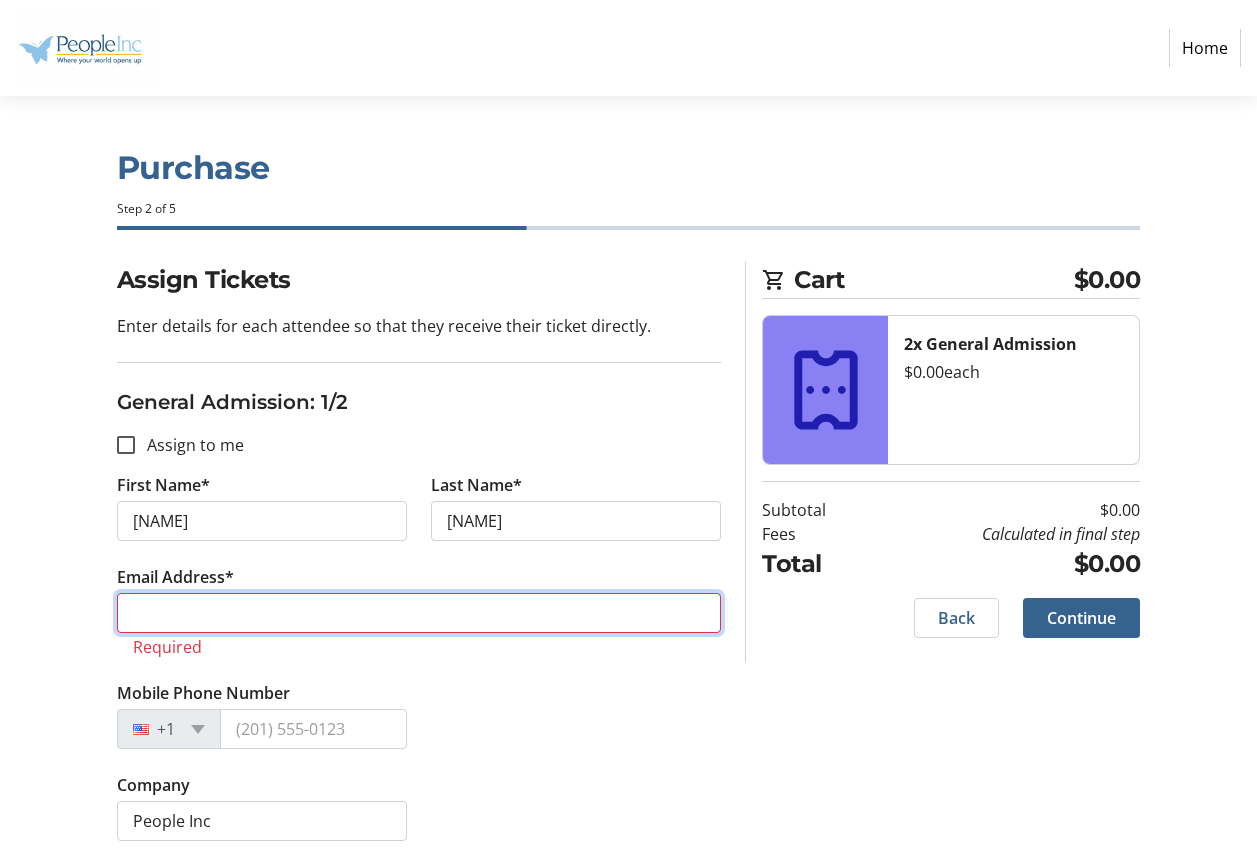 type on "riley.leonard@people-inc.work" 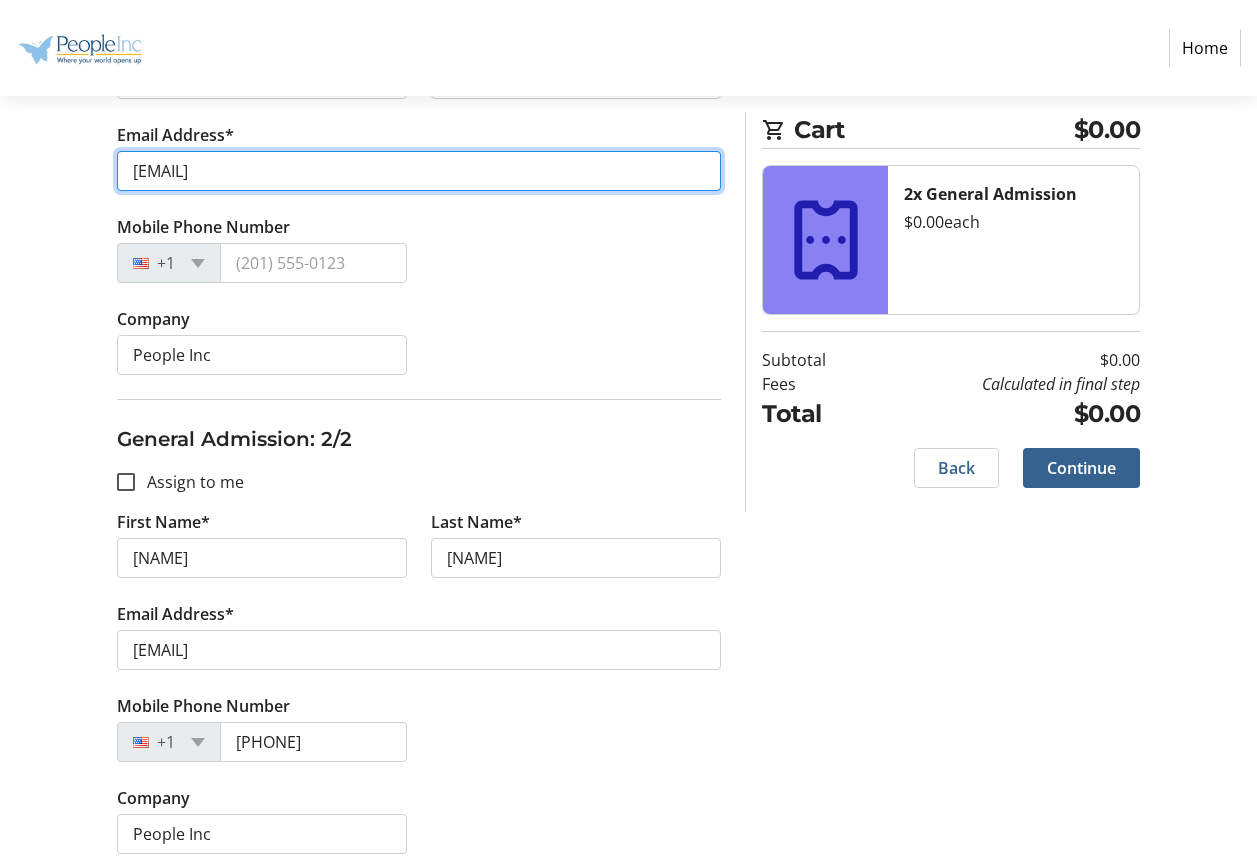 scroll, scrollTop: 456, scrollLeft: 0, axis: vertical 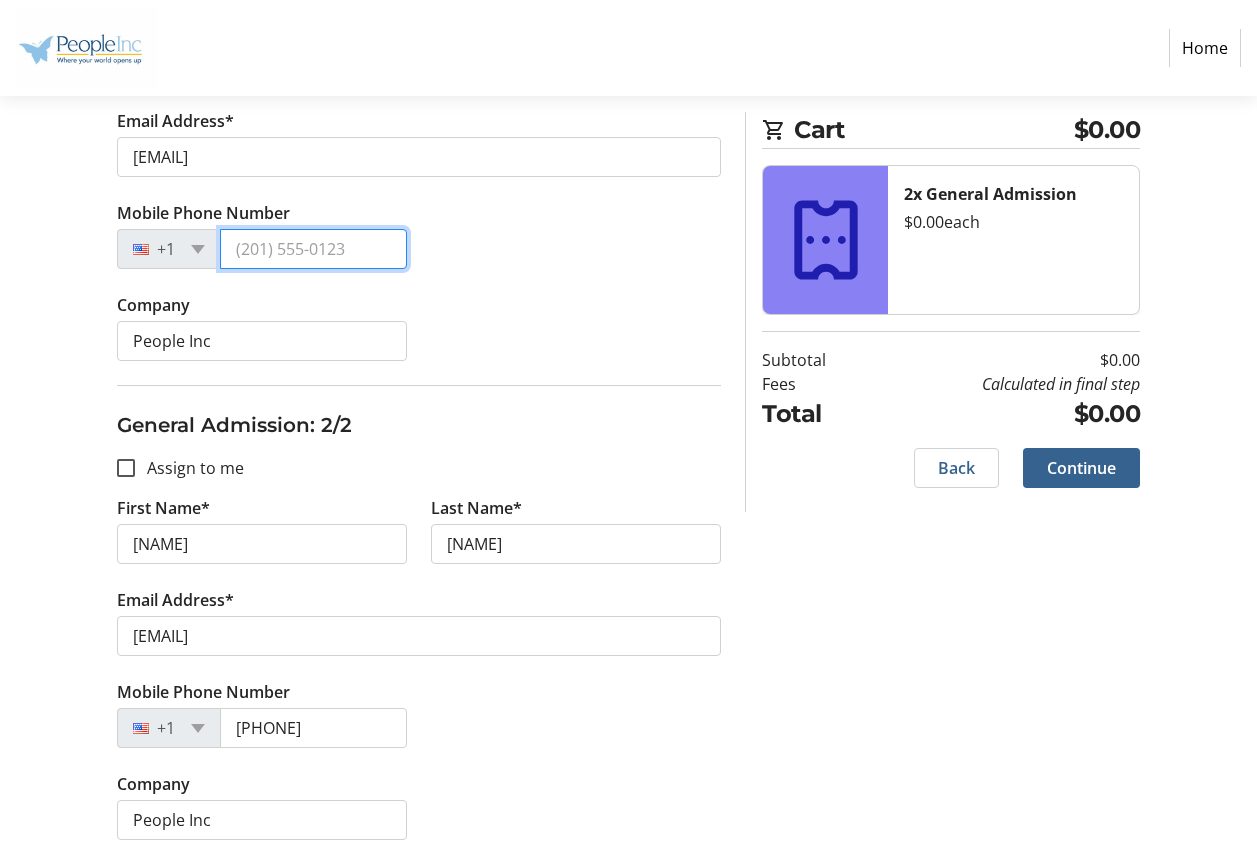 click on "Mobile Phone Number" at bounding box center [313, 249] 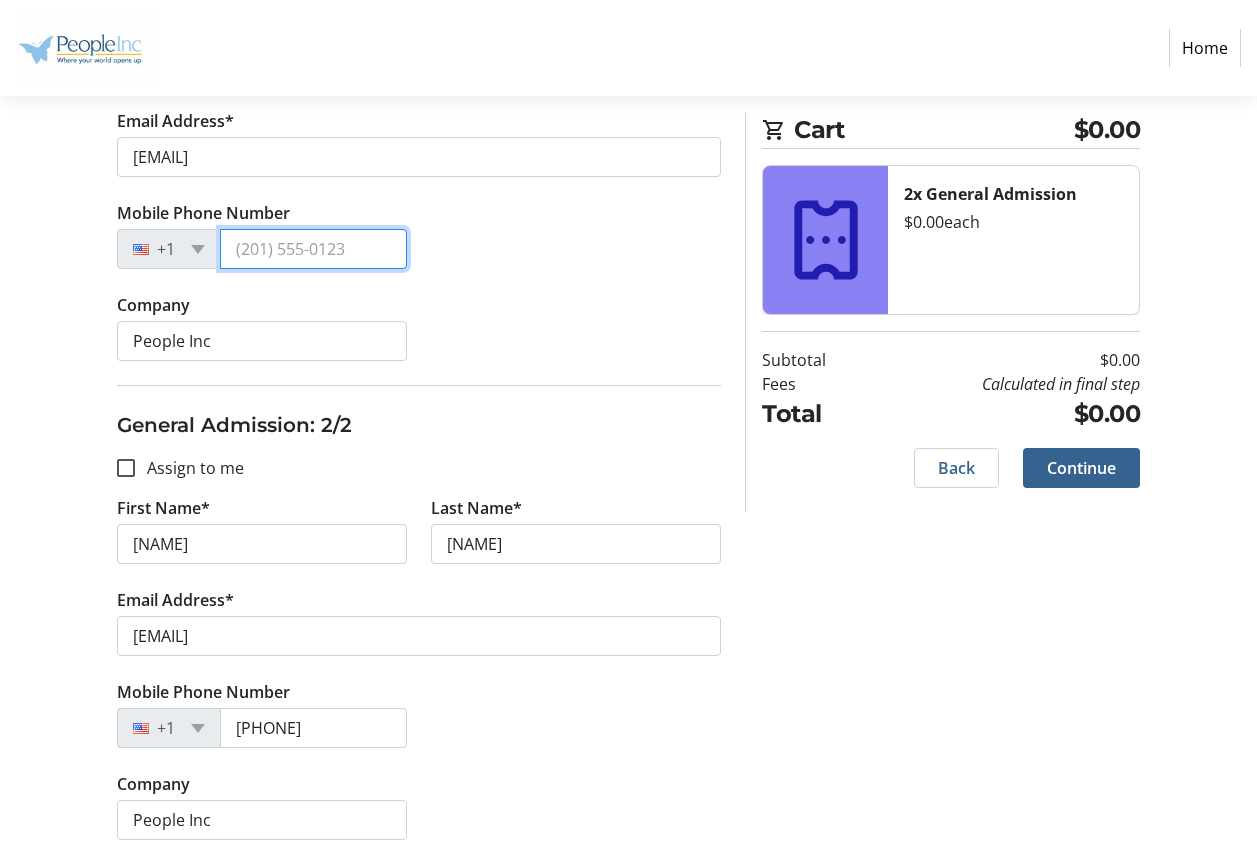 type on "(607) 767-5712" 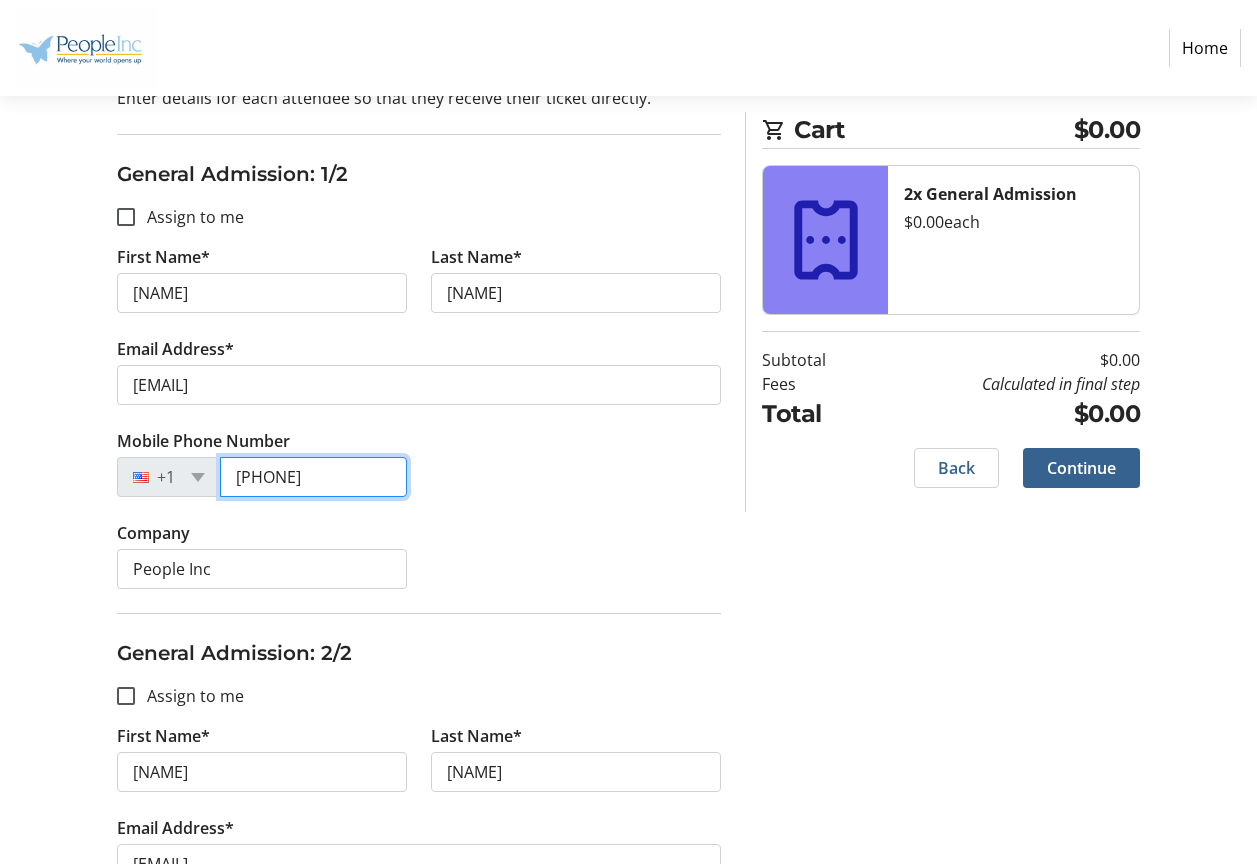 scroll, scrollTop: 456, scrollLeft: 0, axis: vertical 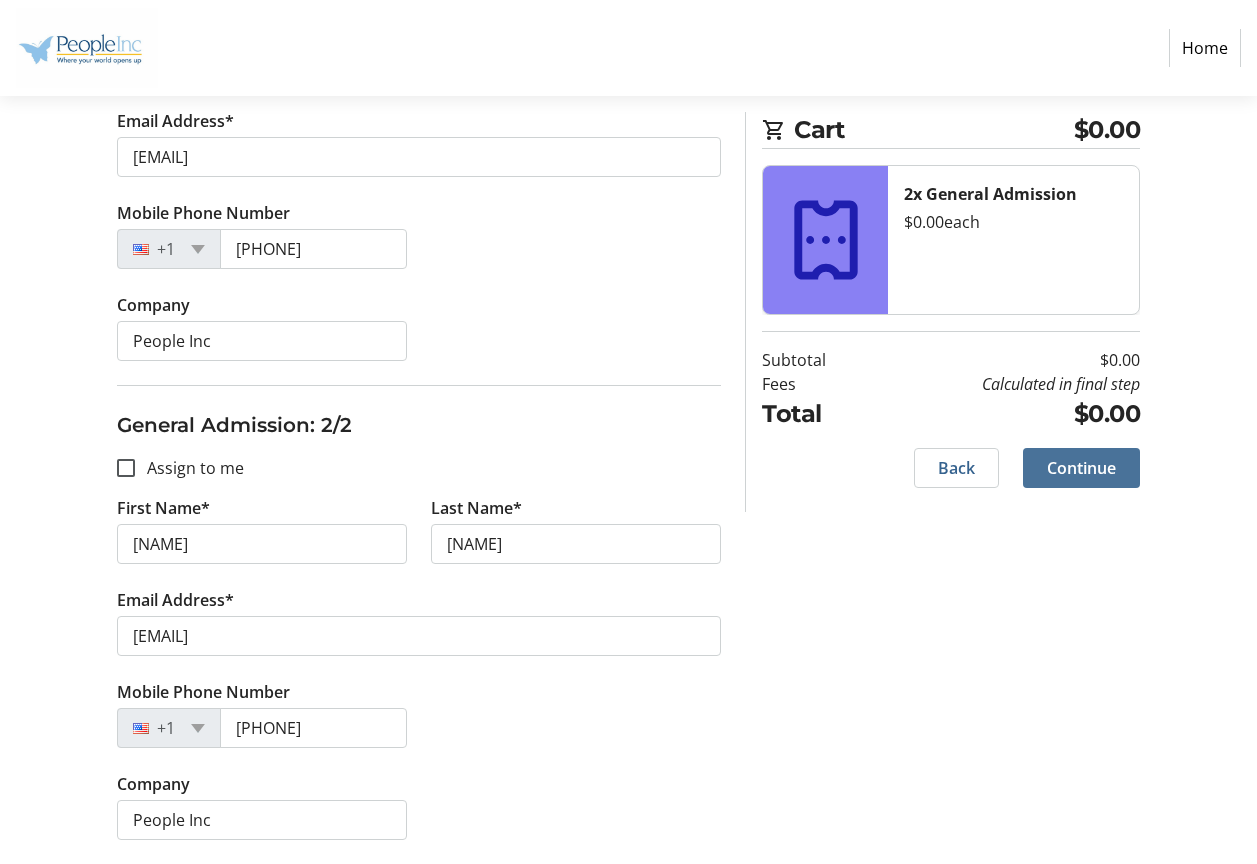 drag, startPoint x: 1088, startPoint y: 466, endPoint x: 1077, endPoint y: 469, distance: 11.401754 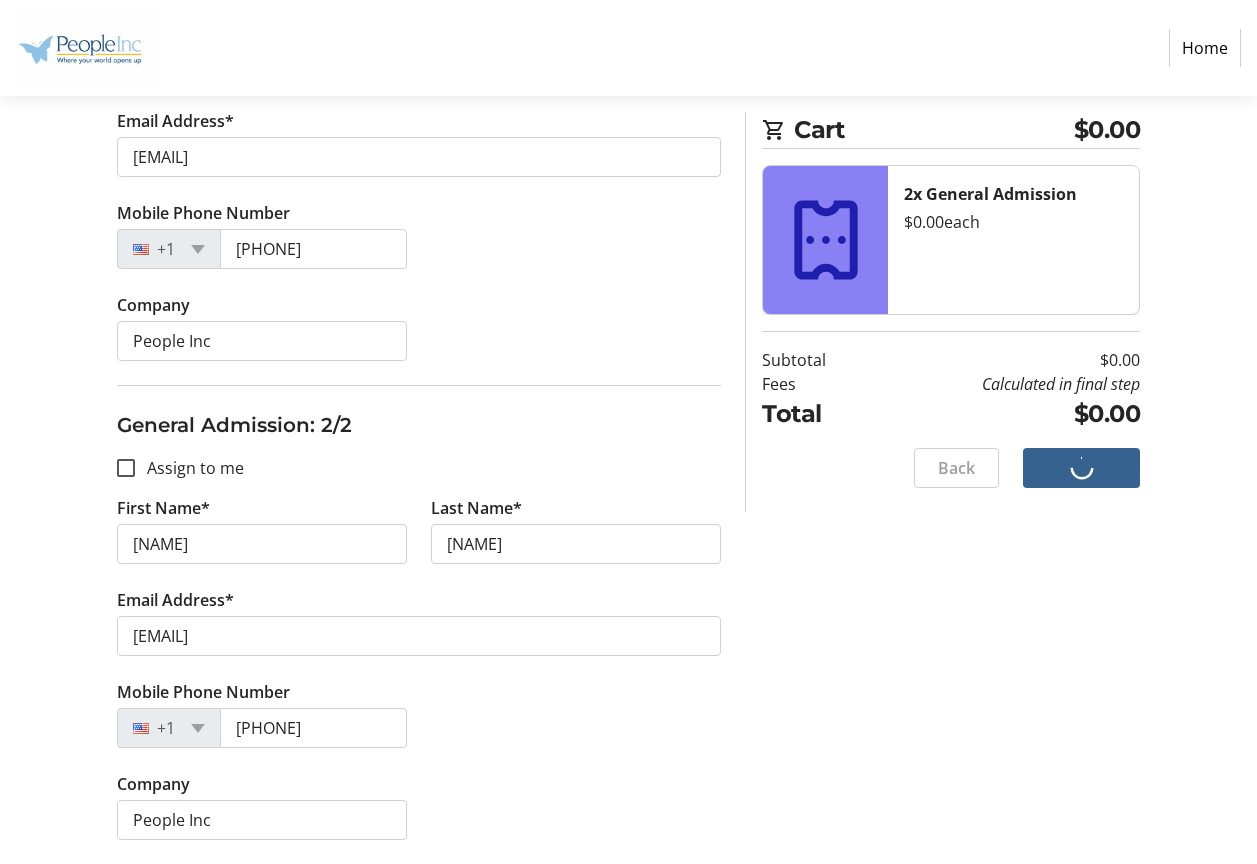 scroll, scrollTop: 0, scrollLeft: 0, axis: both 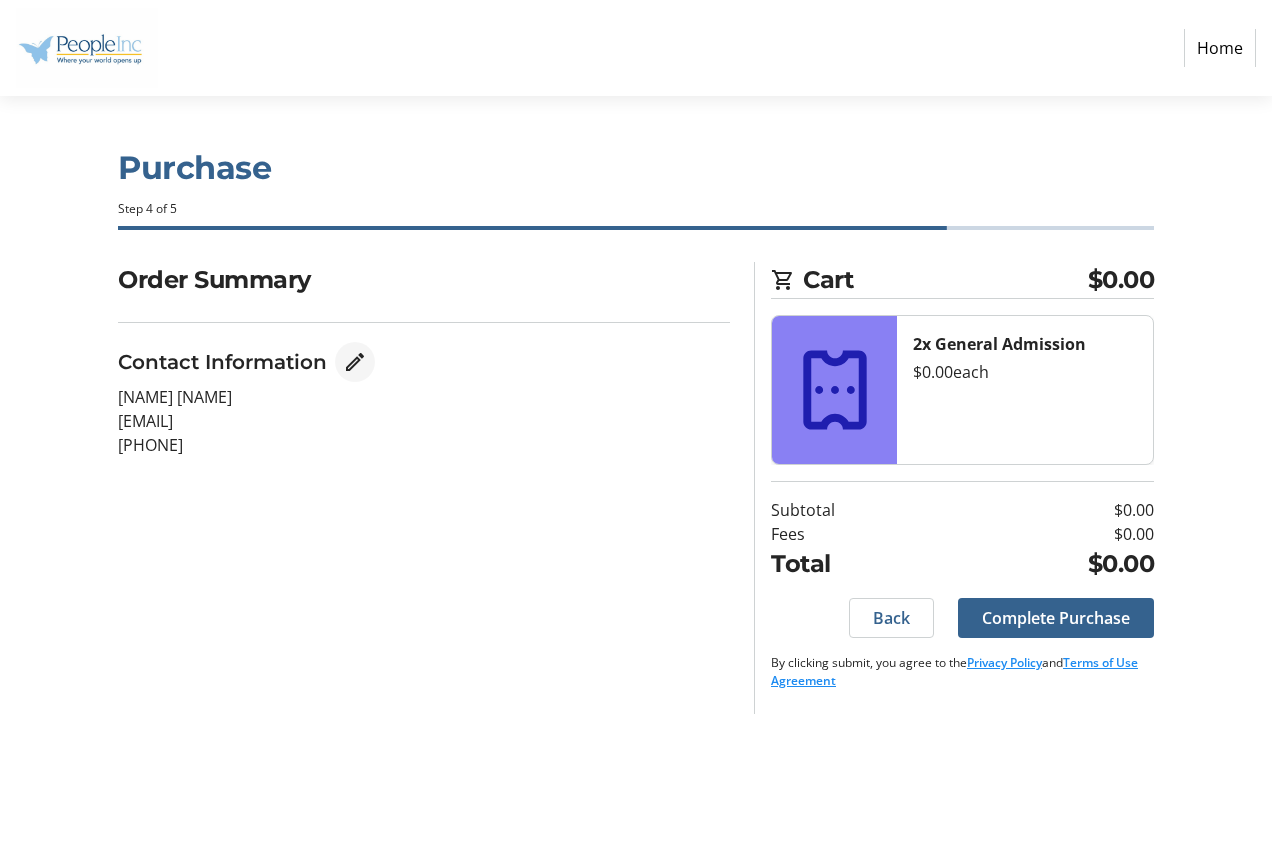 click 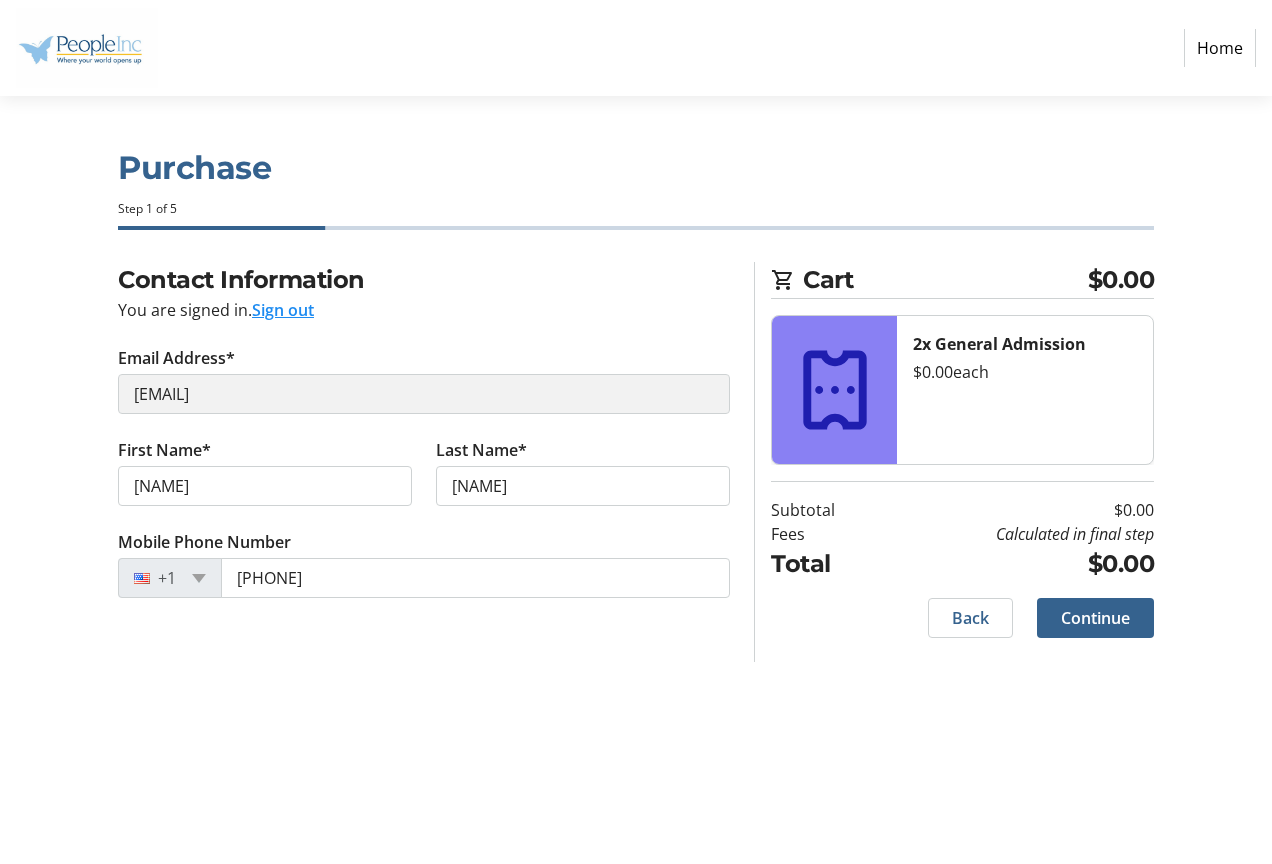 drag, startPoint x: 310, startPoint y: 396, endPoint x: 288, endPoint y: 310, distance: 88.76936 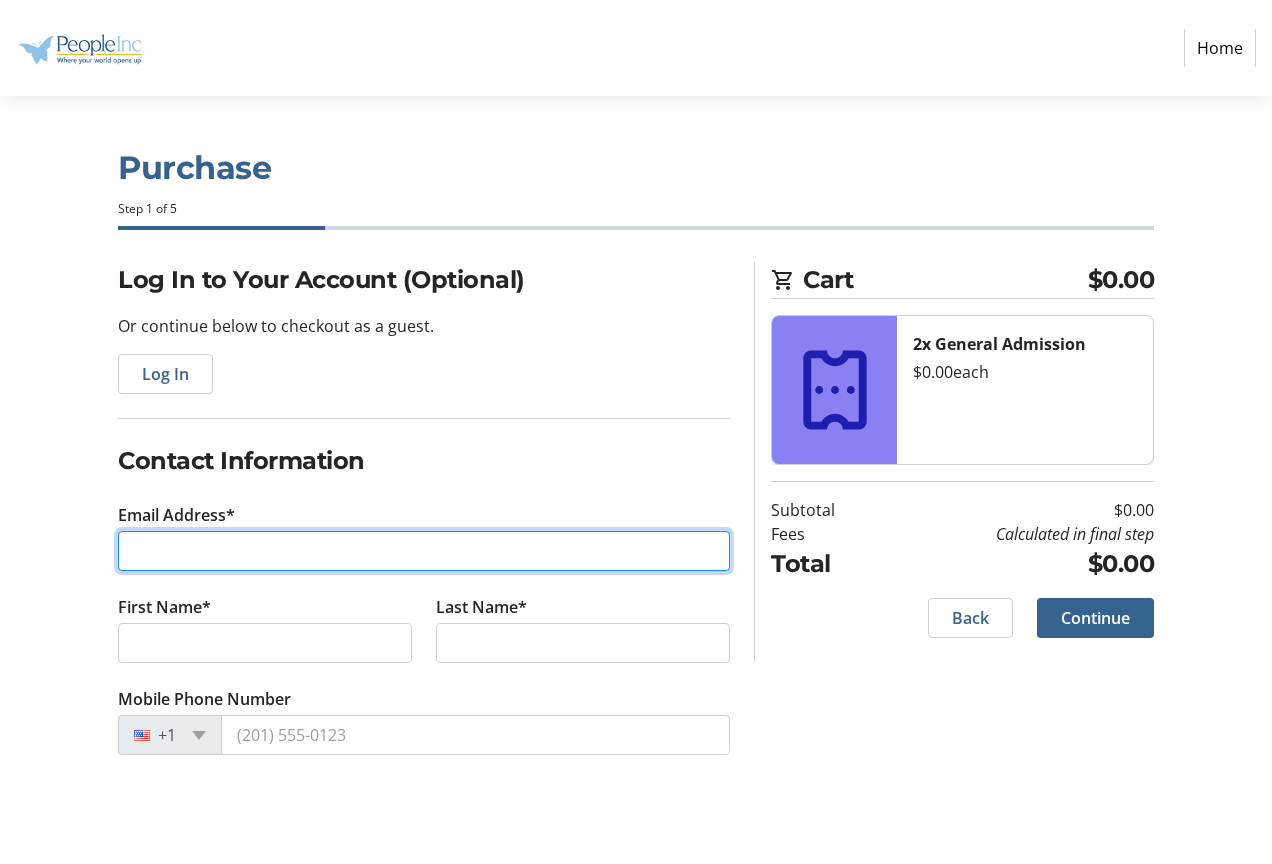 click on "Email Address*" at bounding box center (424, 551) 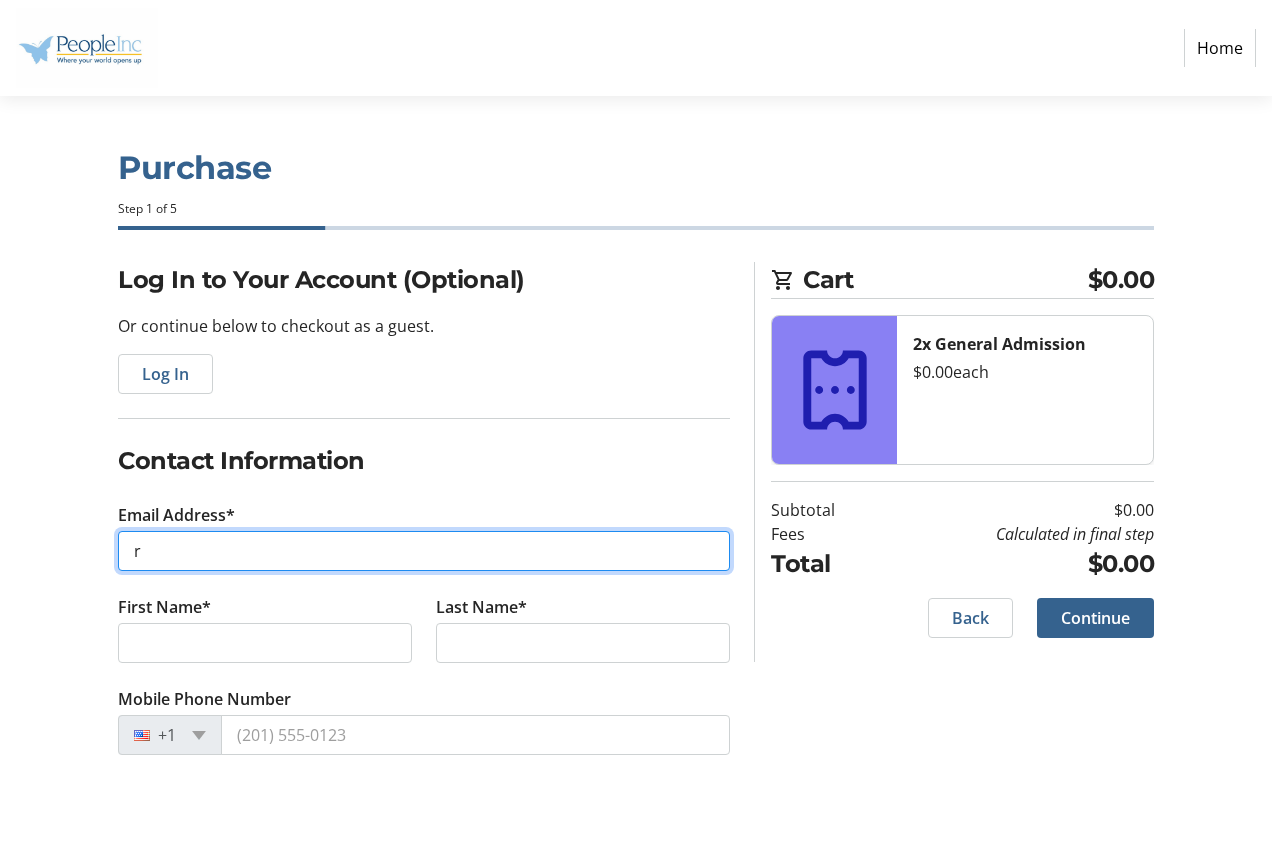 type on "riley.leonard@people-inc.work" 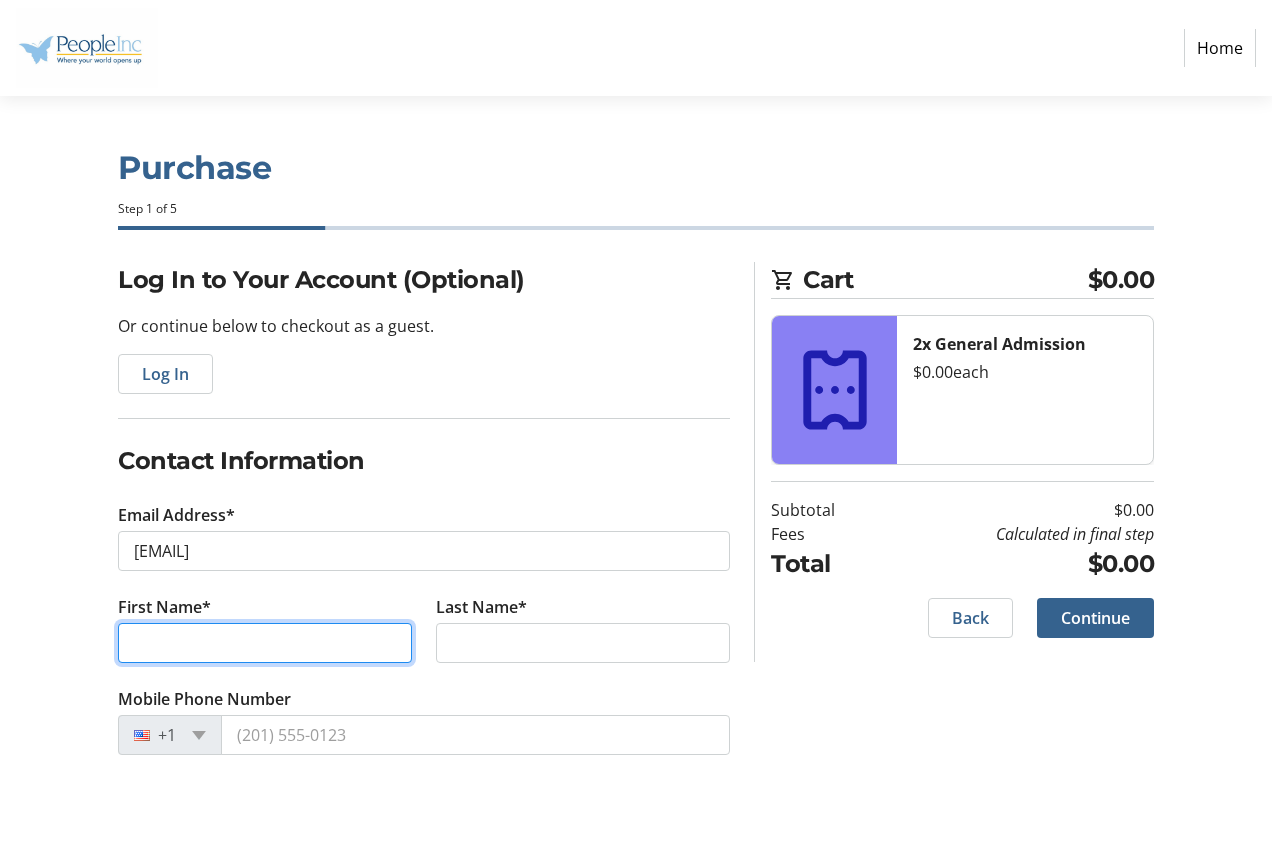 type on "Riley" 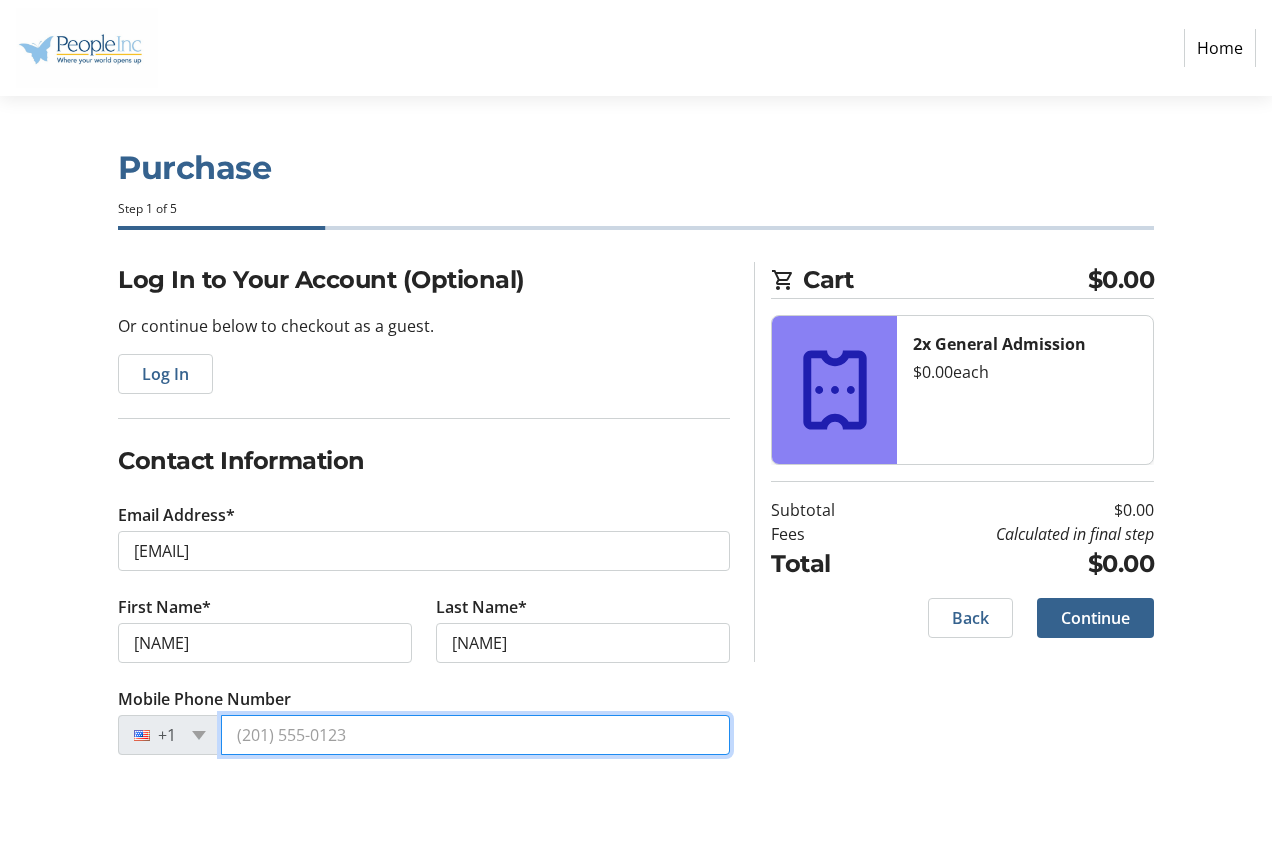 type on "(607) 767-5712" 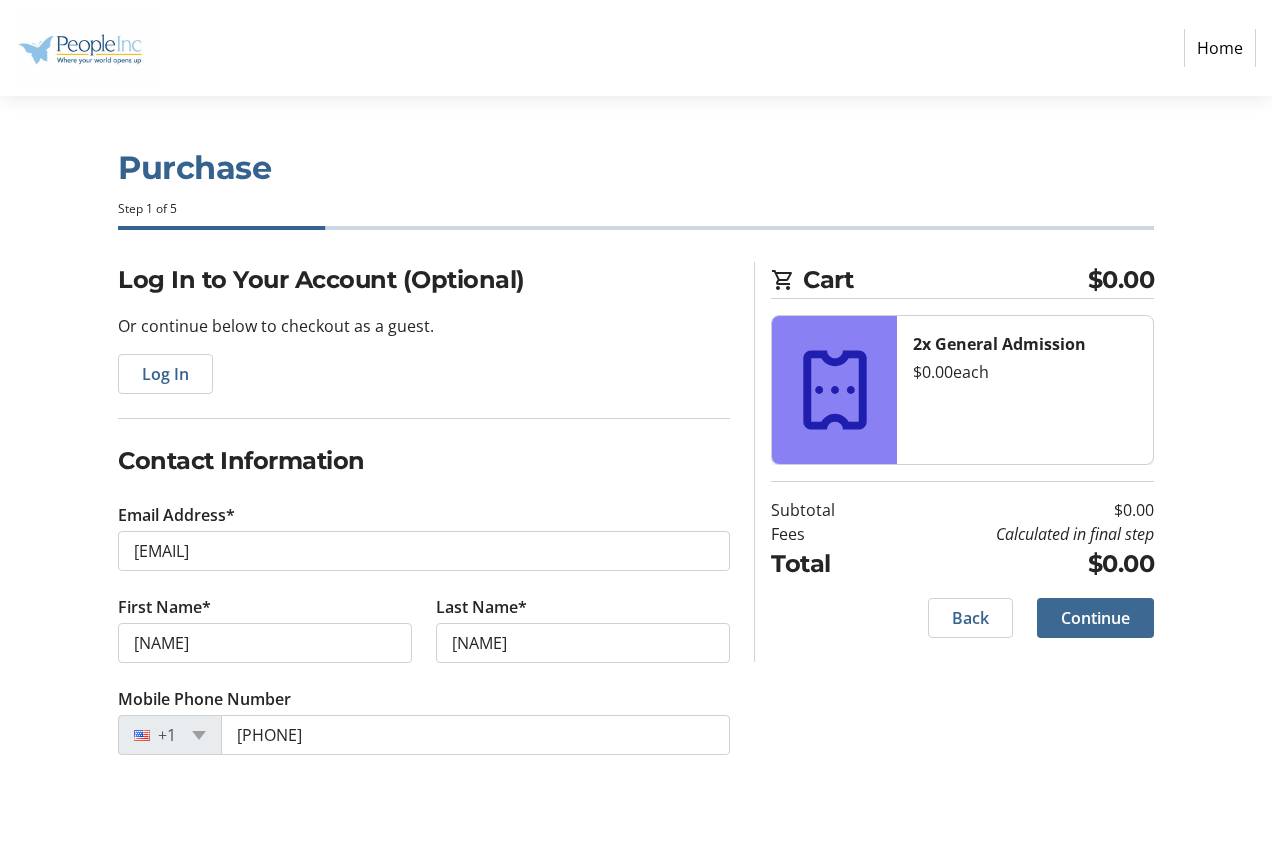 click on "Continue" 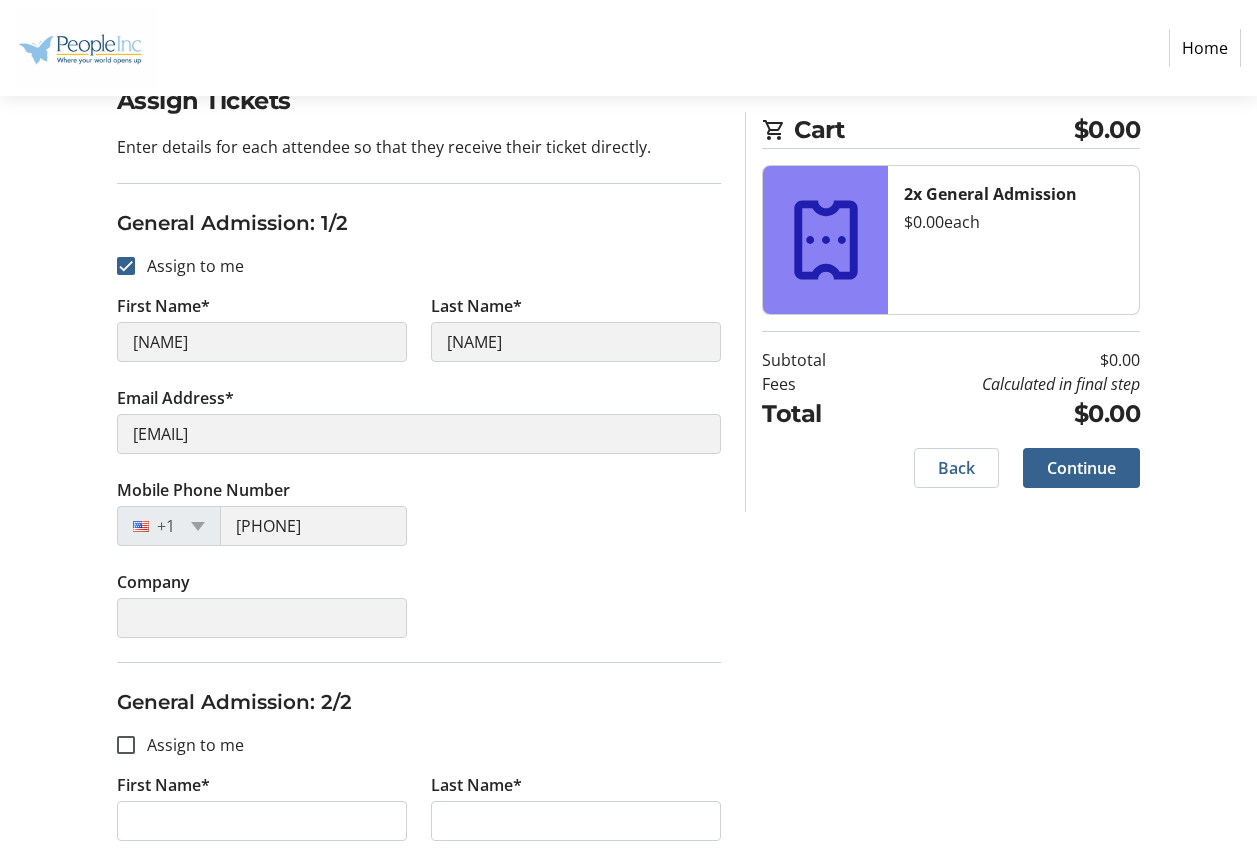 scroll, scrollTop: 456, scrollLeft: 0, axis: vertical 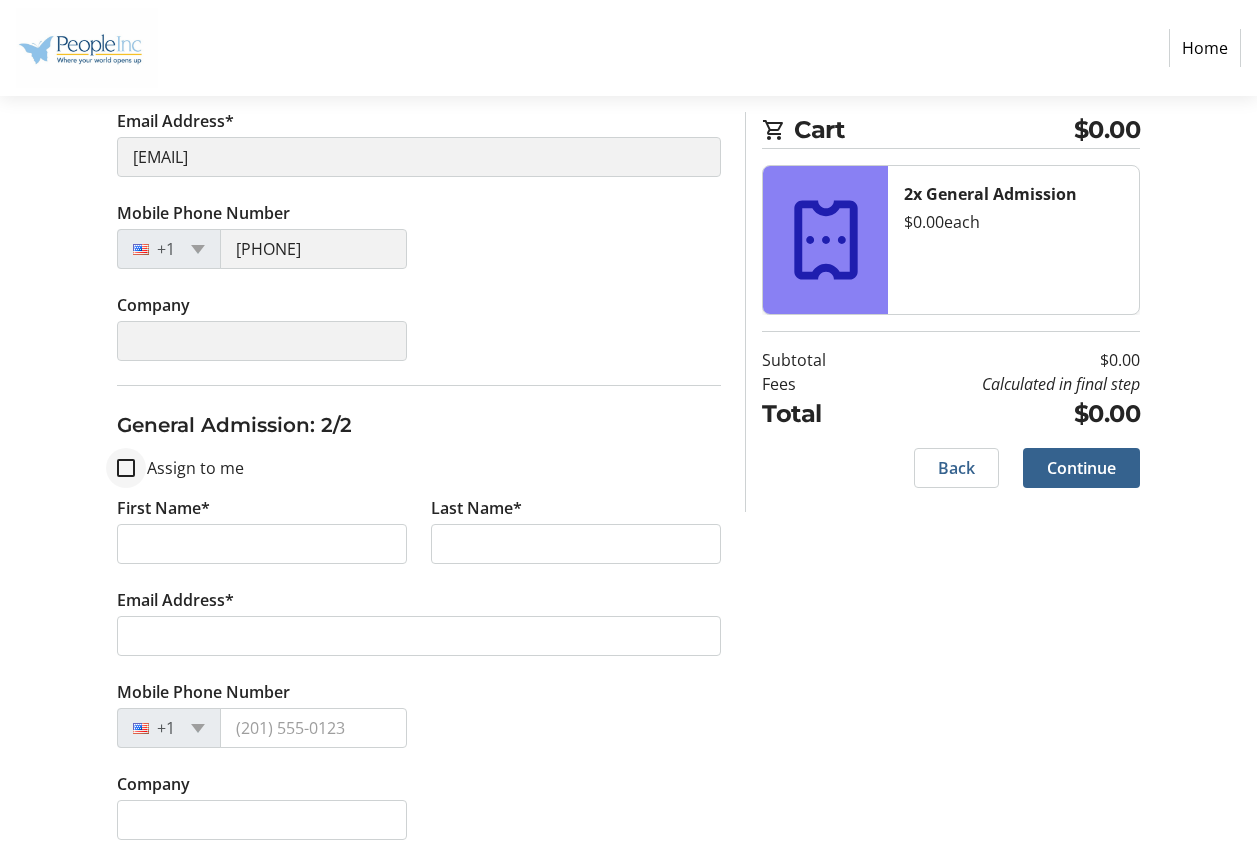 click at bounding box center [126, 468] 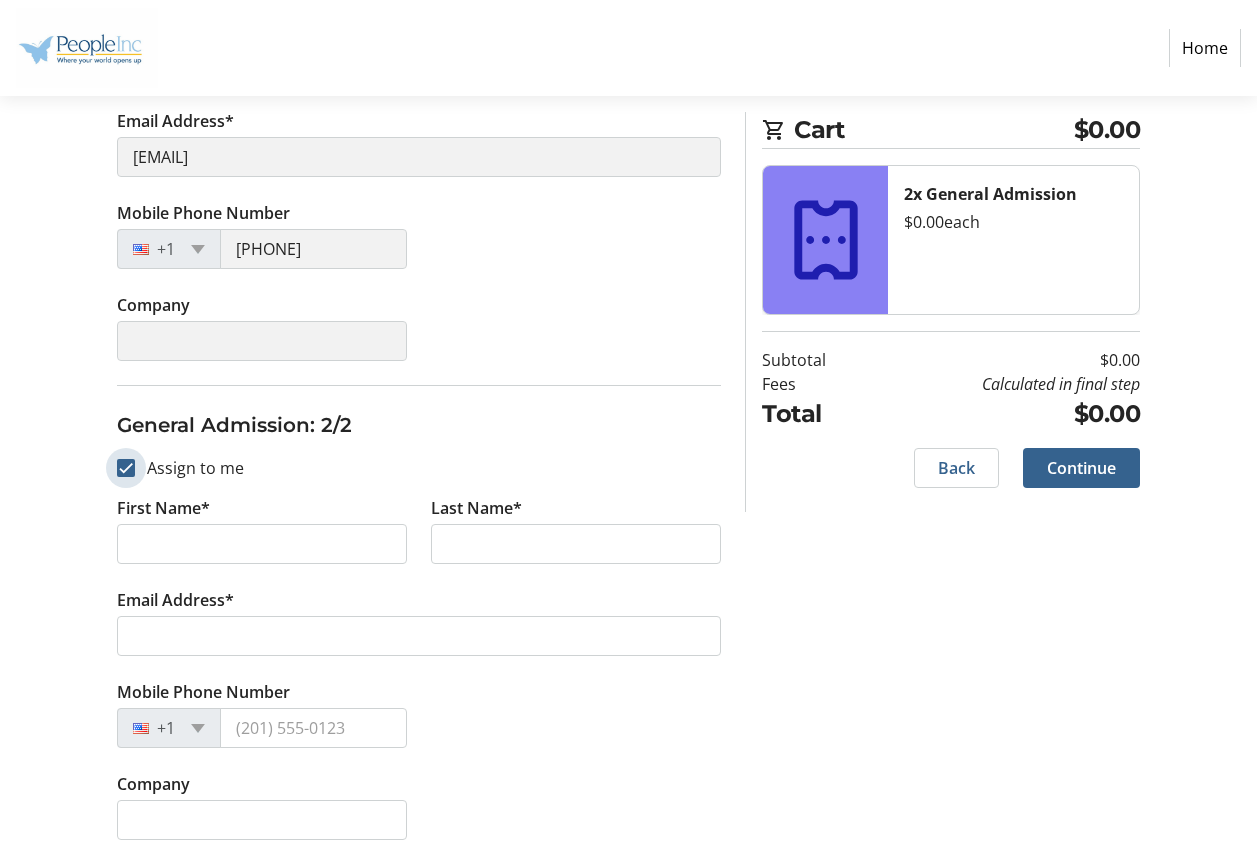 checkbox on "true" 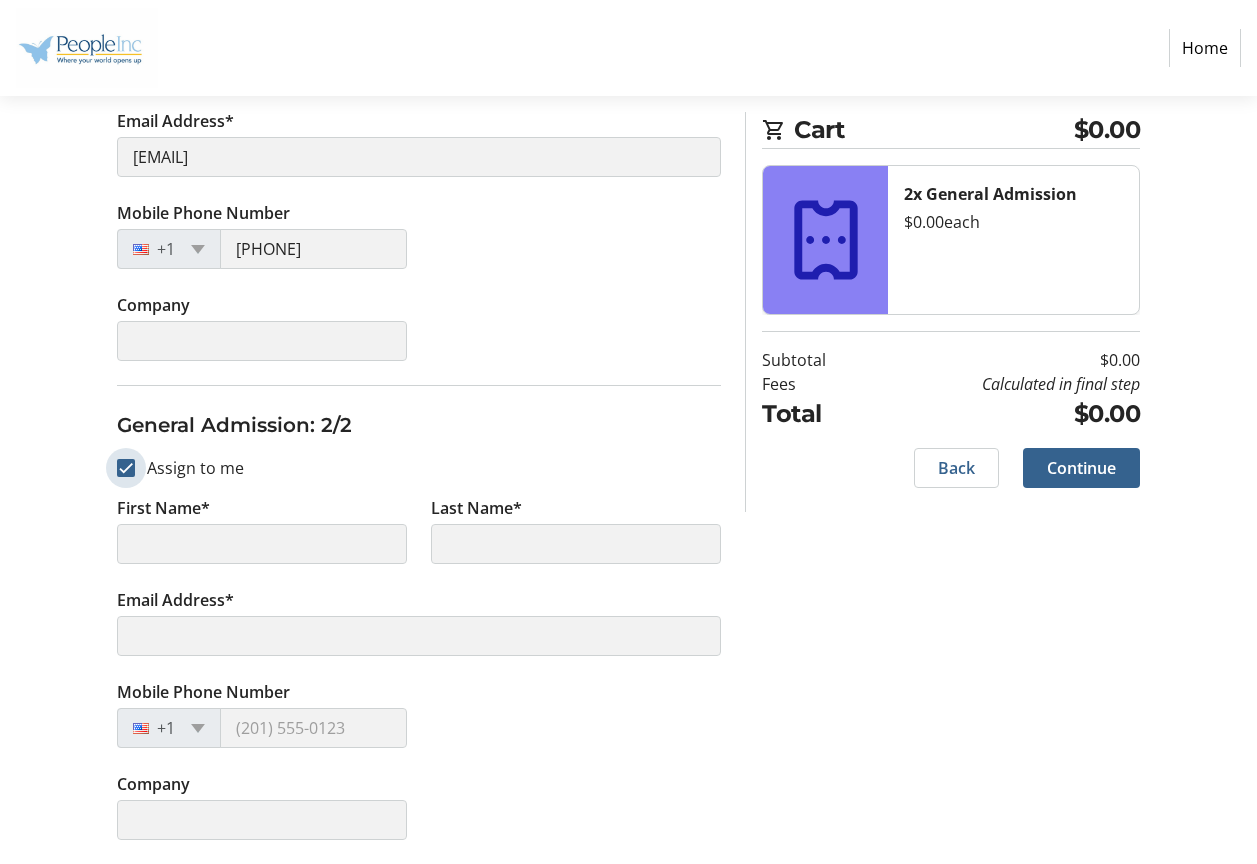 type on "Riley" 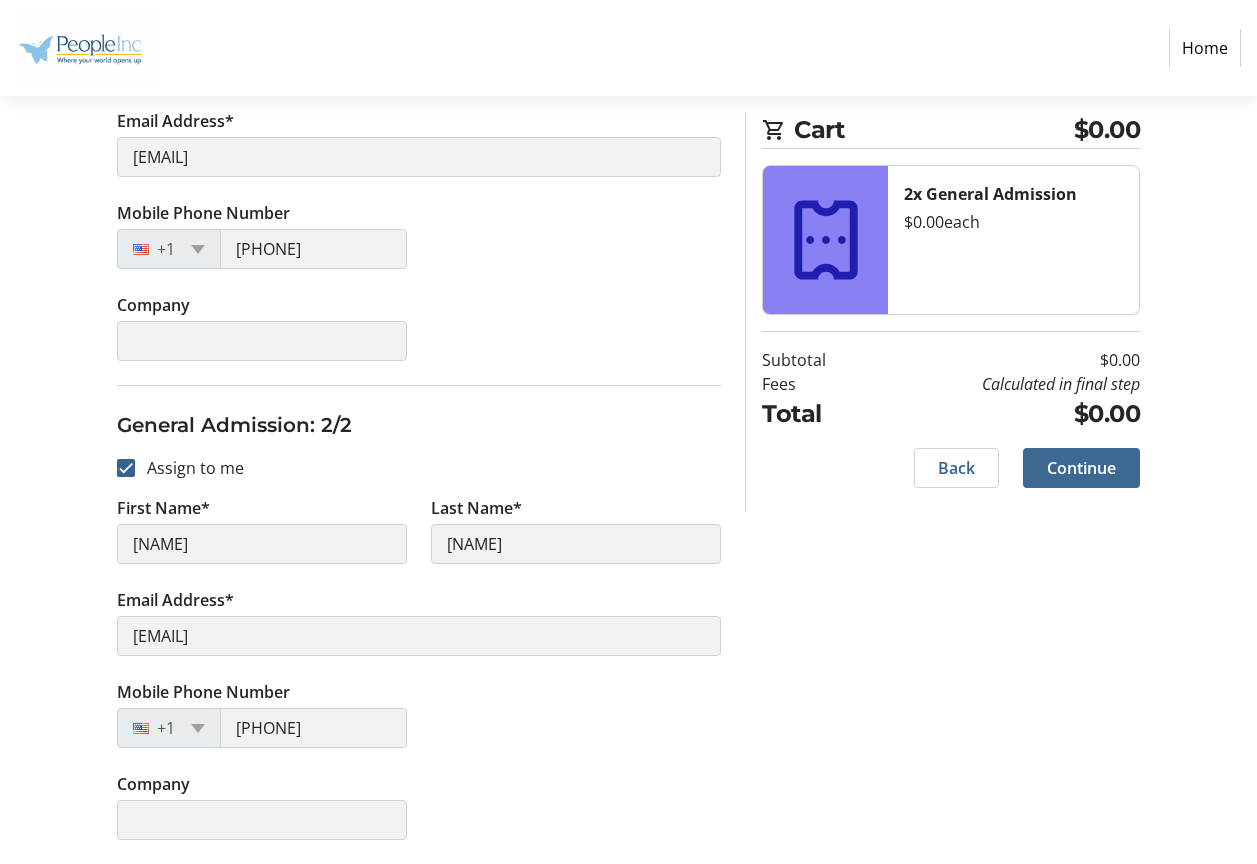 click on "Continue" 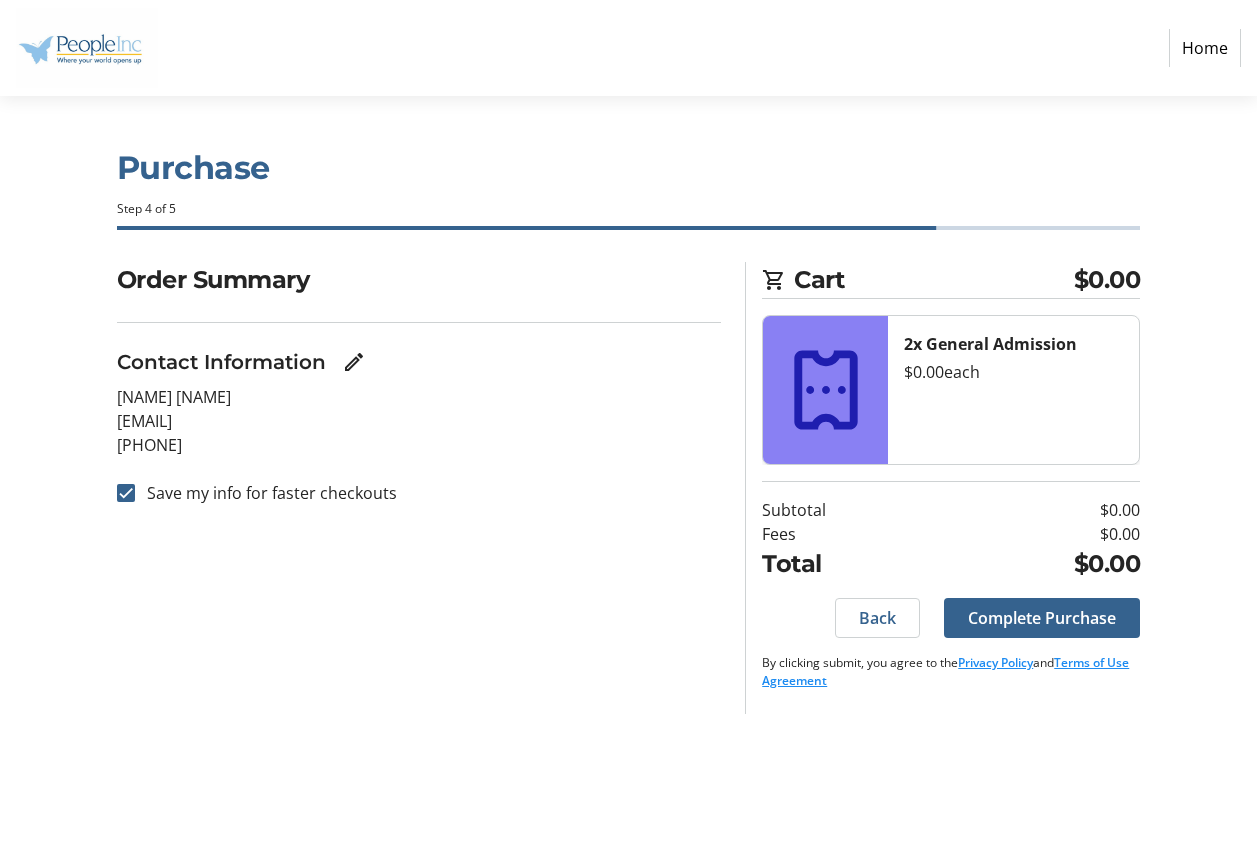 scroll, scrollTop: 0, scrollLeft: 0, axis: both 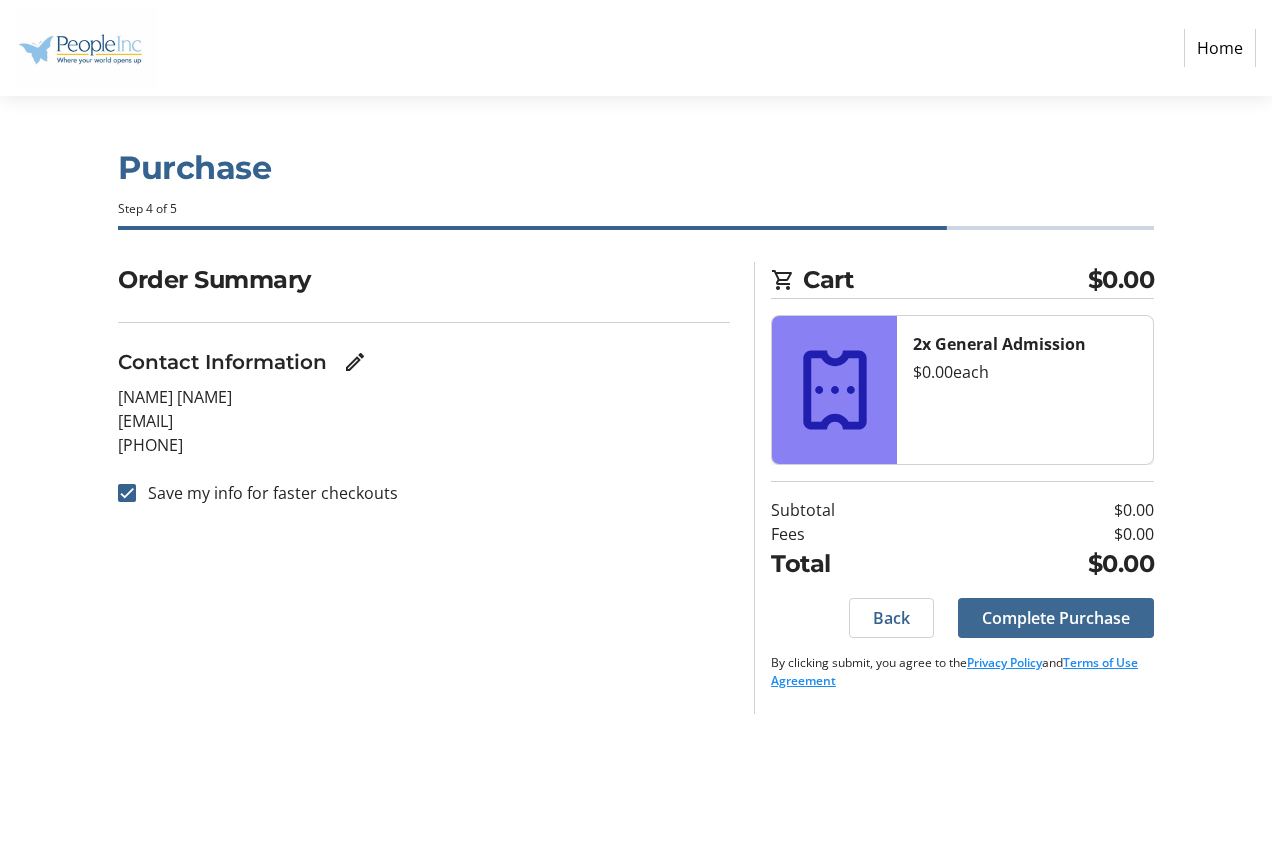 click on "Complete Purchase" 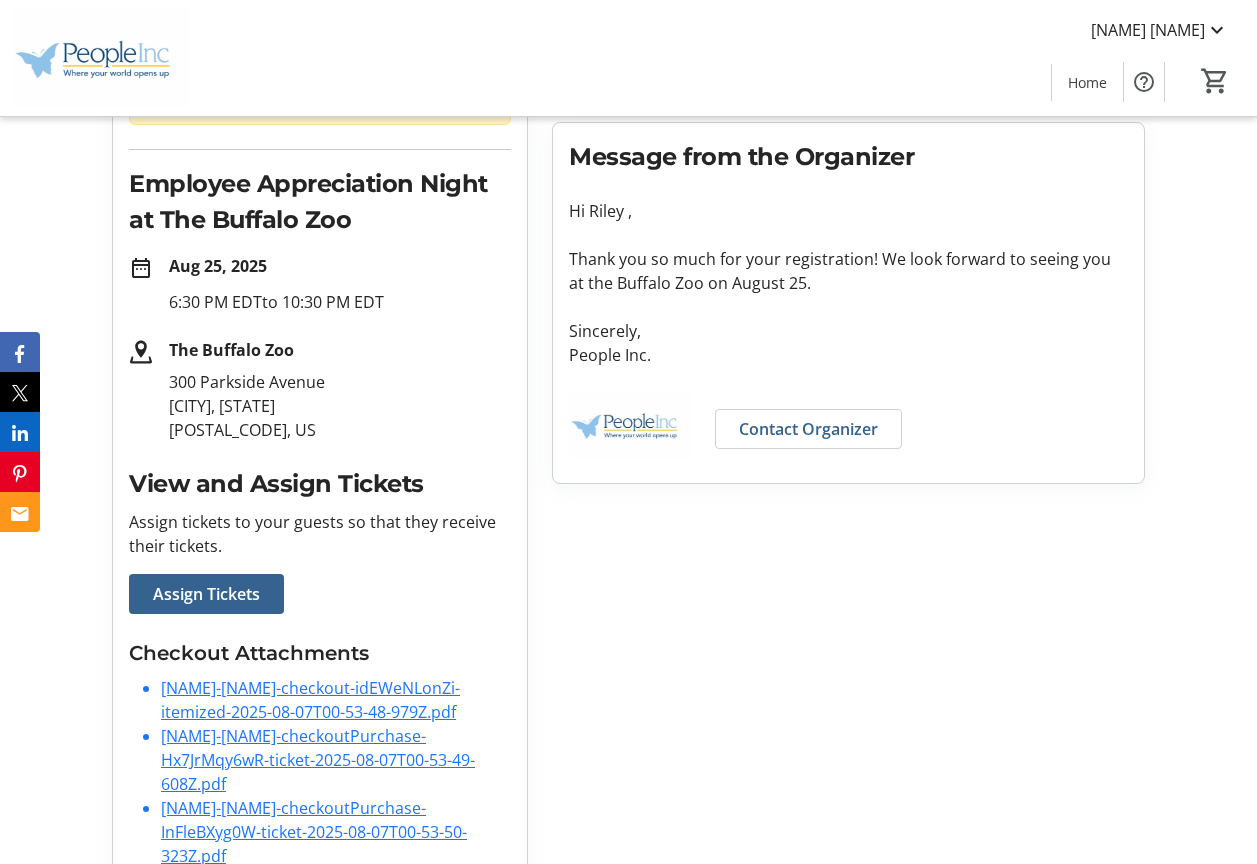 scroll, scrollTop: 295, scrollLeft: 0, axis: vertical 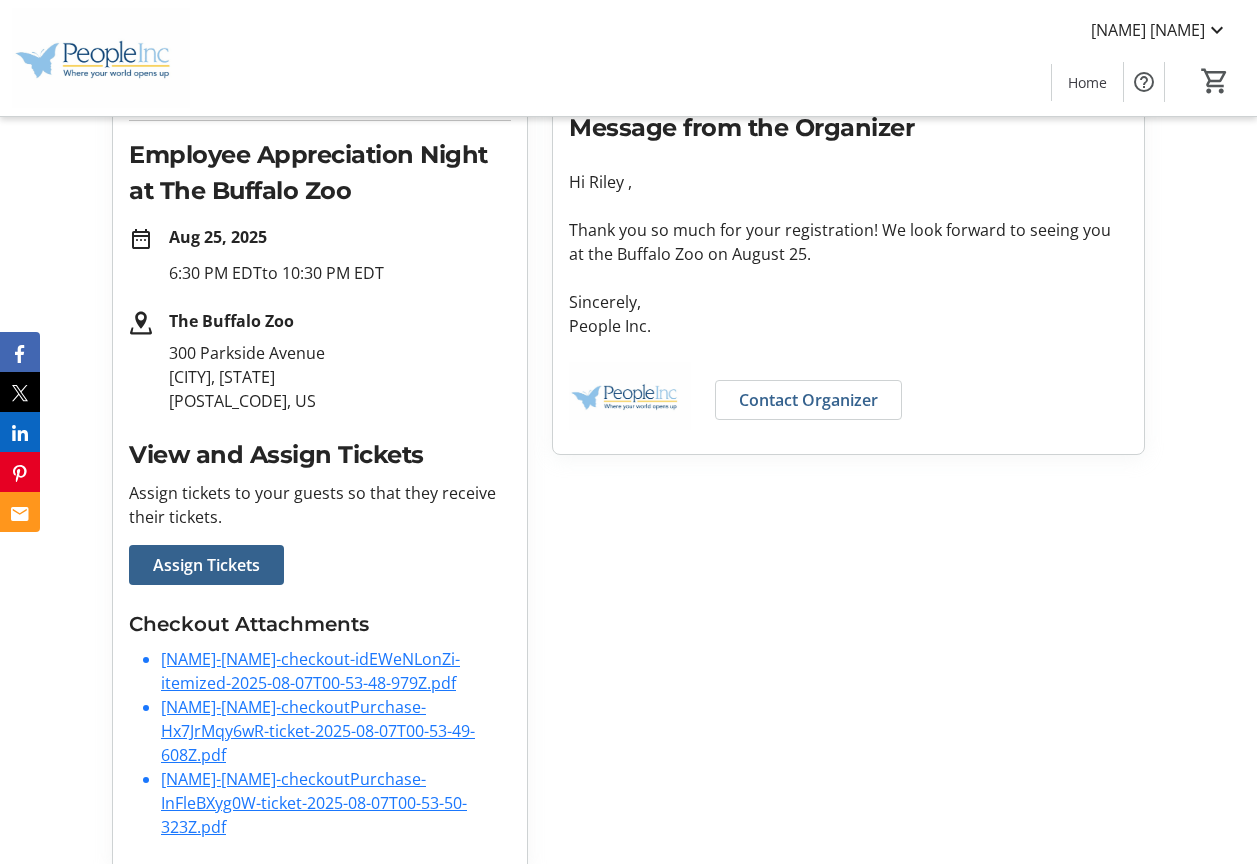 click on "Riley-Leonard-checkout-idEWeNLonZi-itemized-2025-08-07T00-53-48-979Z.pdf" 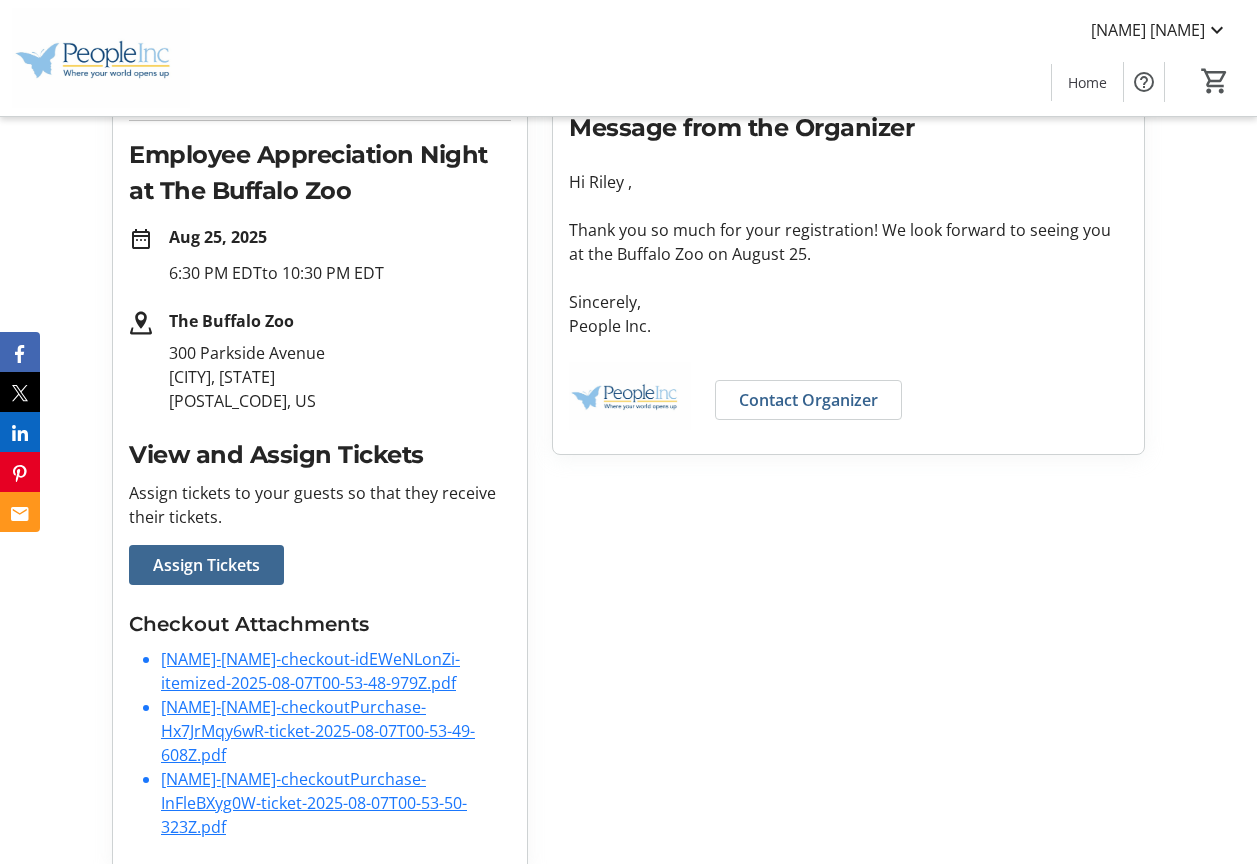 click on "Assign Tickets" 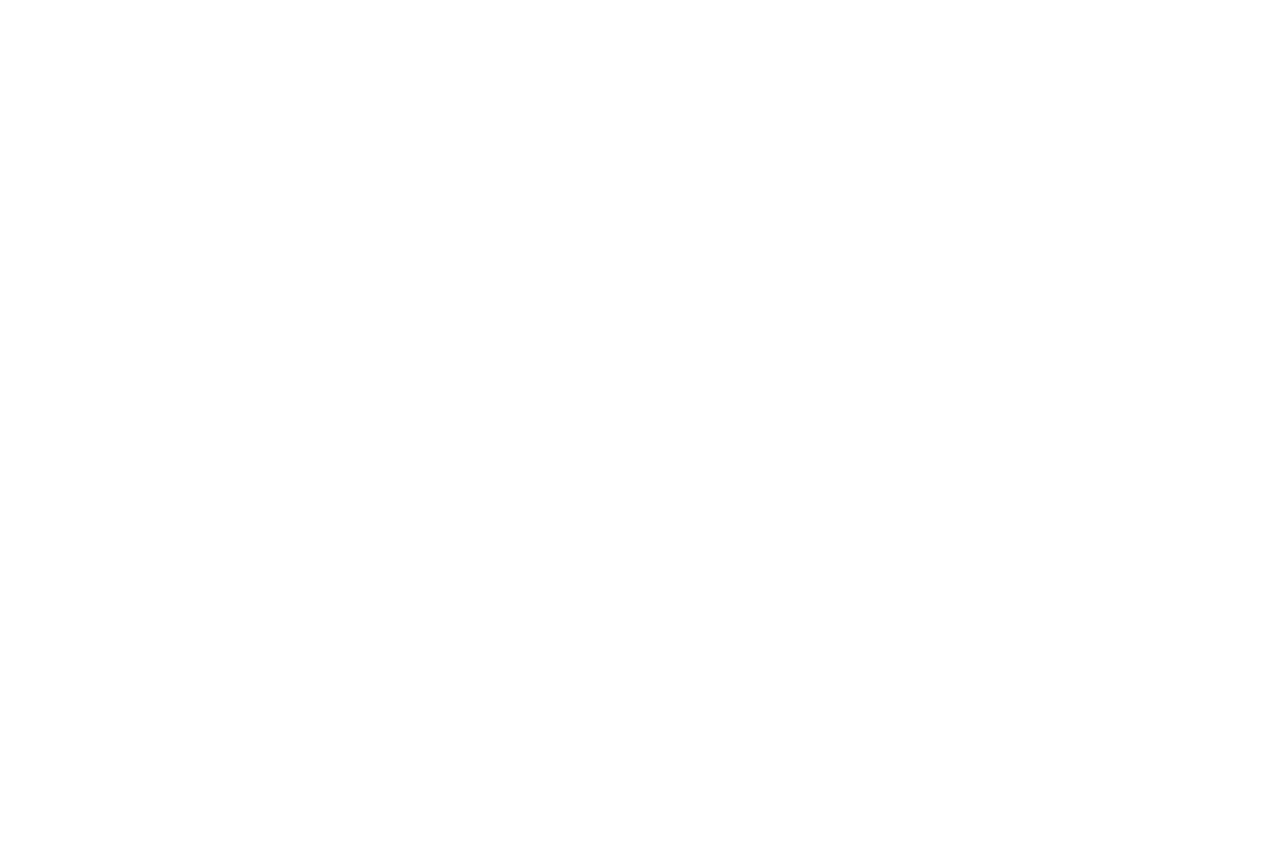scroll, scrollTop: 0, scrollLeft: 0, axis: both 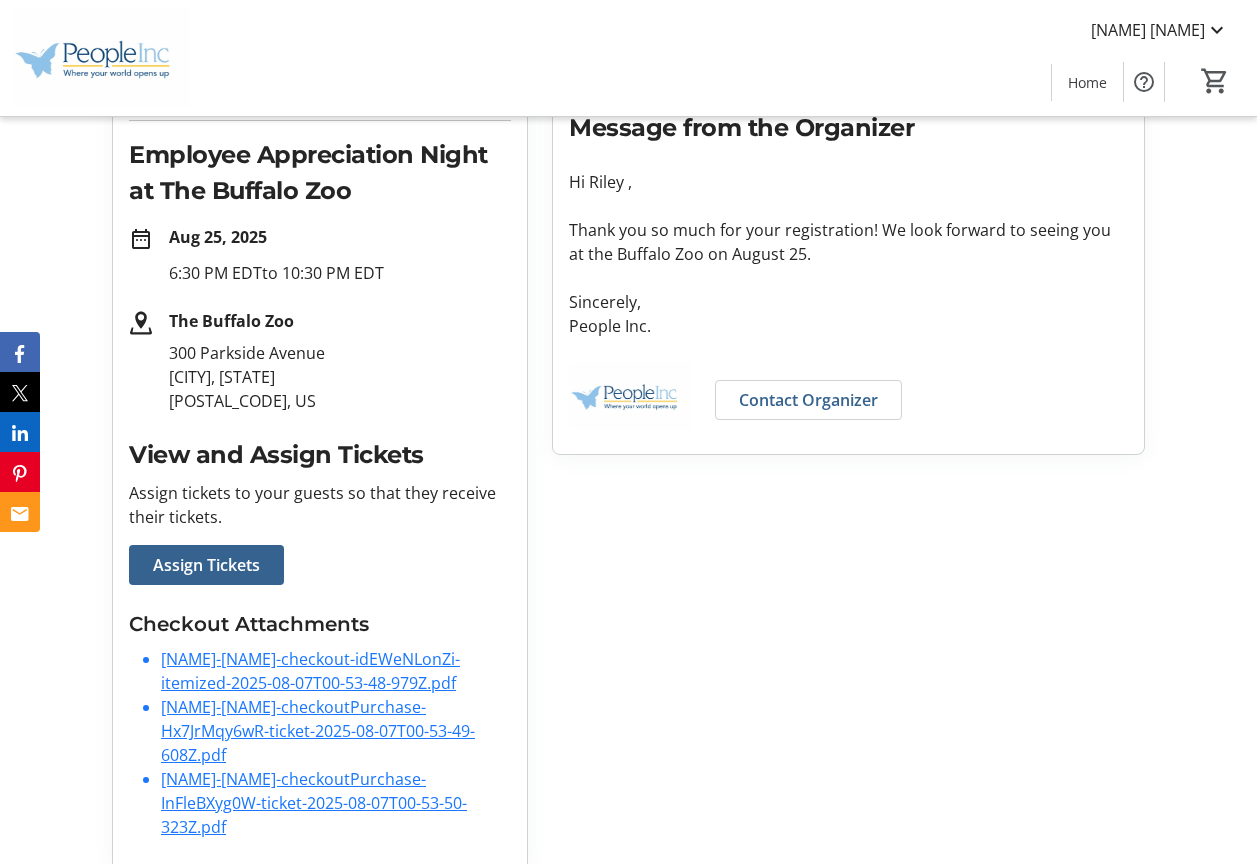 click on "Riley-Leonard-checkoutPurchase-Hx7JrMqy6wR-ticket-2025-08-07T00-53-49-608Z.pdf" 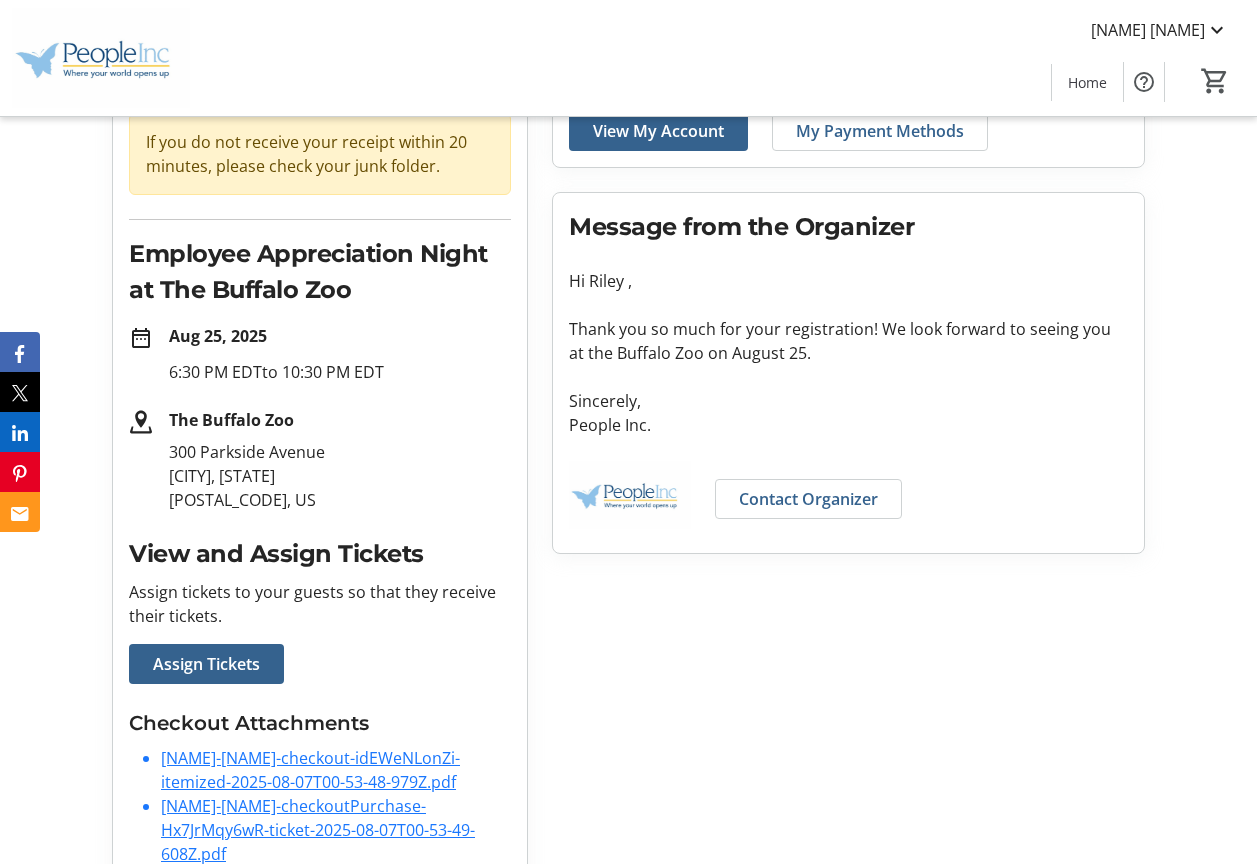 scroll, scrollTop: 195, scrollLeft: 0, axis: vertical 